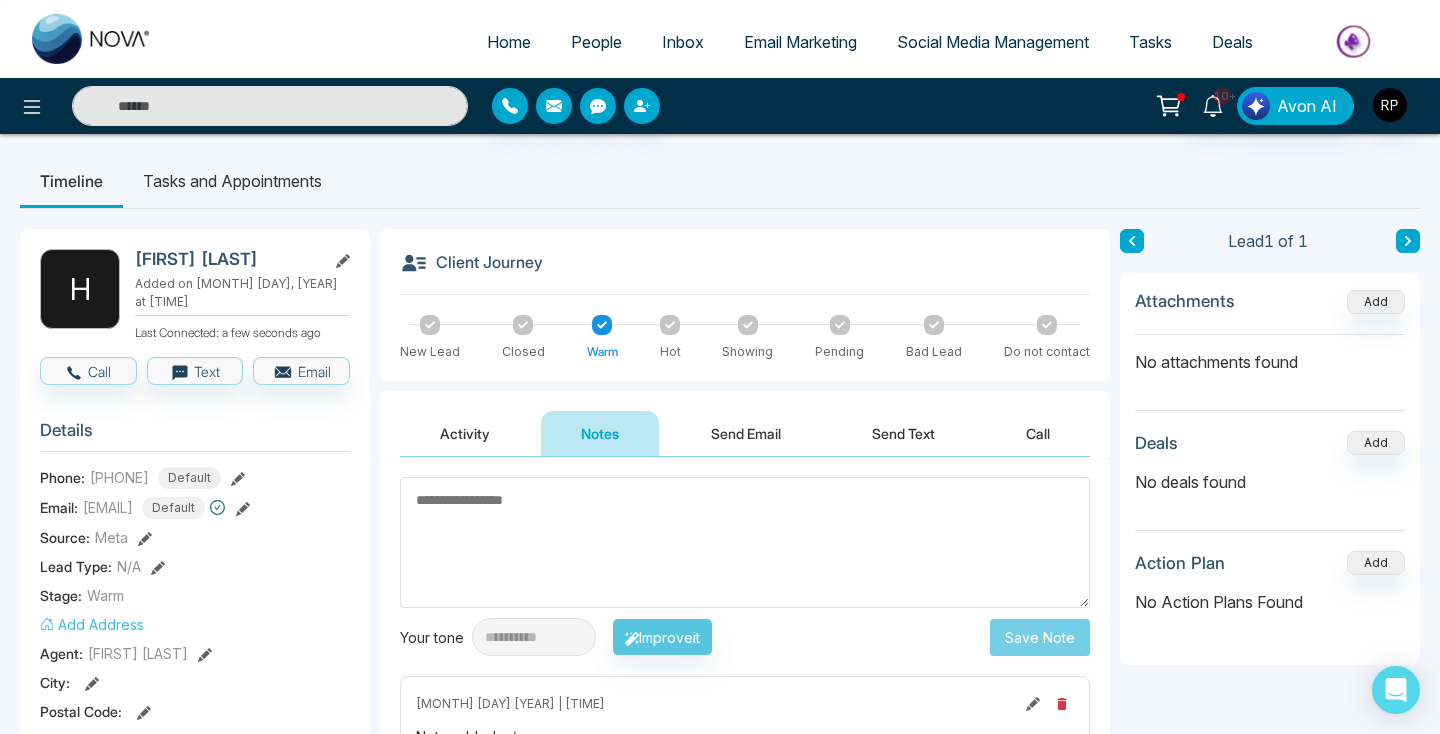 scroll, scrollTop: 53, scrollLeft: 0, axis: vertical 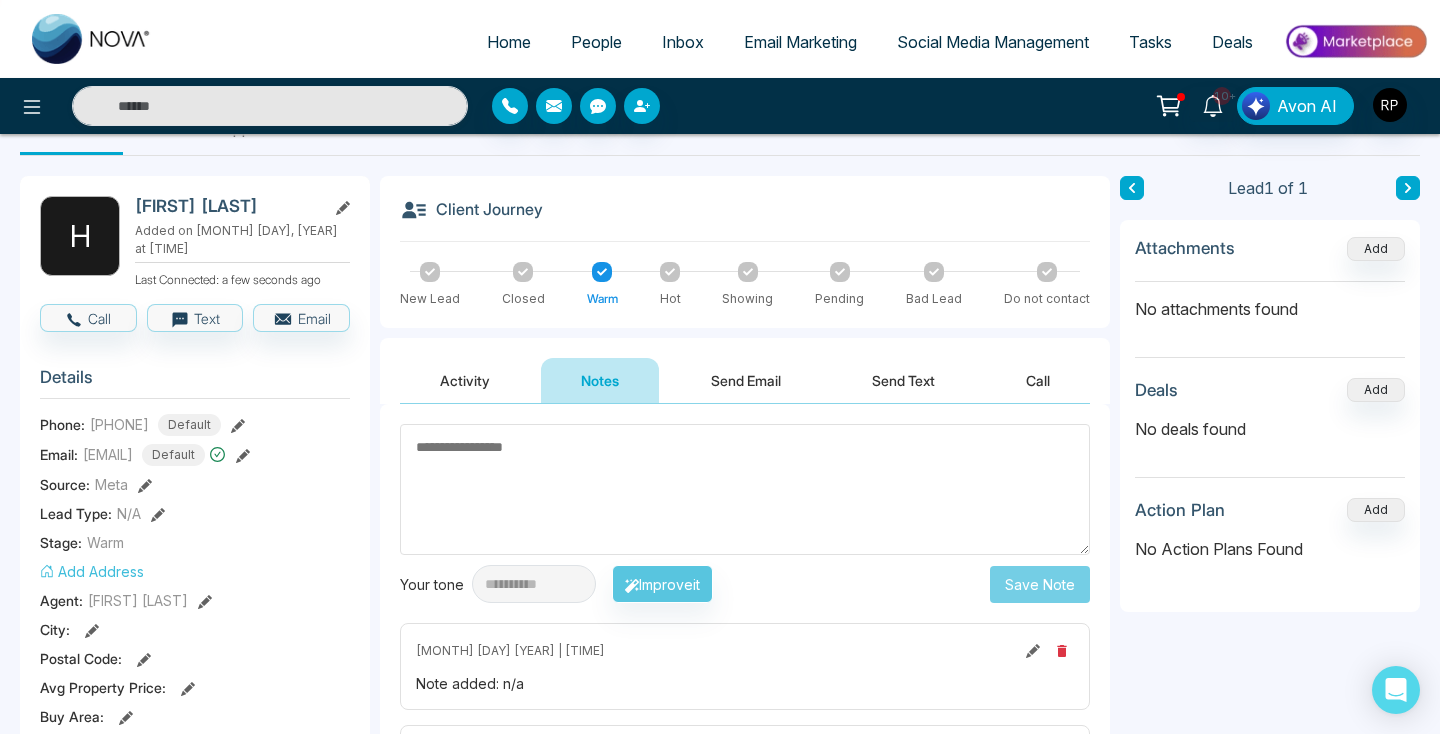 click on "People" at bounding box center (596, 42) 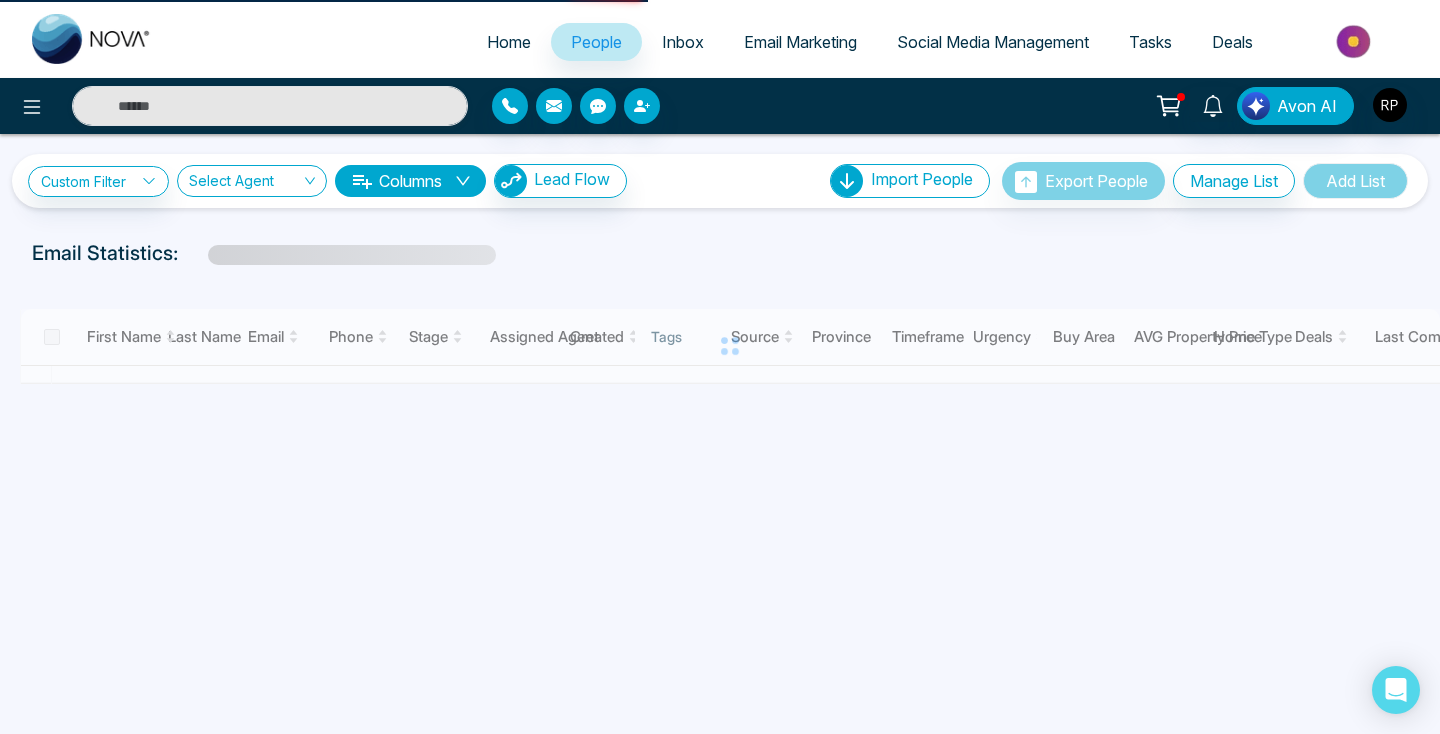 scroll, scrollTop: 0, scrollLeft: 0, axis: both 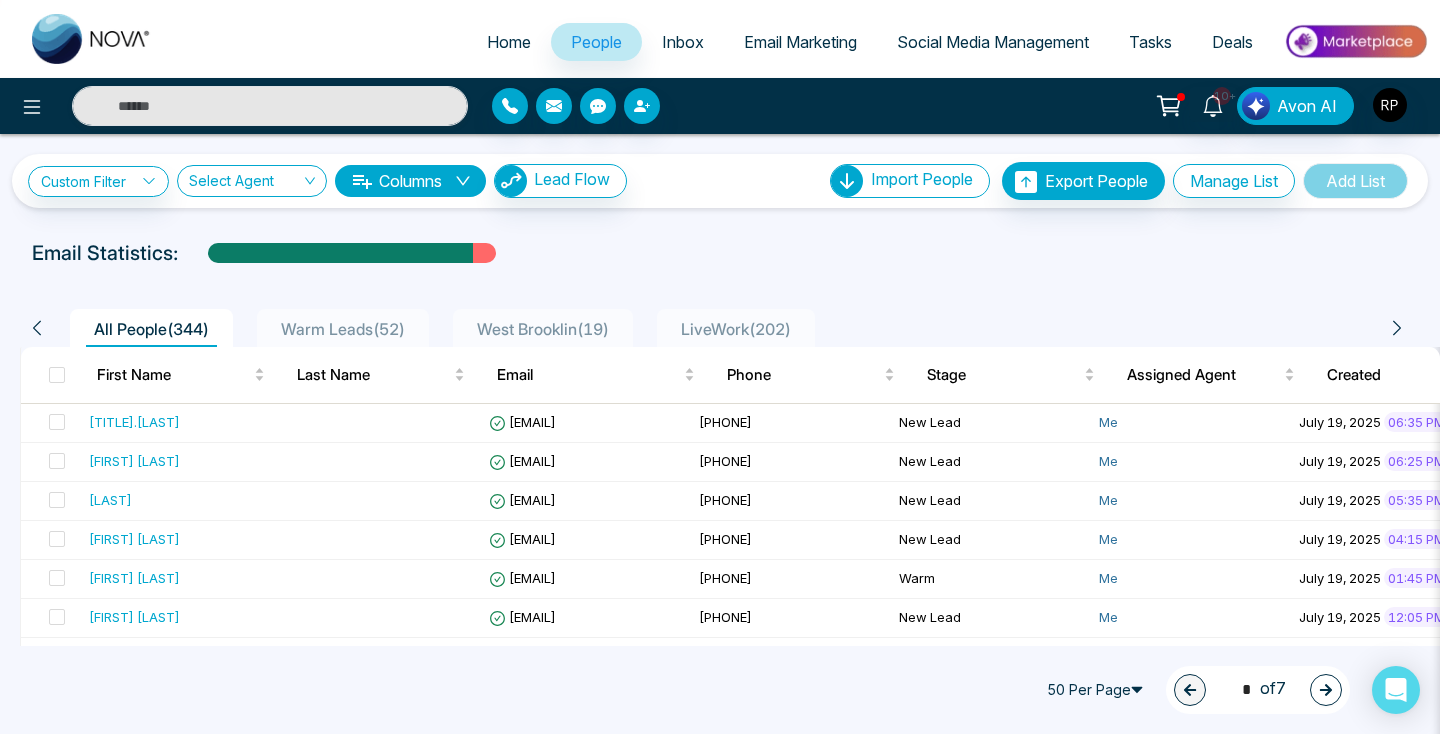 click on "LiveWork  ( 202 )" at bounding box center [736, 329] 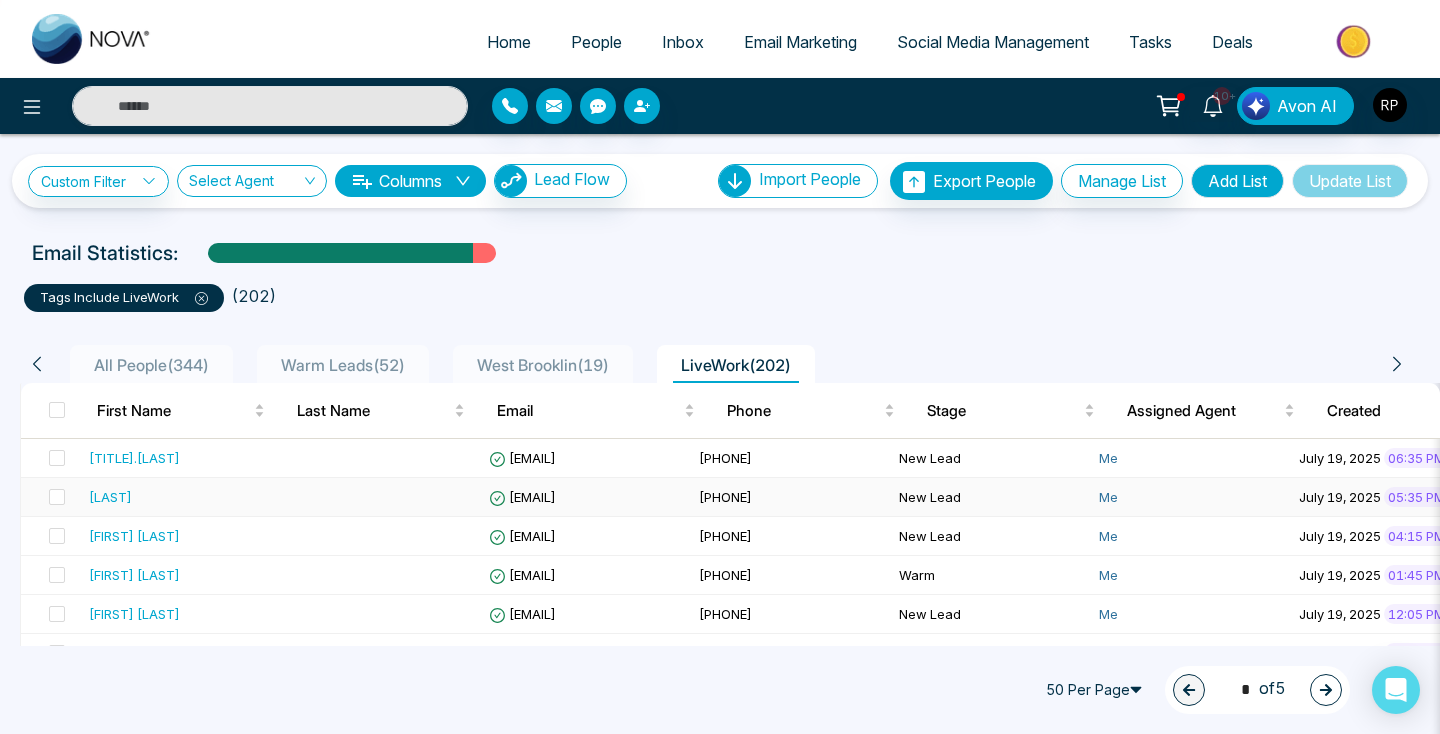 click on "[LAST]" at bounding box center (181, 497) 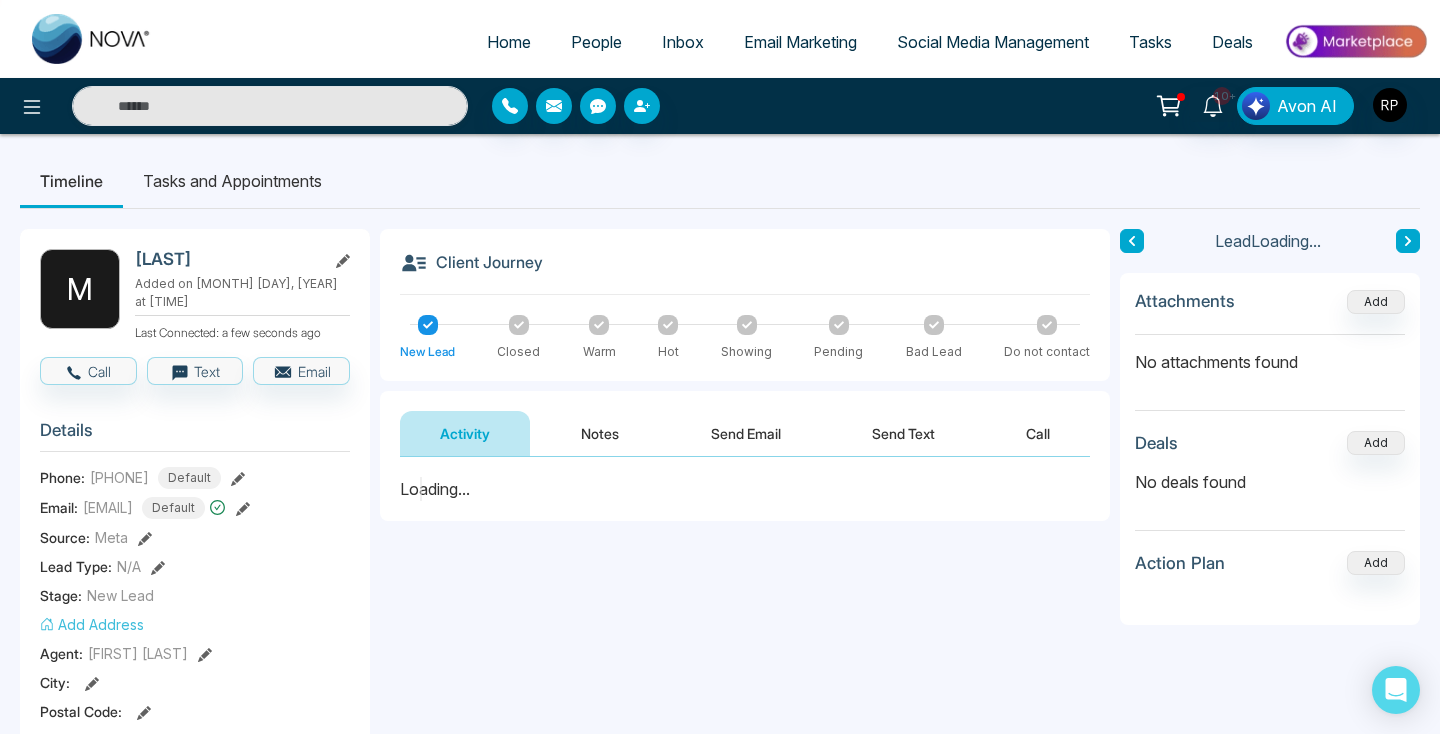 click on "Notes" at bounding box center [600, 433] 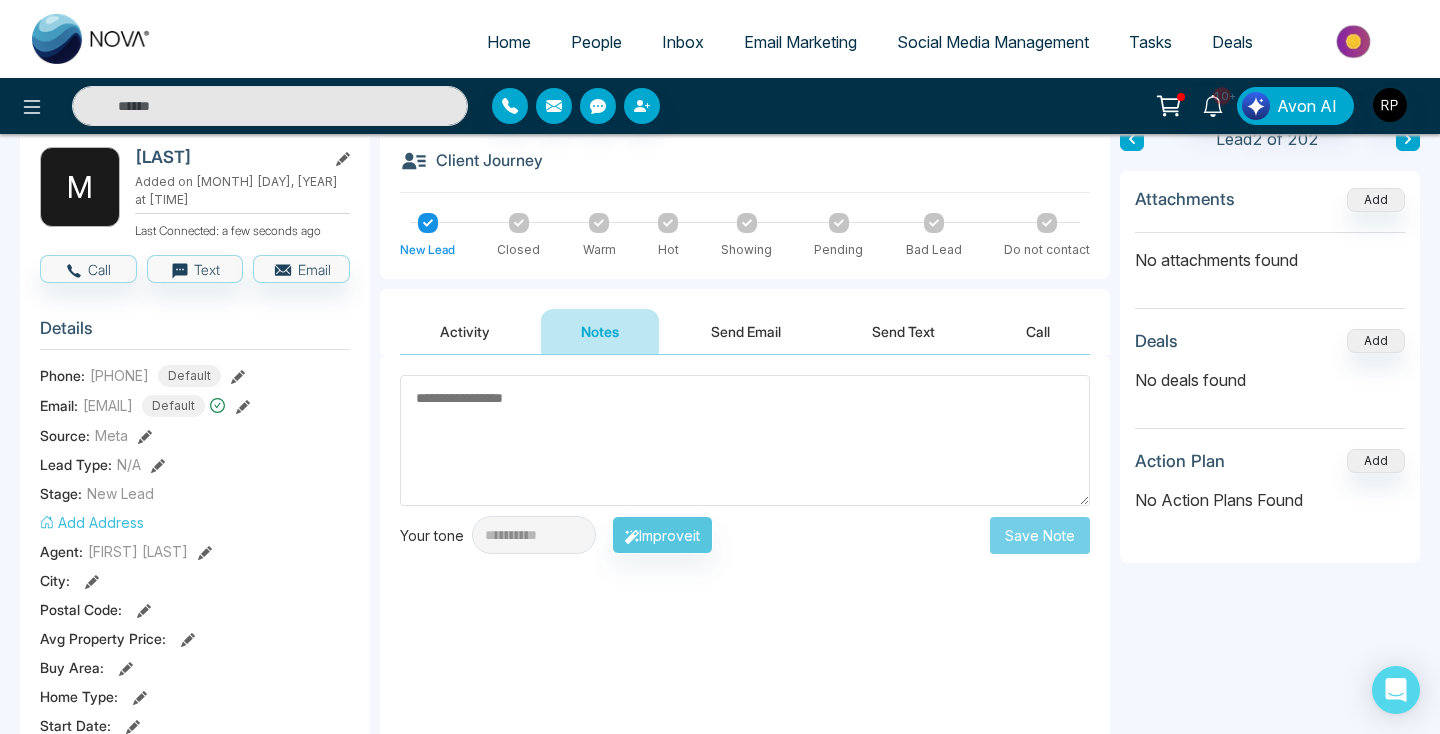 scroll, scrollTop: 100, scrollLeft: 0, axis: vertical 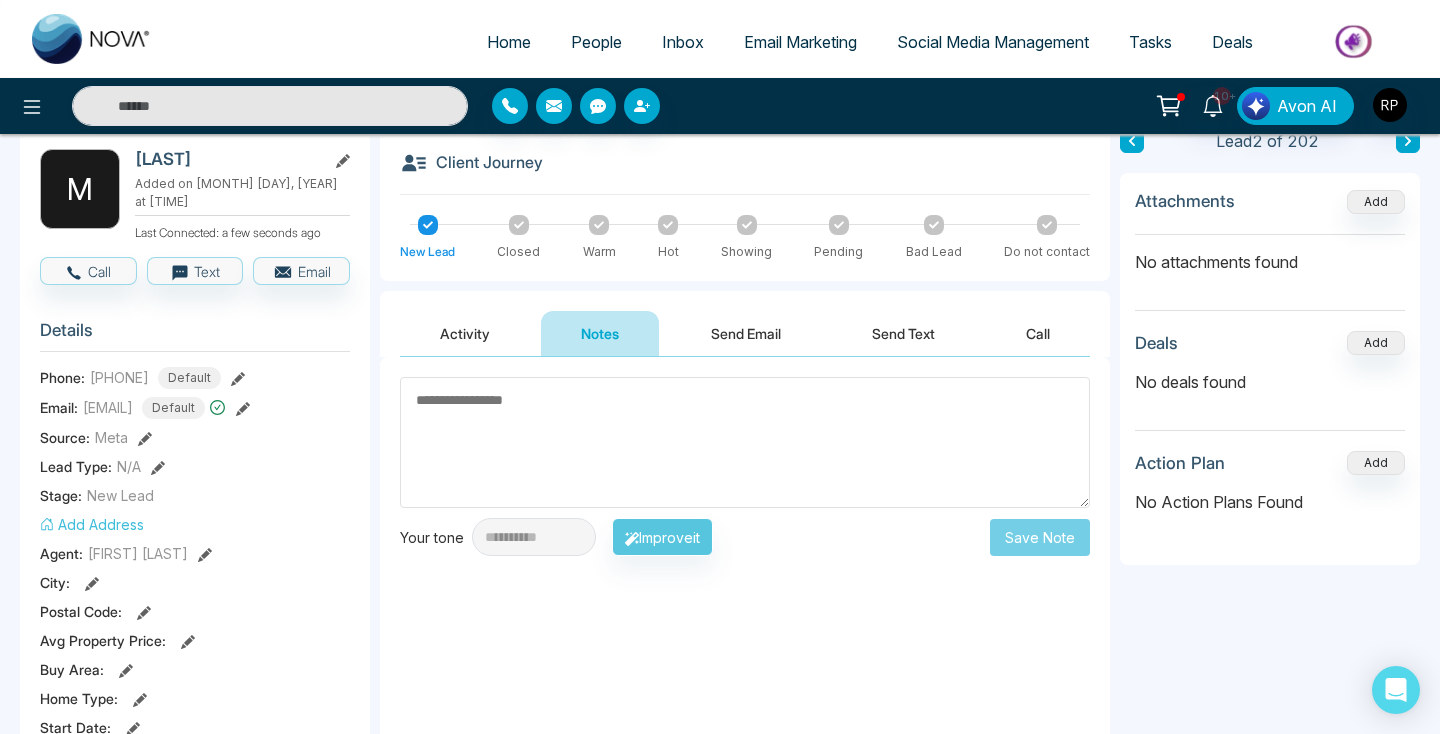 click on "Activity" at bounding box center (465, 333) 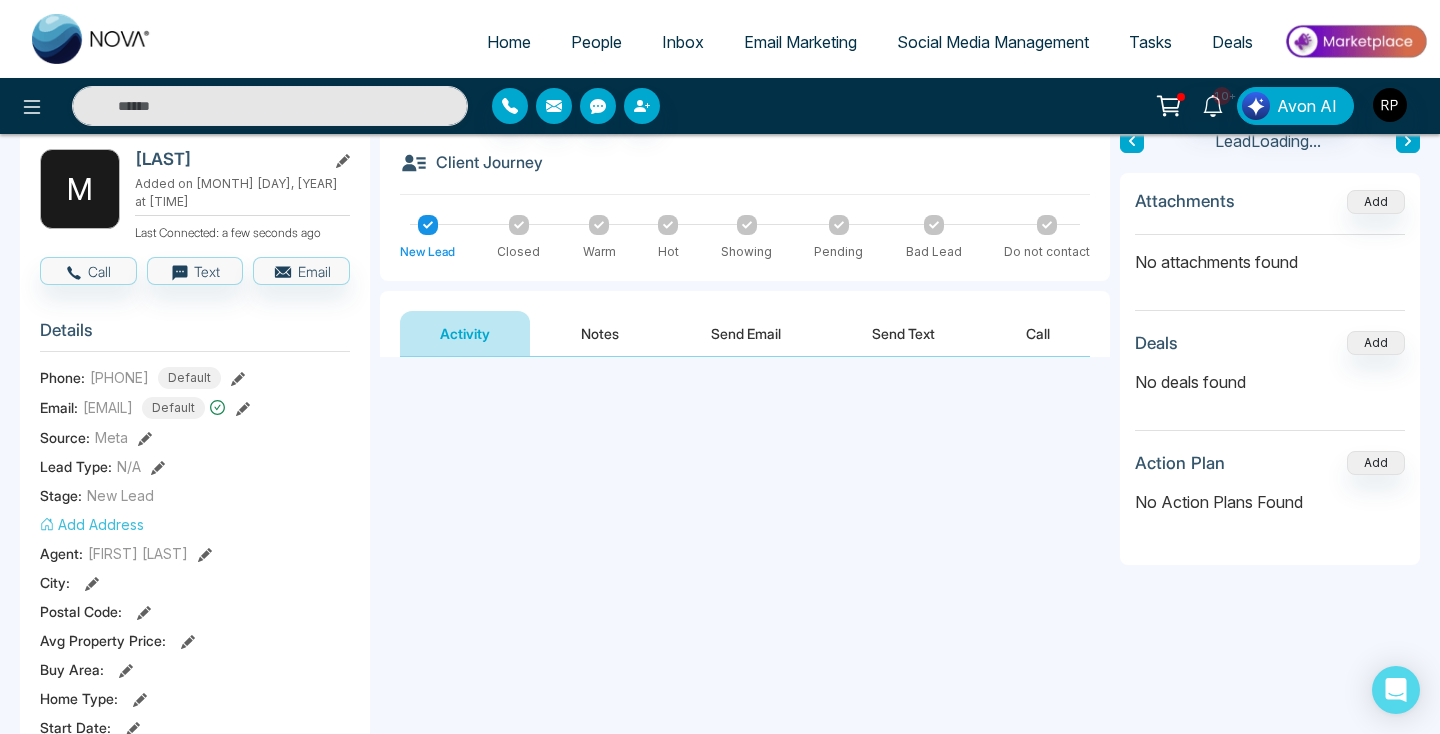 scroll, scrollTop: 0, scrollLeft: 0, axis: both 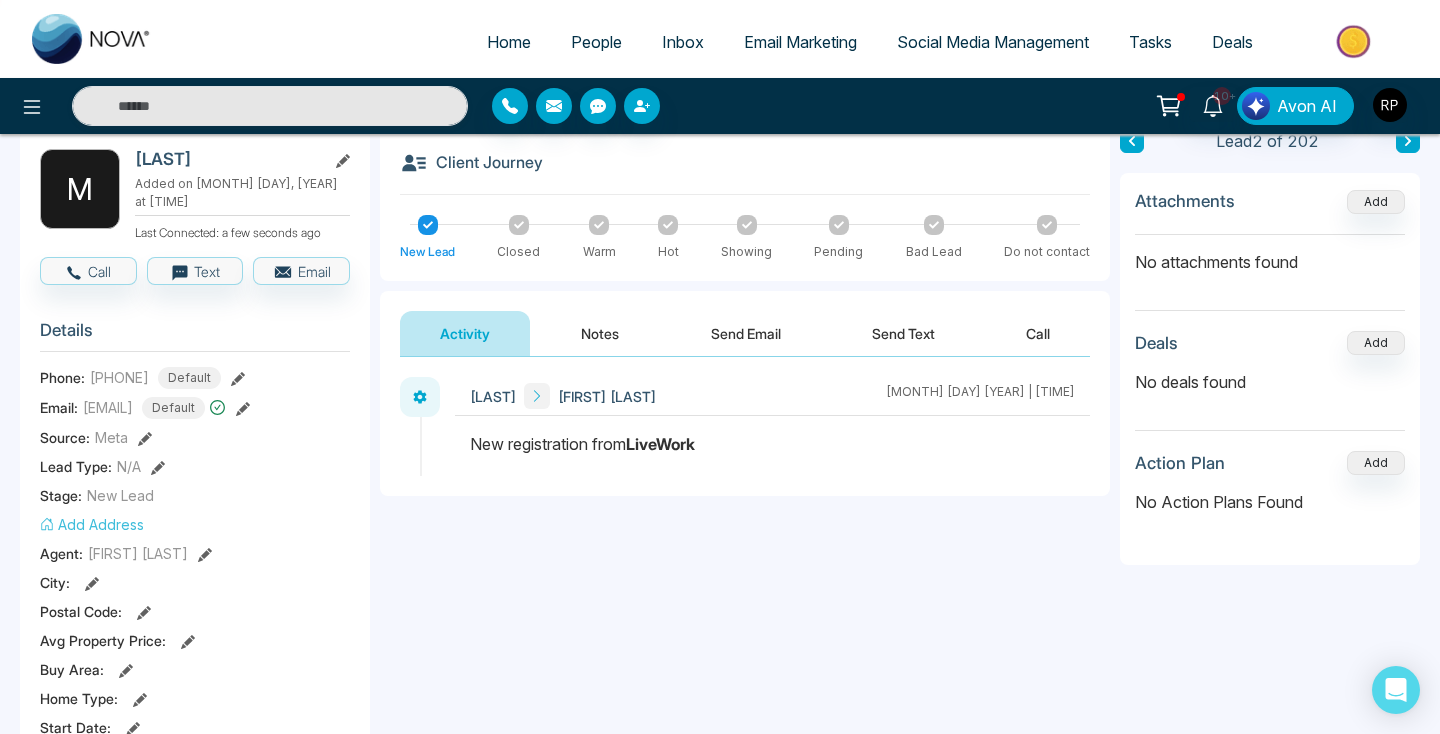 click on "Notes" at bounding box center (600, 333) 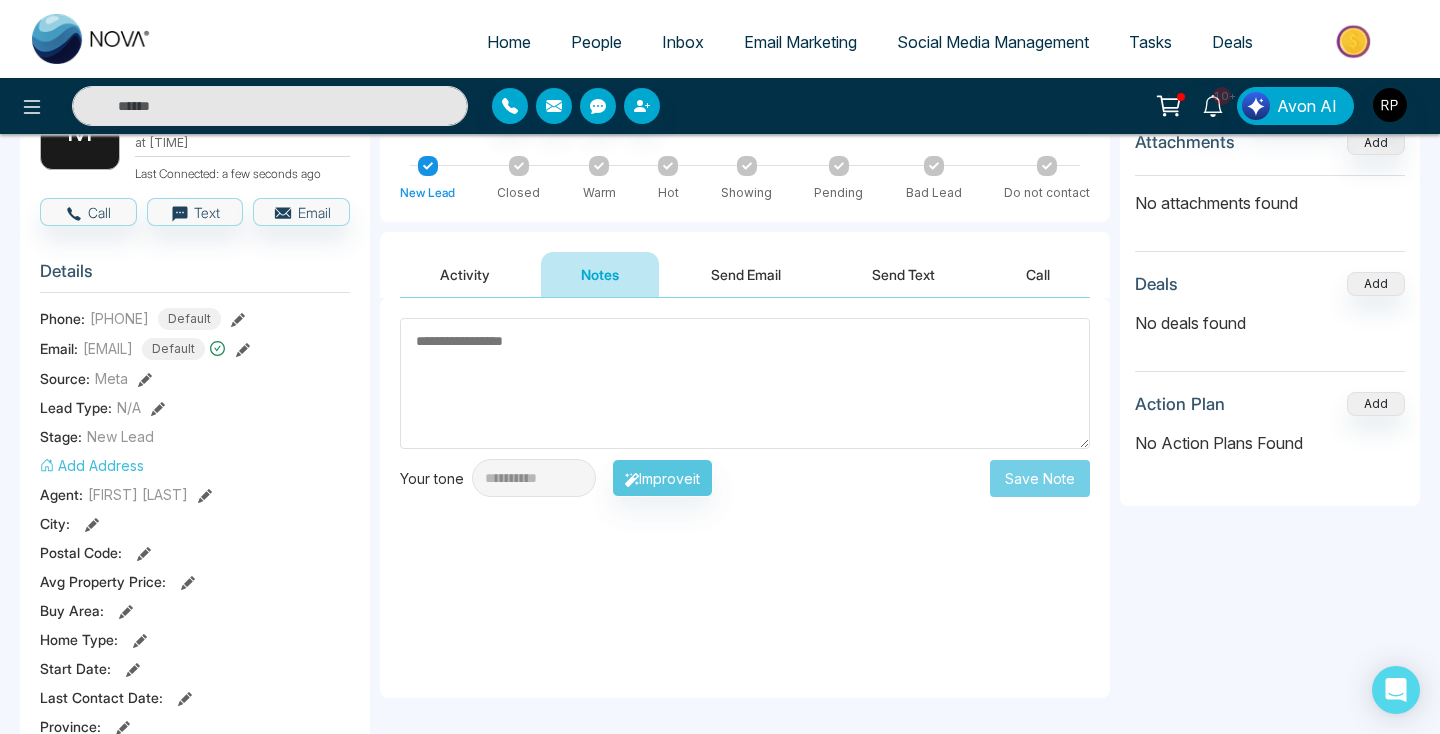 scroll, scrollTop: 176, scrollLeft: 0, axis: vertical 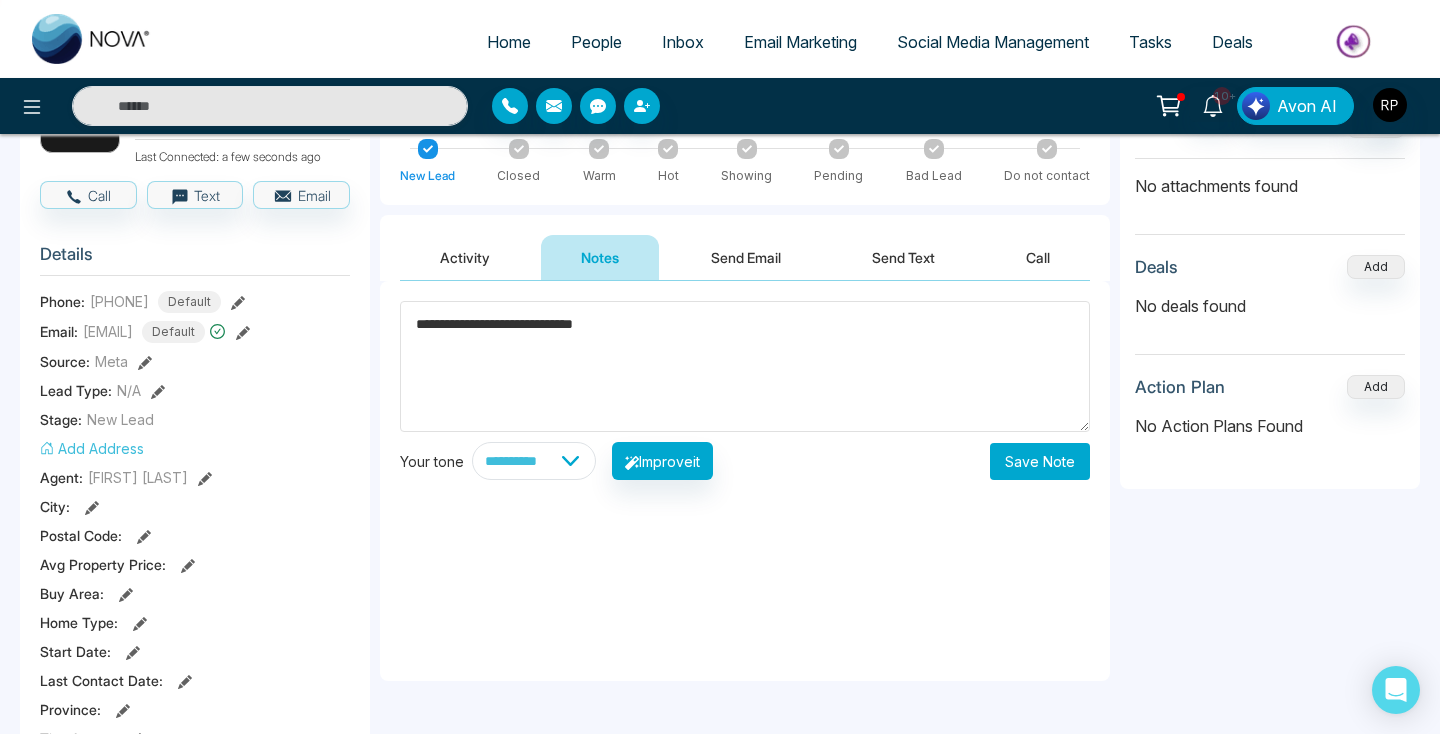 type on "**********" 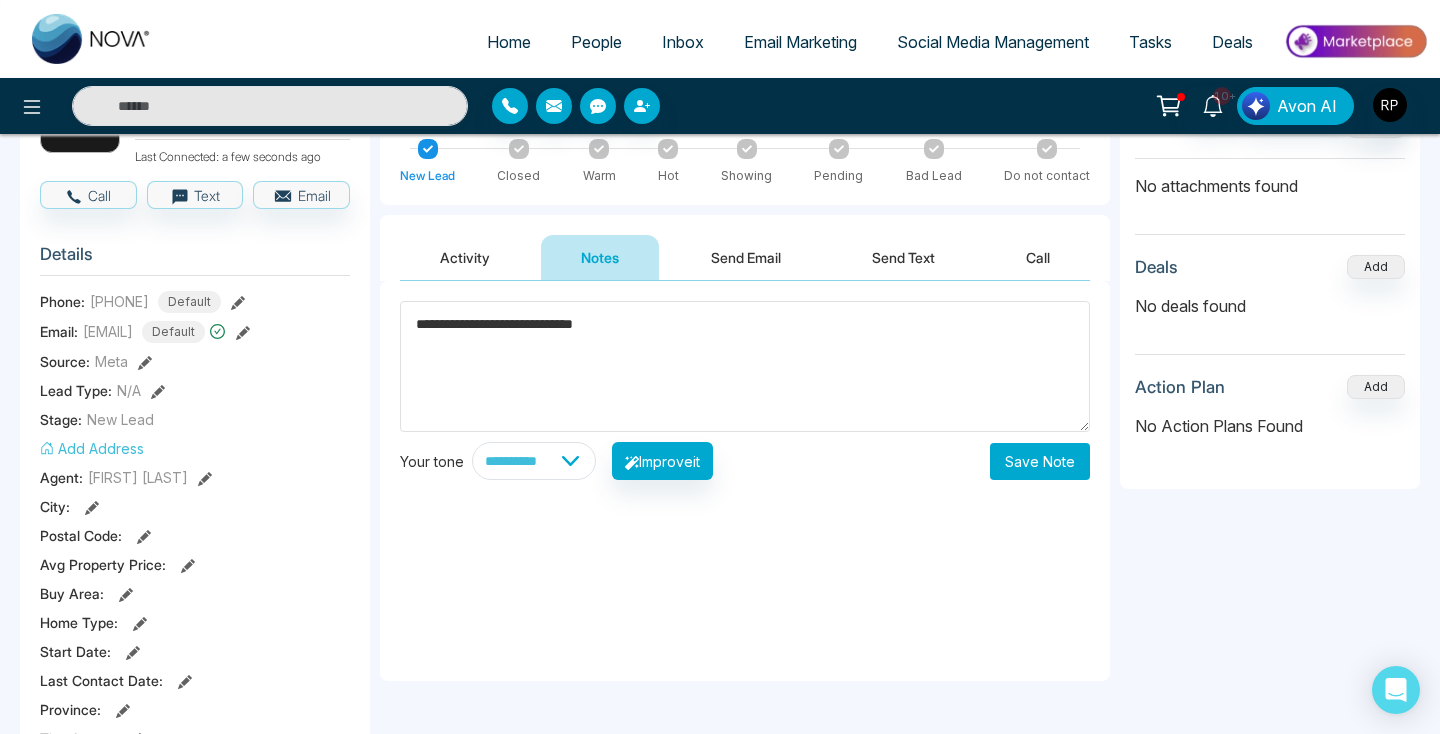 click on "Save Note" at bounding box center (1040, 461) 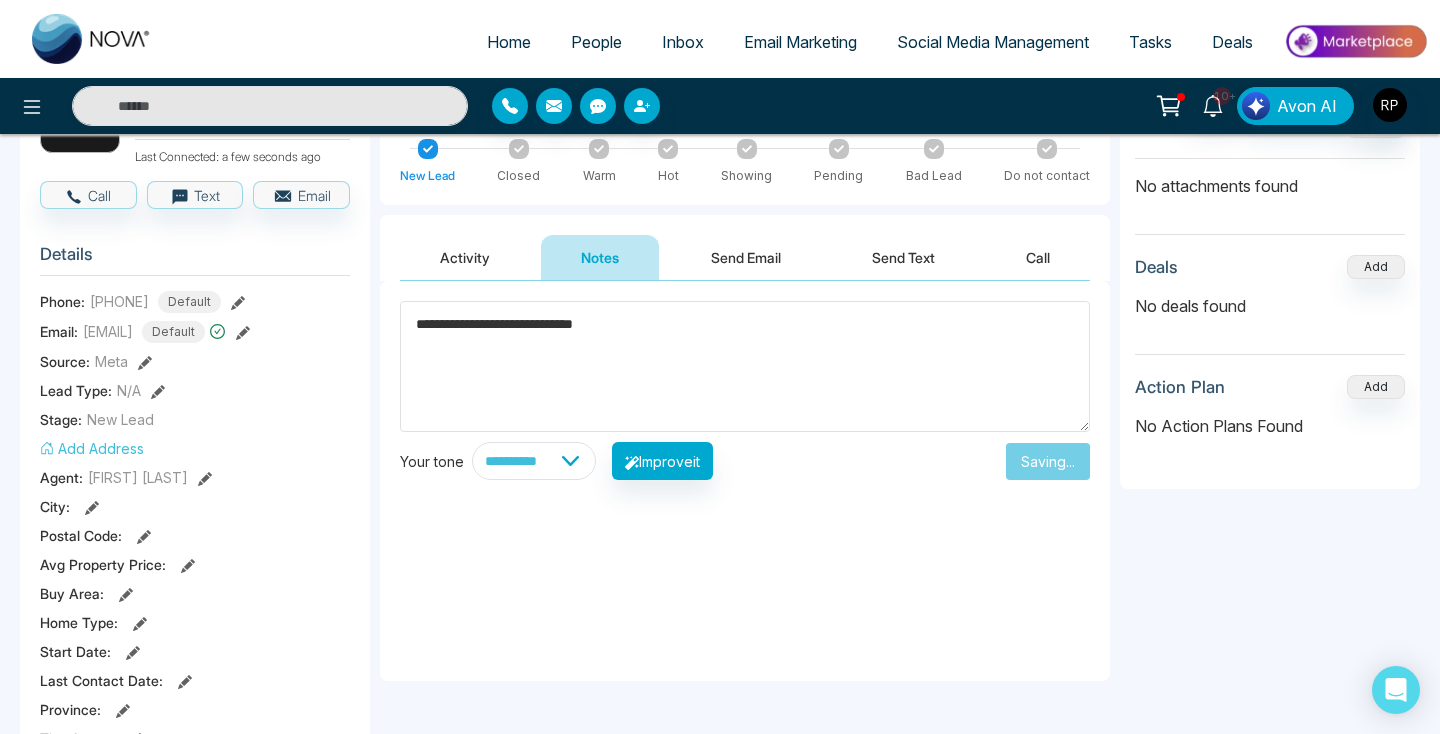 type 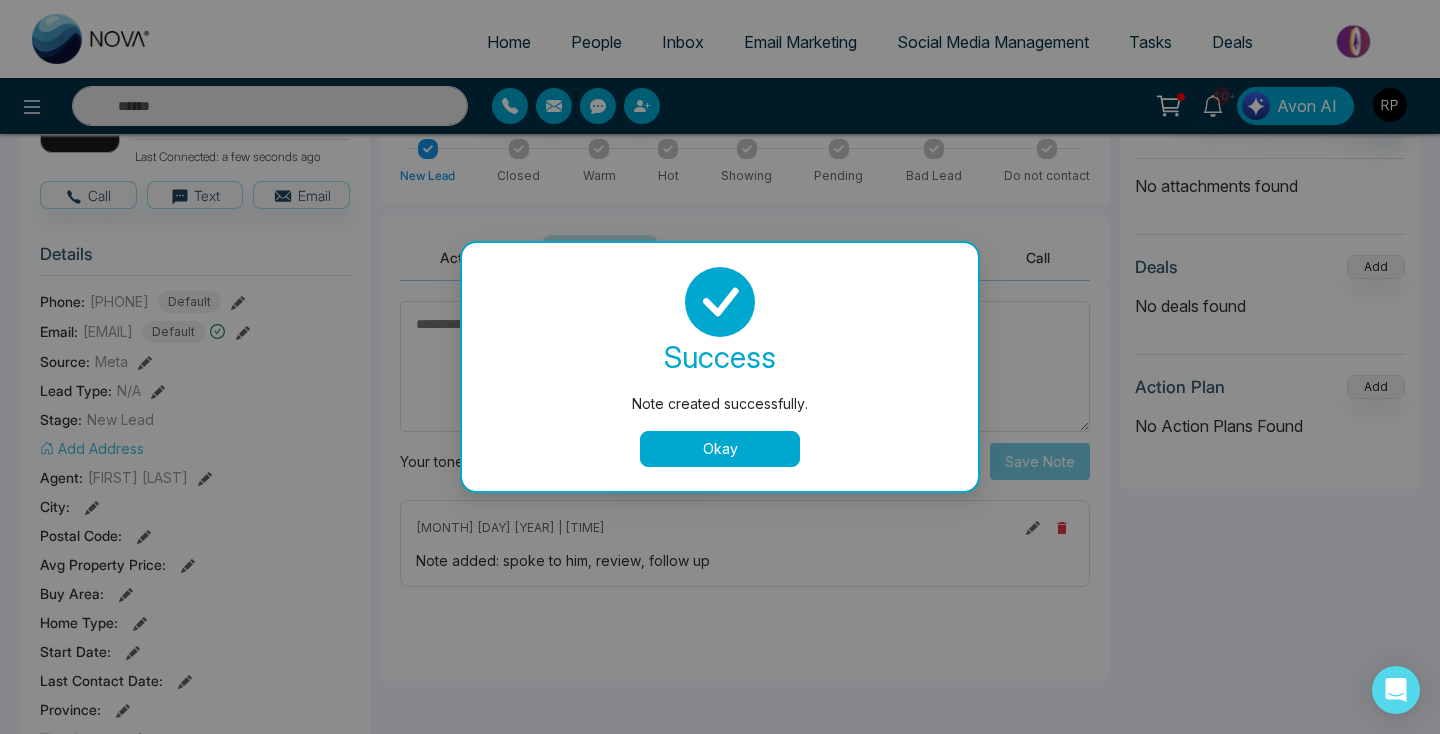 click on "Okay" at bounding box center (720, 449) 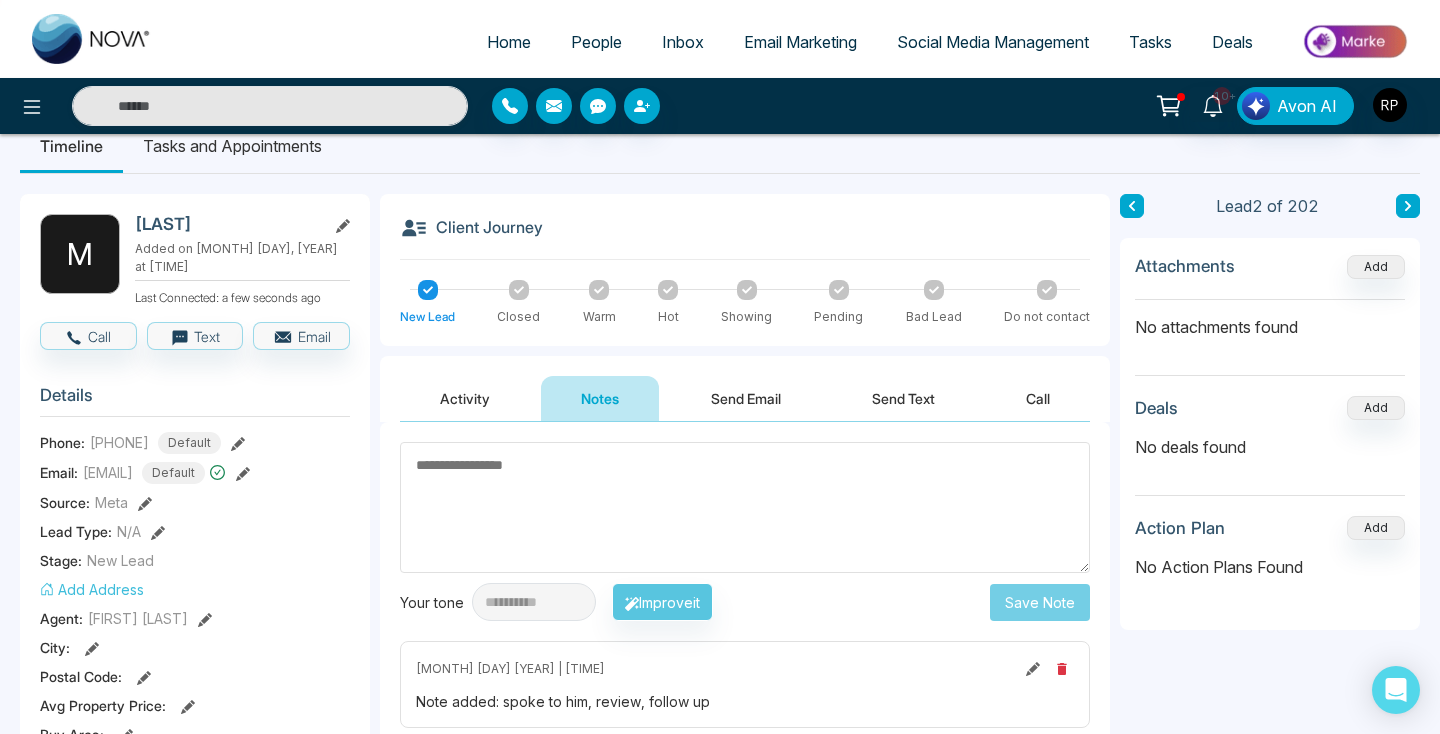 scroll, scrollTop: 0, scrollLeft: 0, axis: both 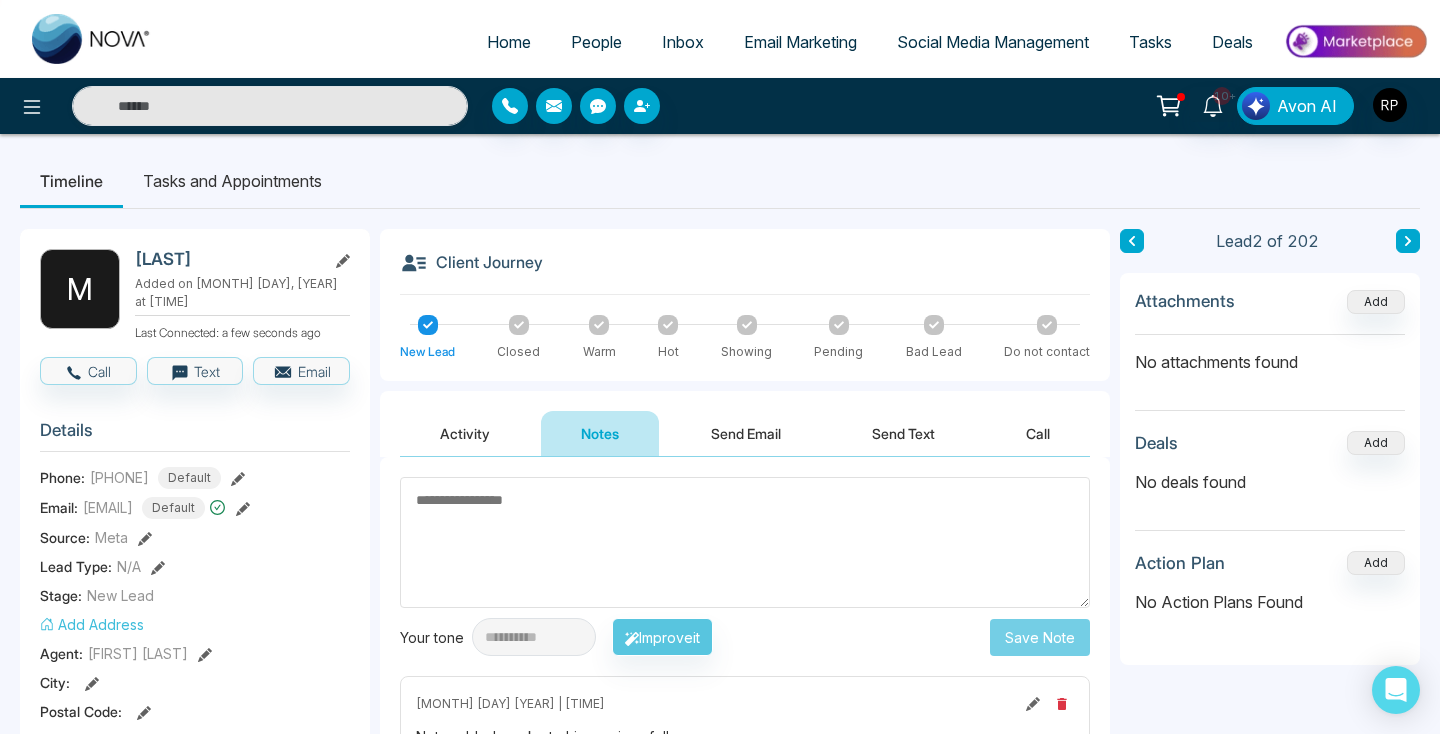 click at bounding box center (1132, 241) 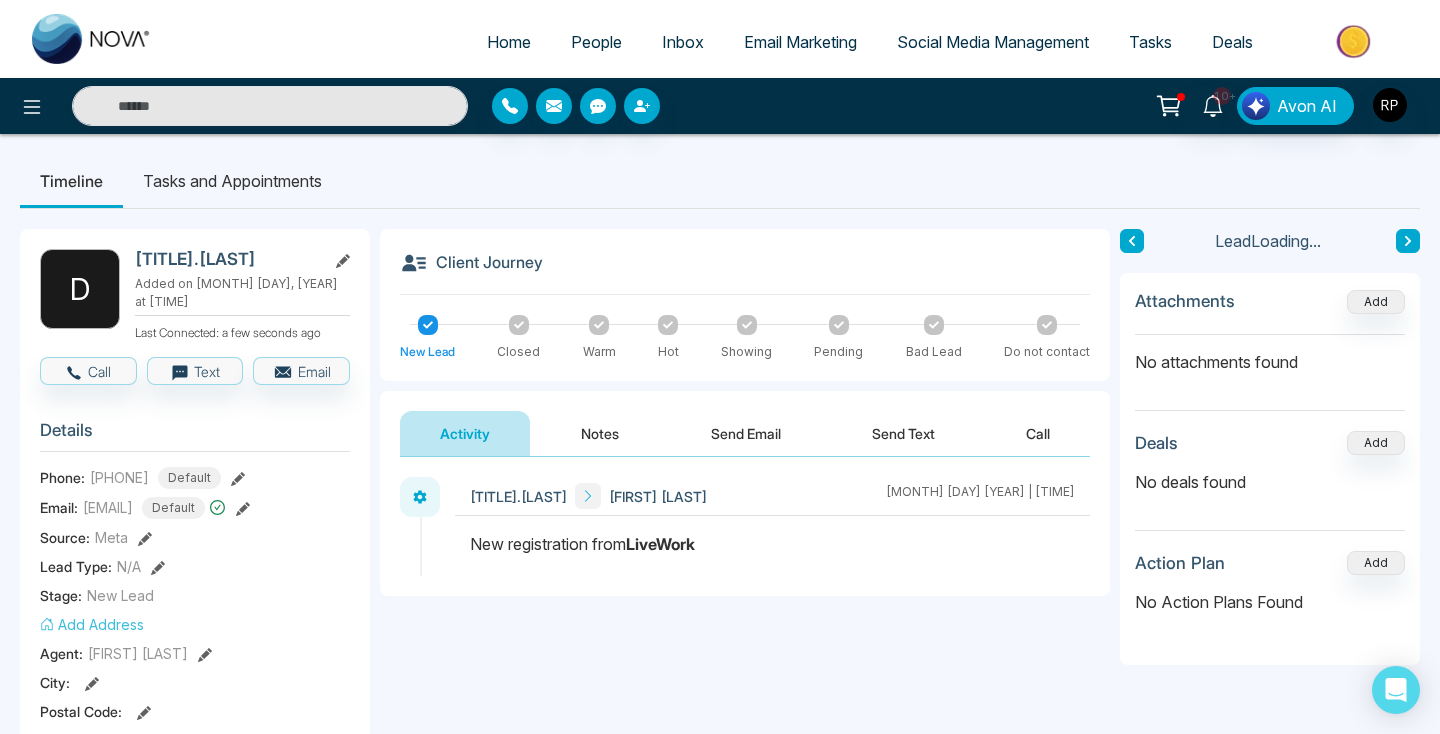 click on "Notes" at bounding box center [600, 433] 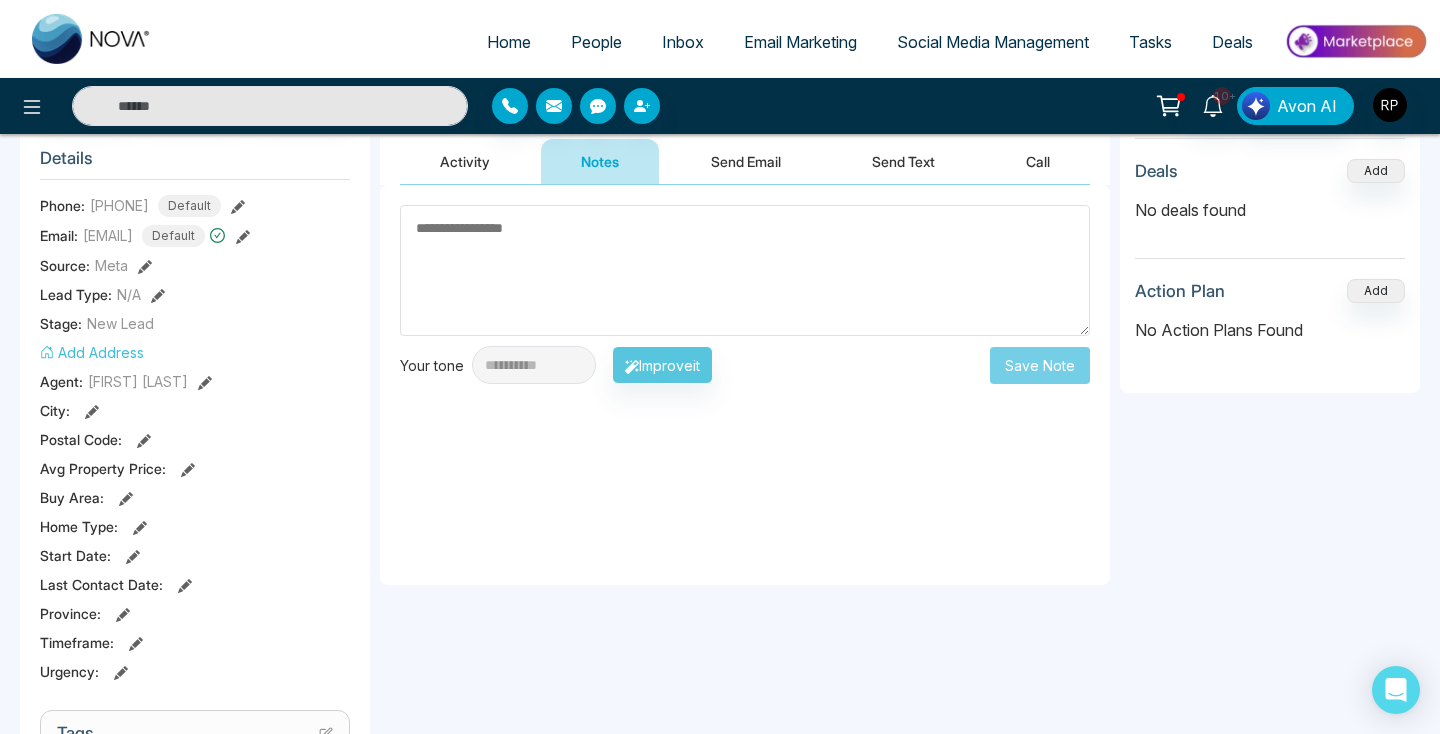 scroll, scrollTop: 268, scrollLeft: 0, axis: vertical 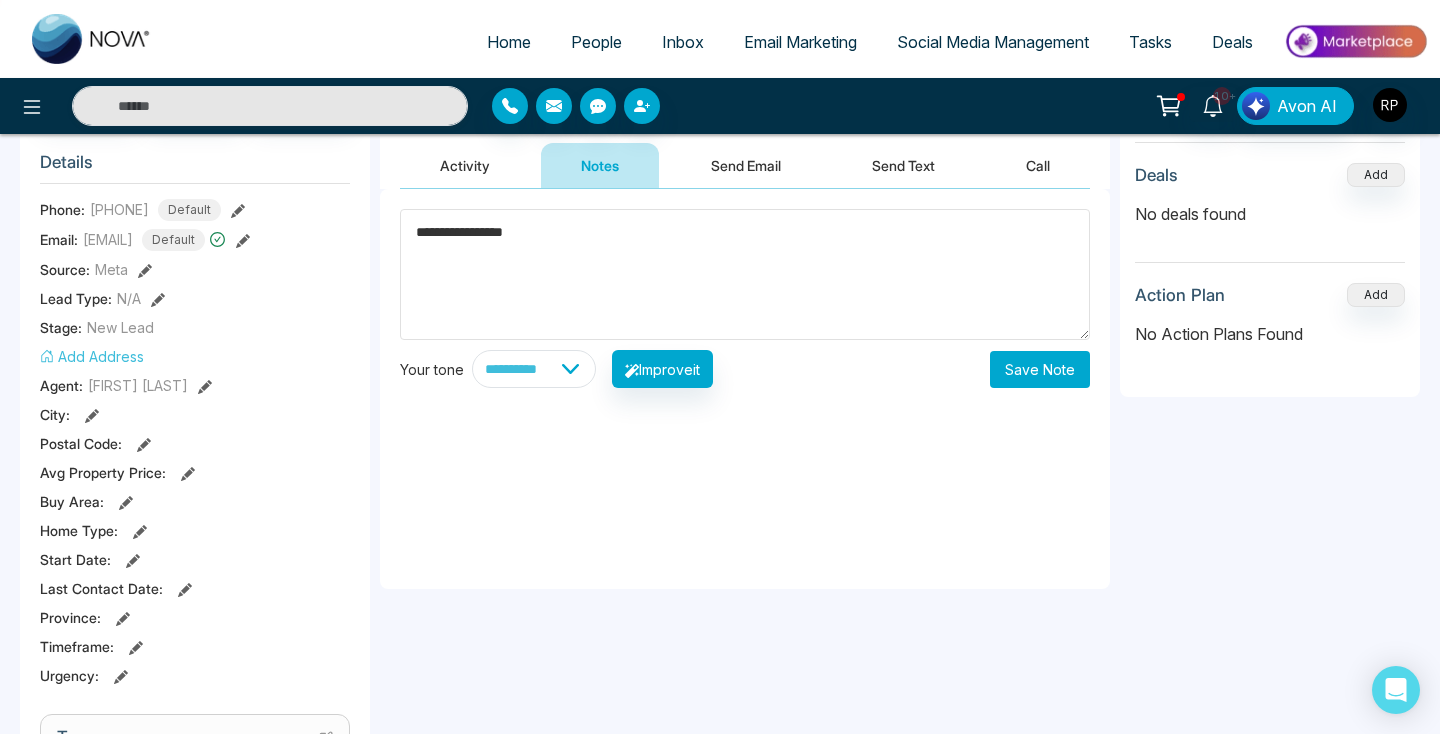 type on "**********" 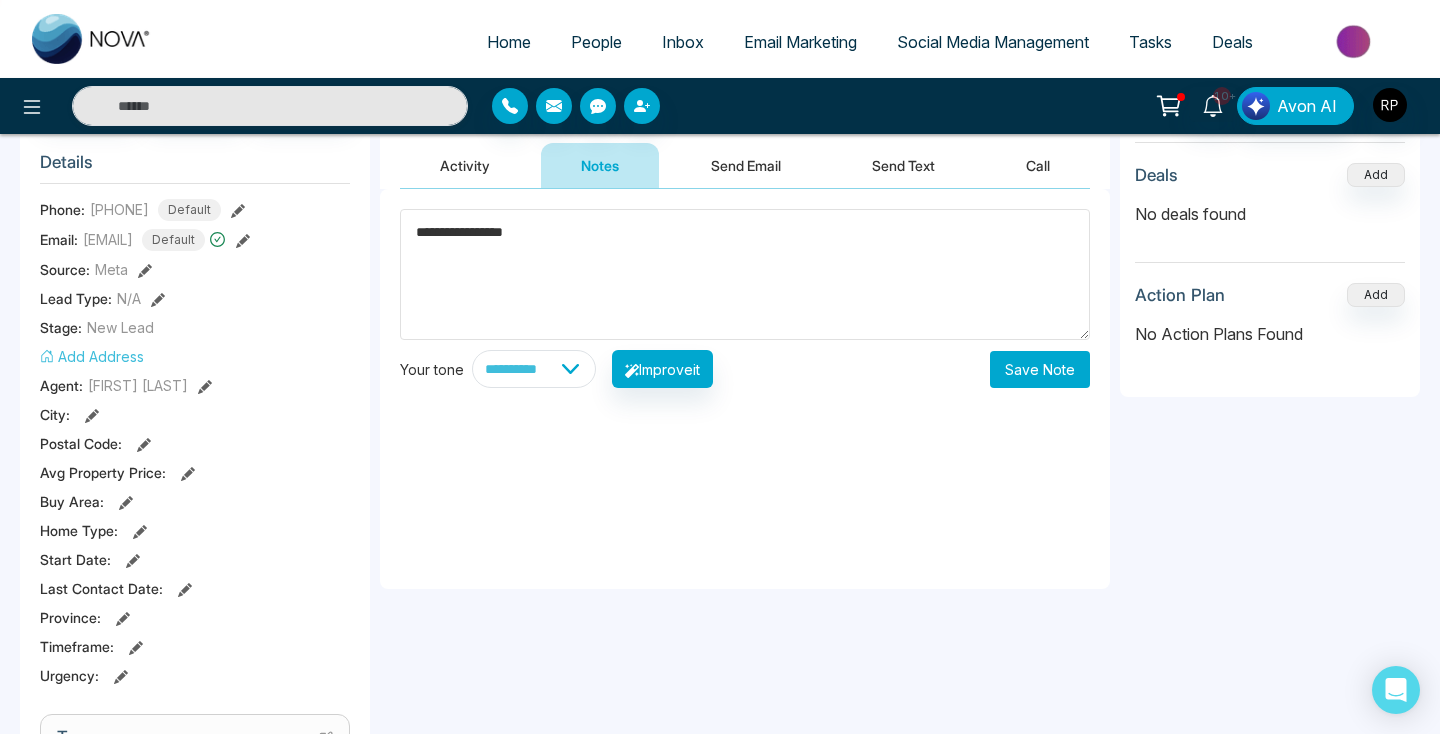 click on "Save Note" at bounding box center [1040, 369] 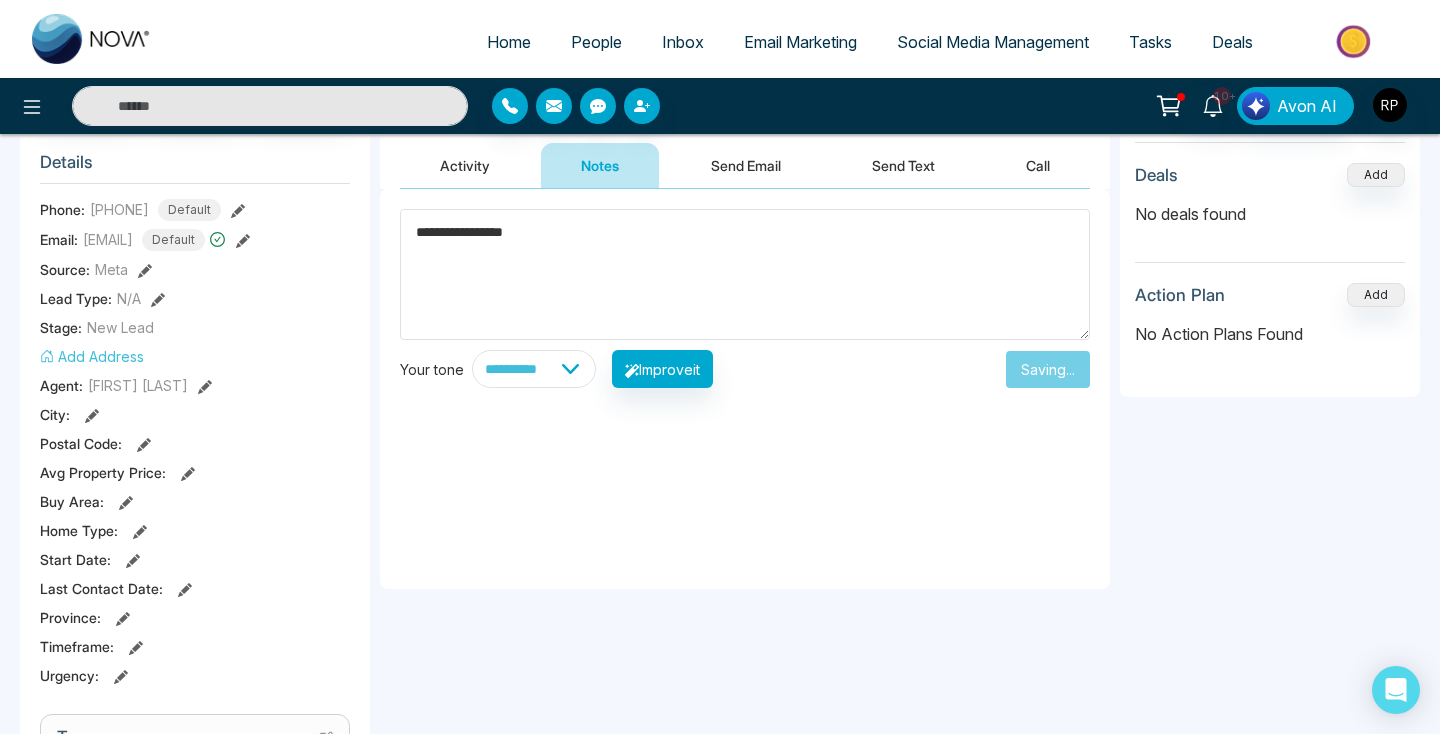 type 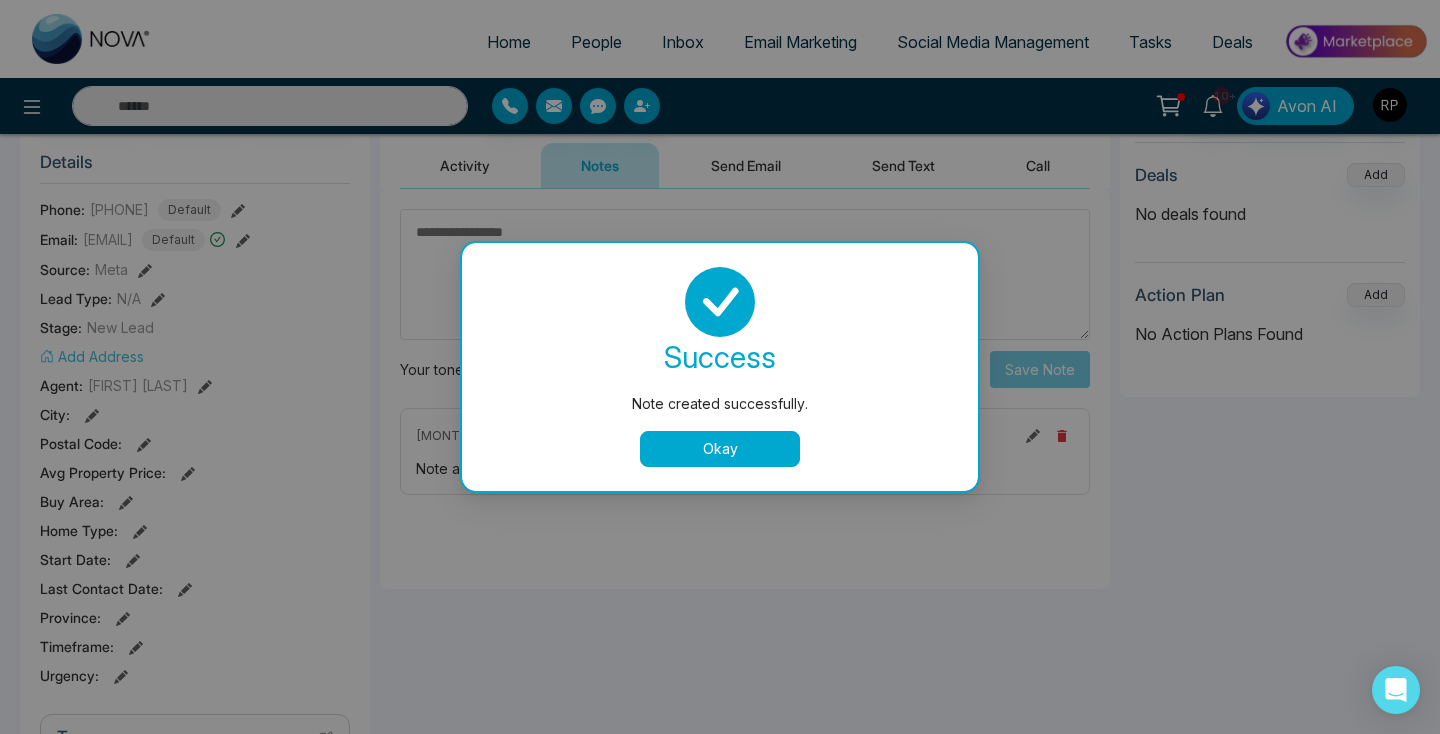 click on "Okay" at bounding box center (720, 449) 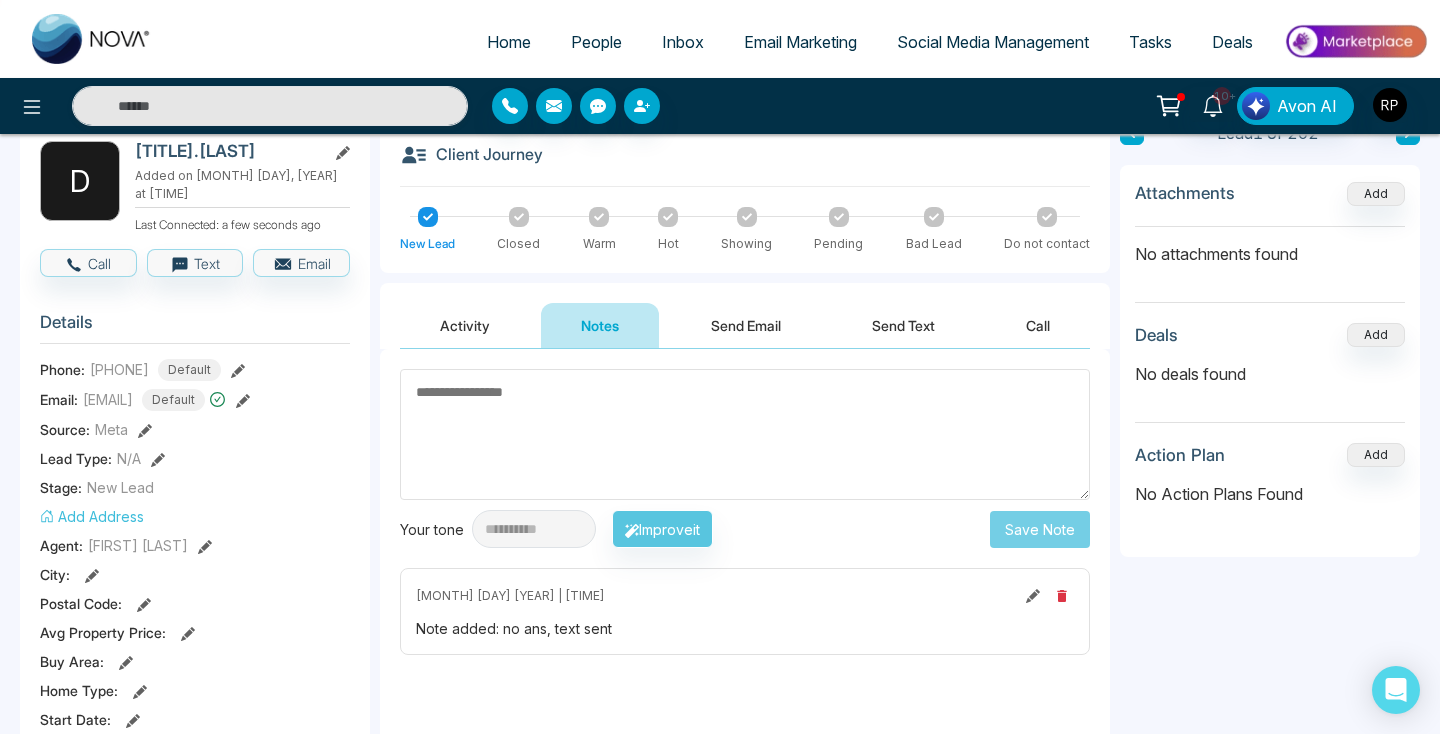 scroll, scrollTop: 0, scrollLeft: 0, axis: both 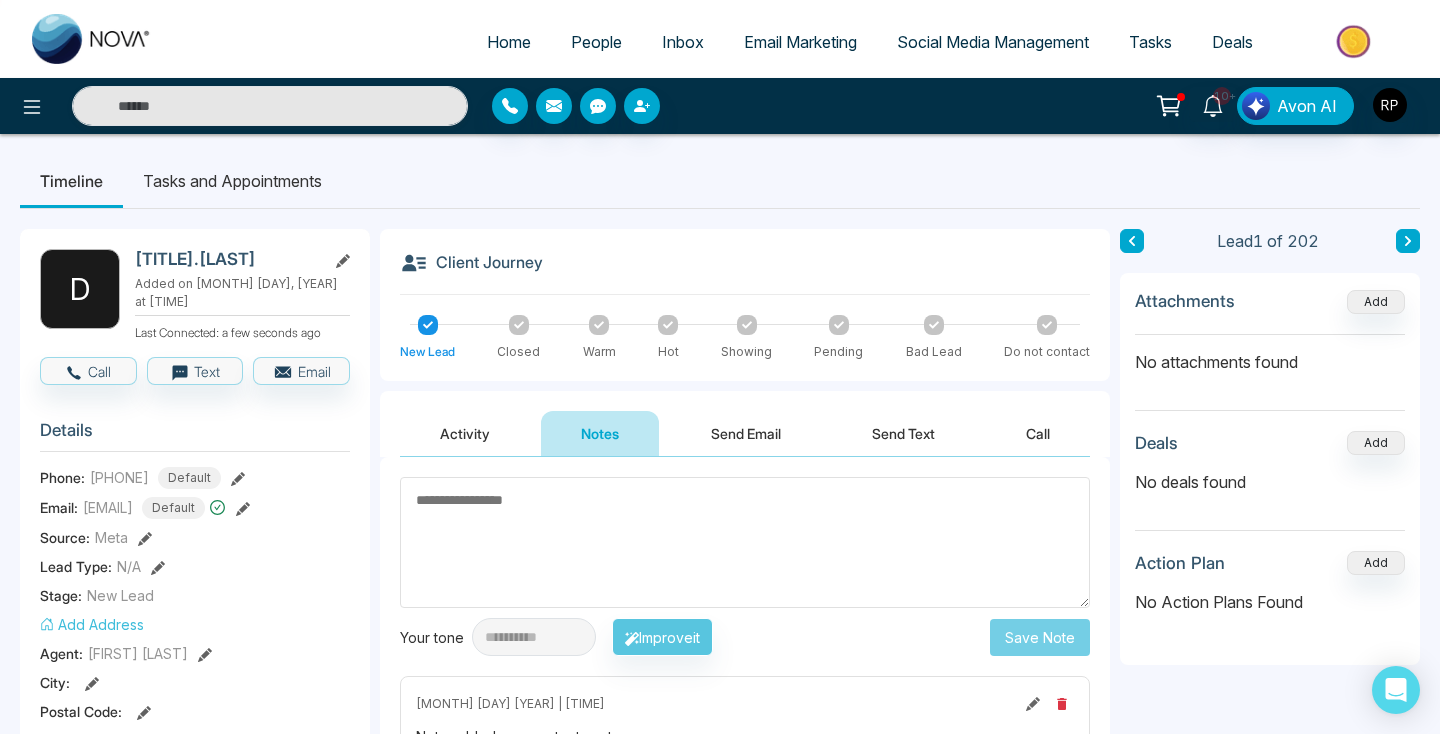click 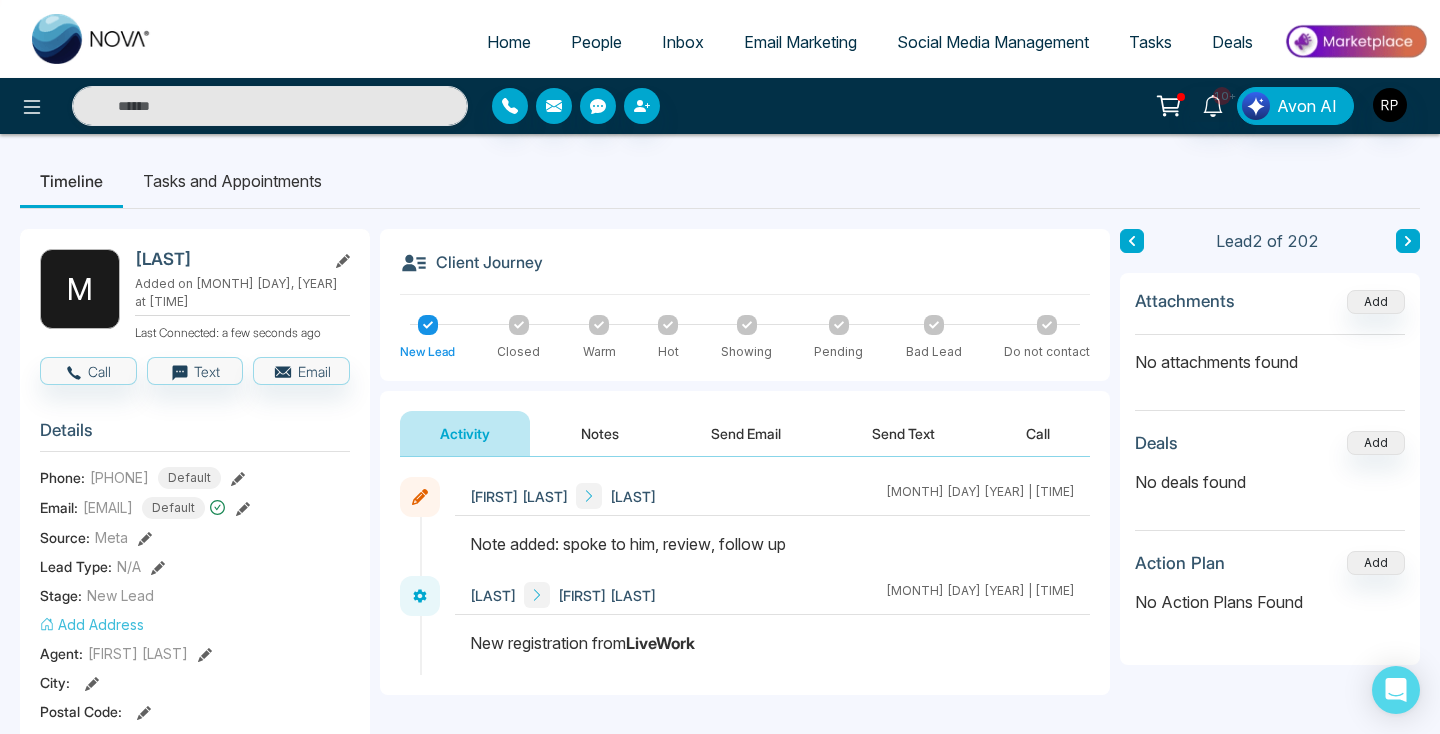 click 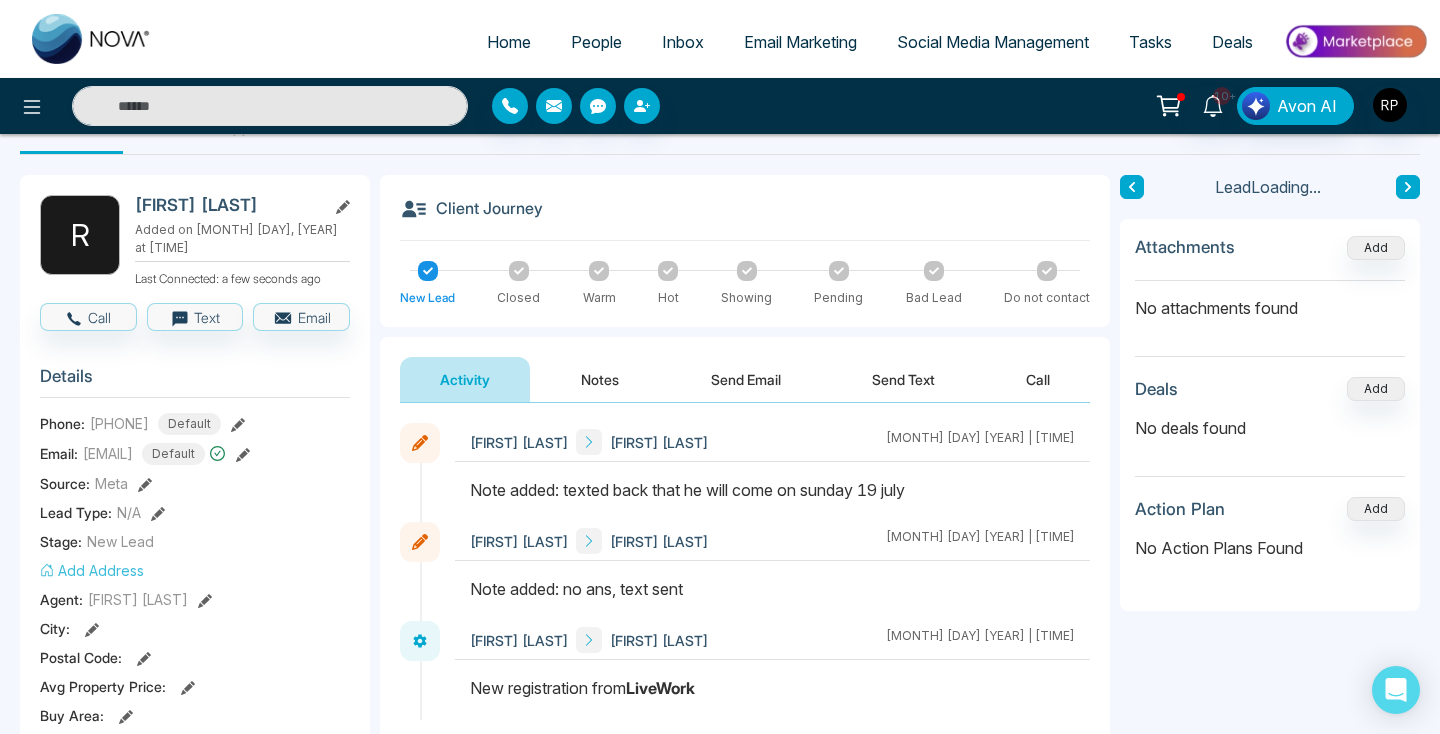 scroll, scrollTop: 52, scrollLeft: 0, axis: vertical 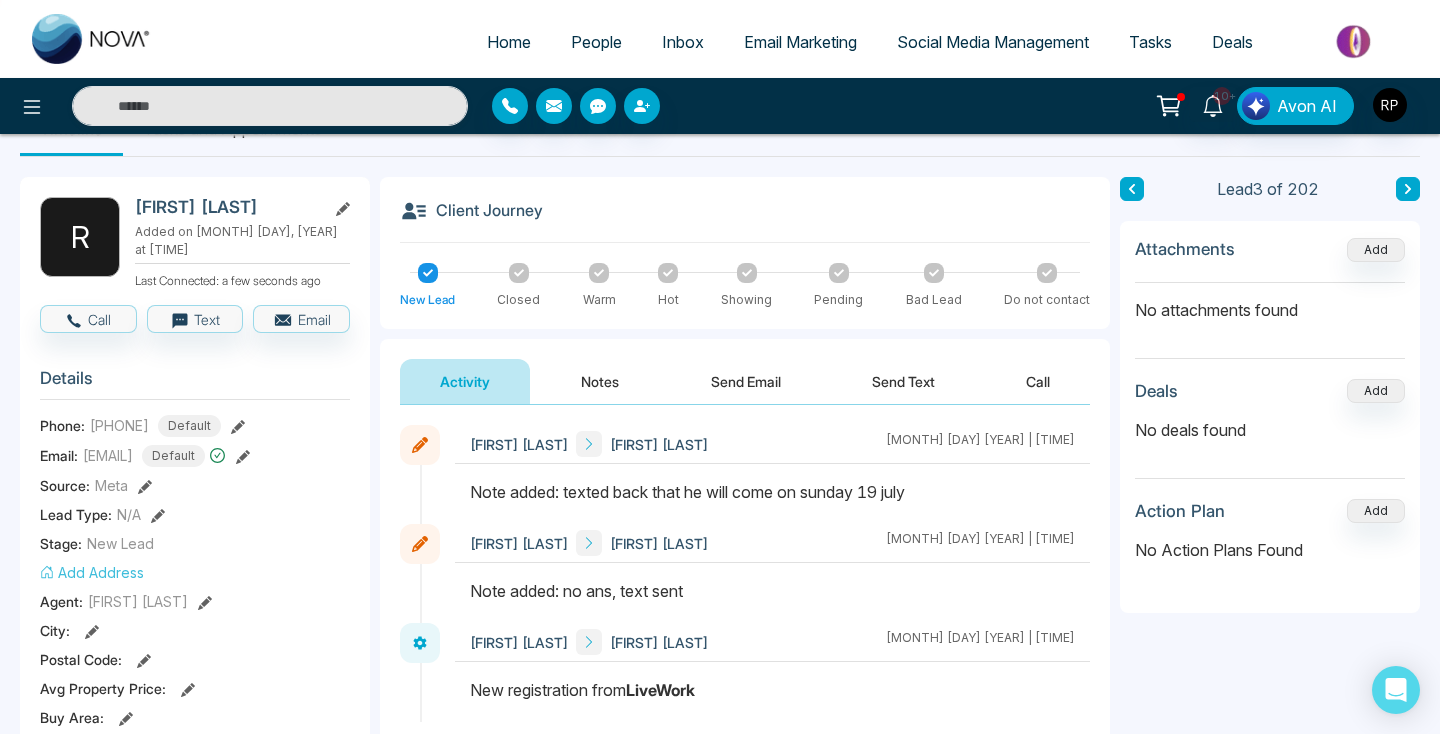 click 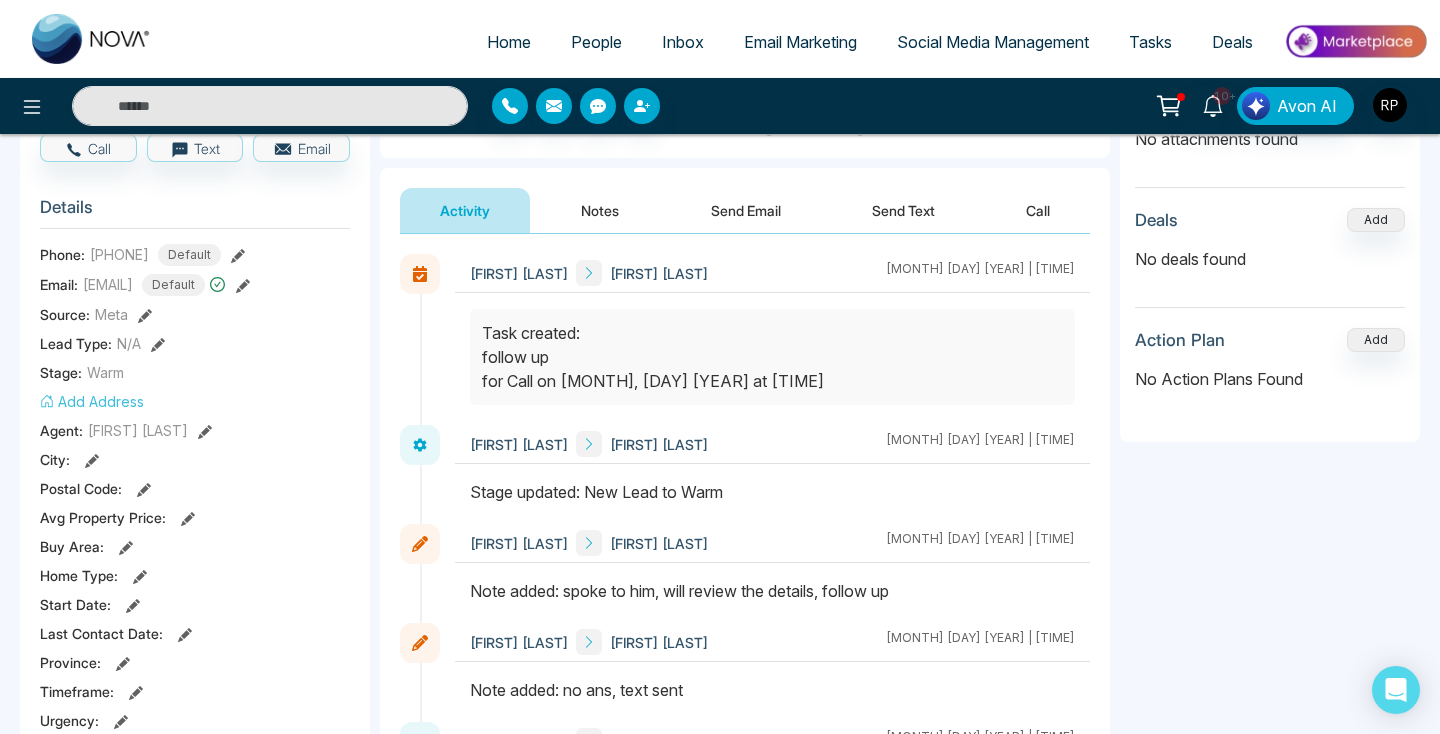 scroll, scrollTop: 0, scrollLeft: 0, axis: both 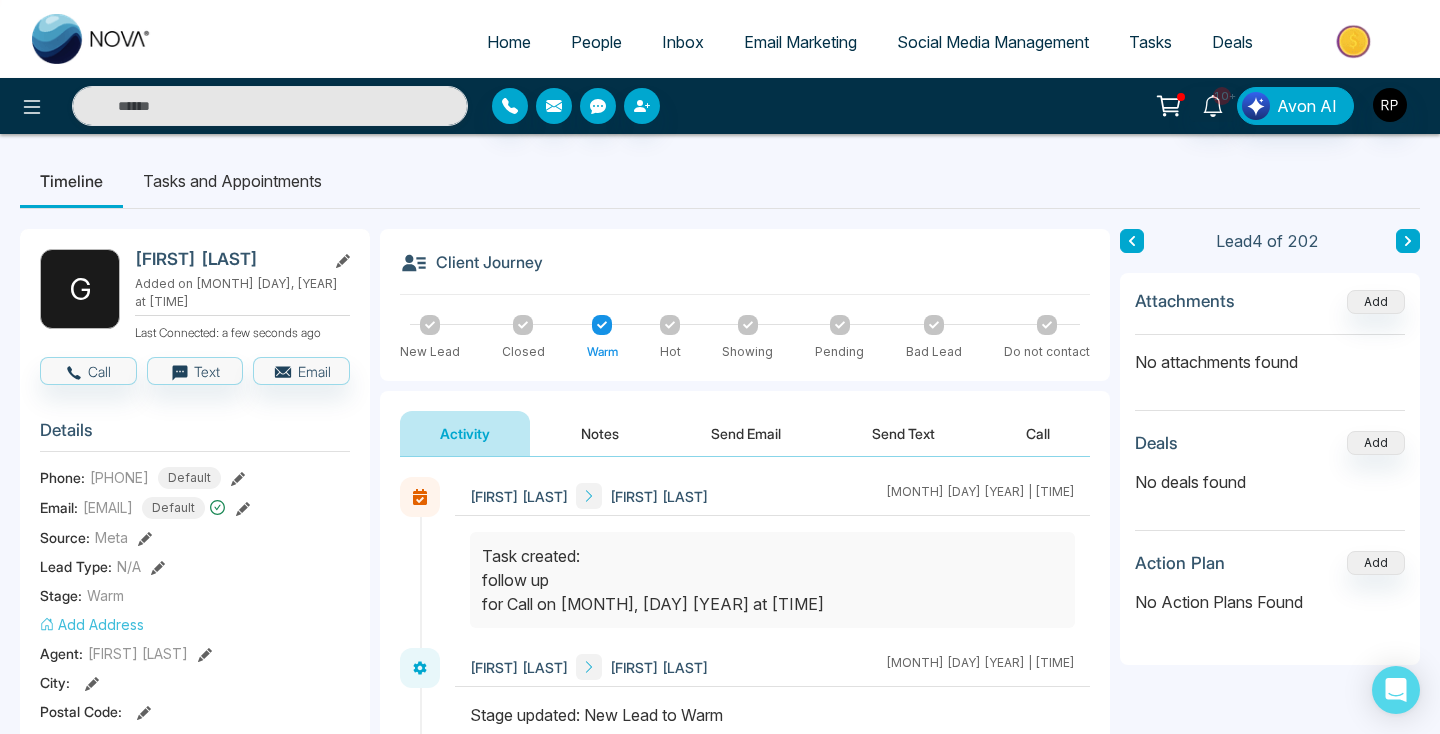 click on "People" at bounding box center [596, 42] 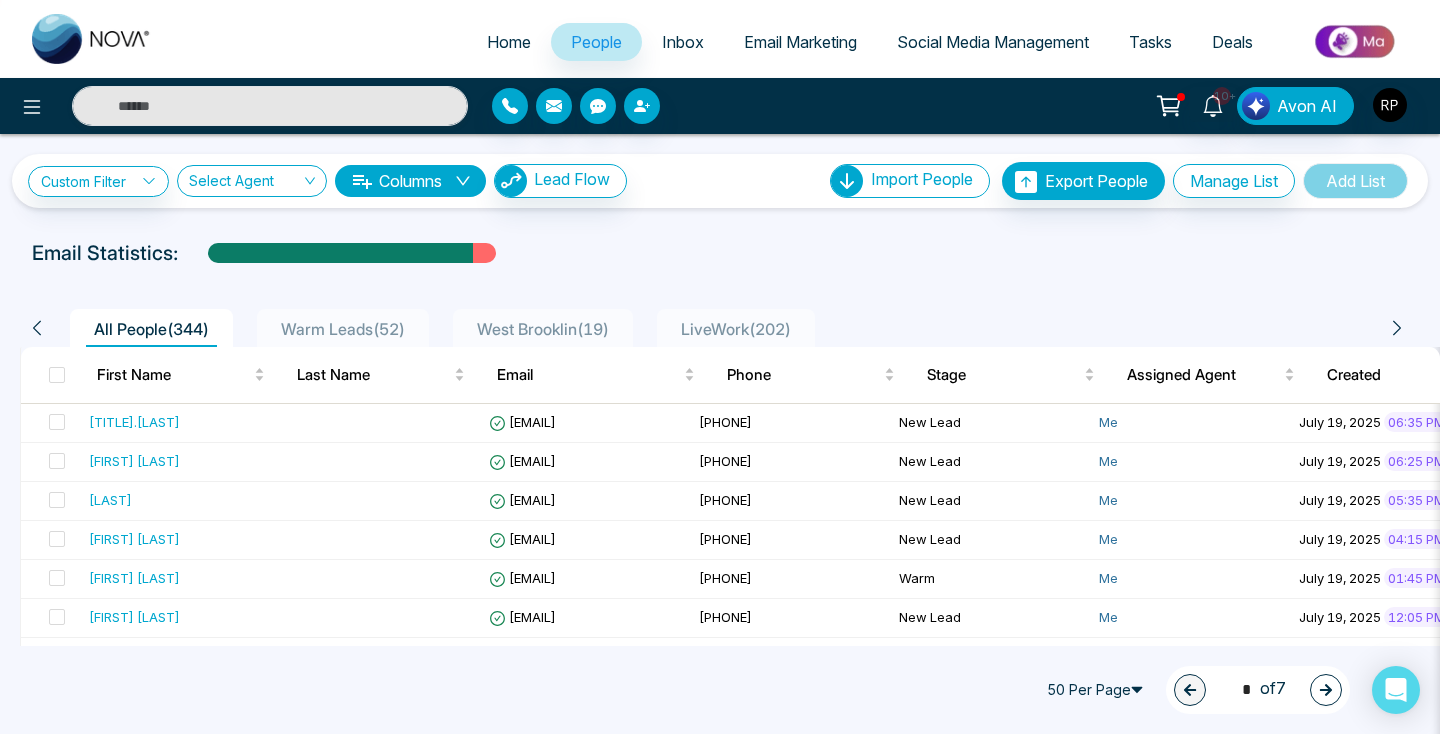 click on "LiveWork  ( 202 )" at bounding box center (736, 328) 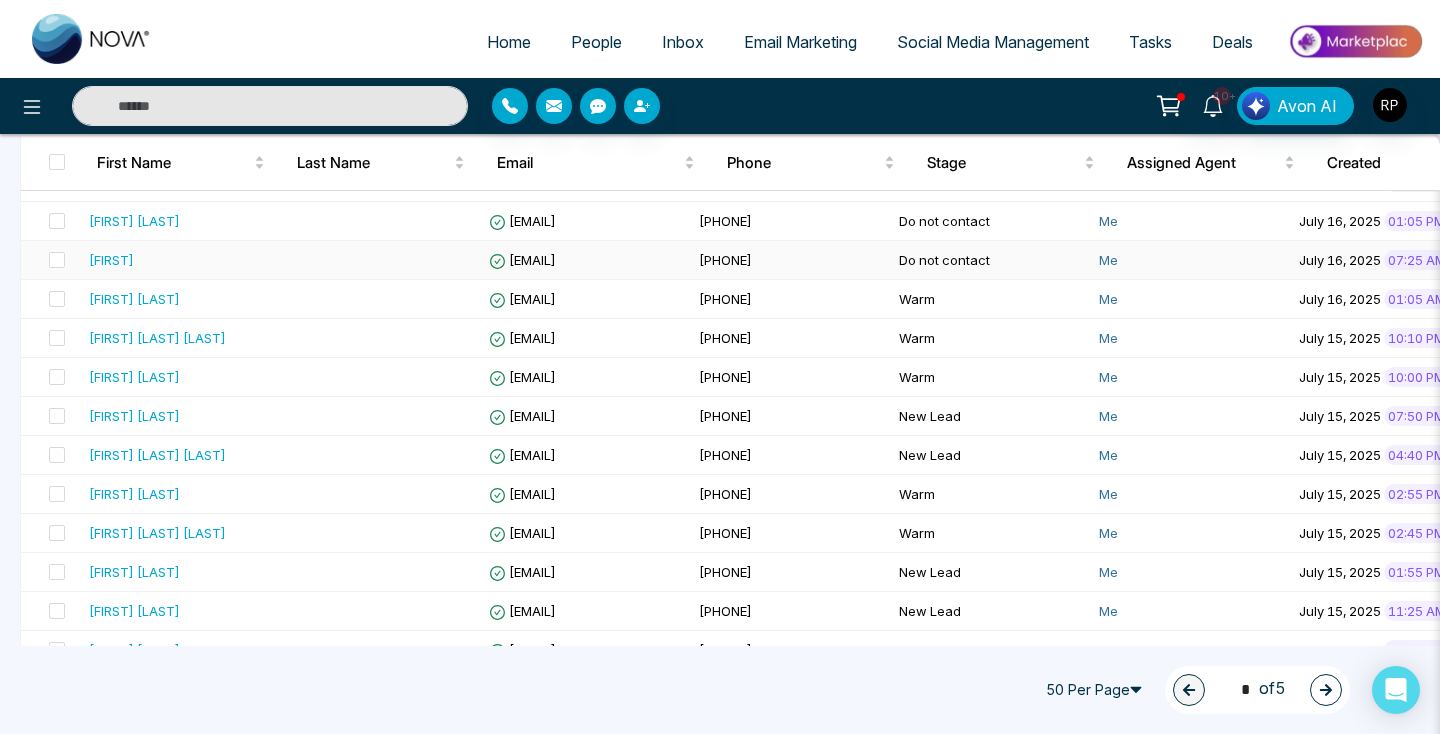 scroll, scrollTop: 1413, scrollLeft: 0, axis: vertical 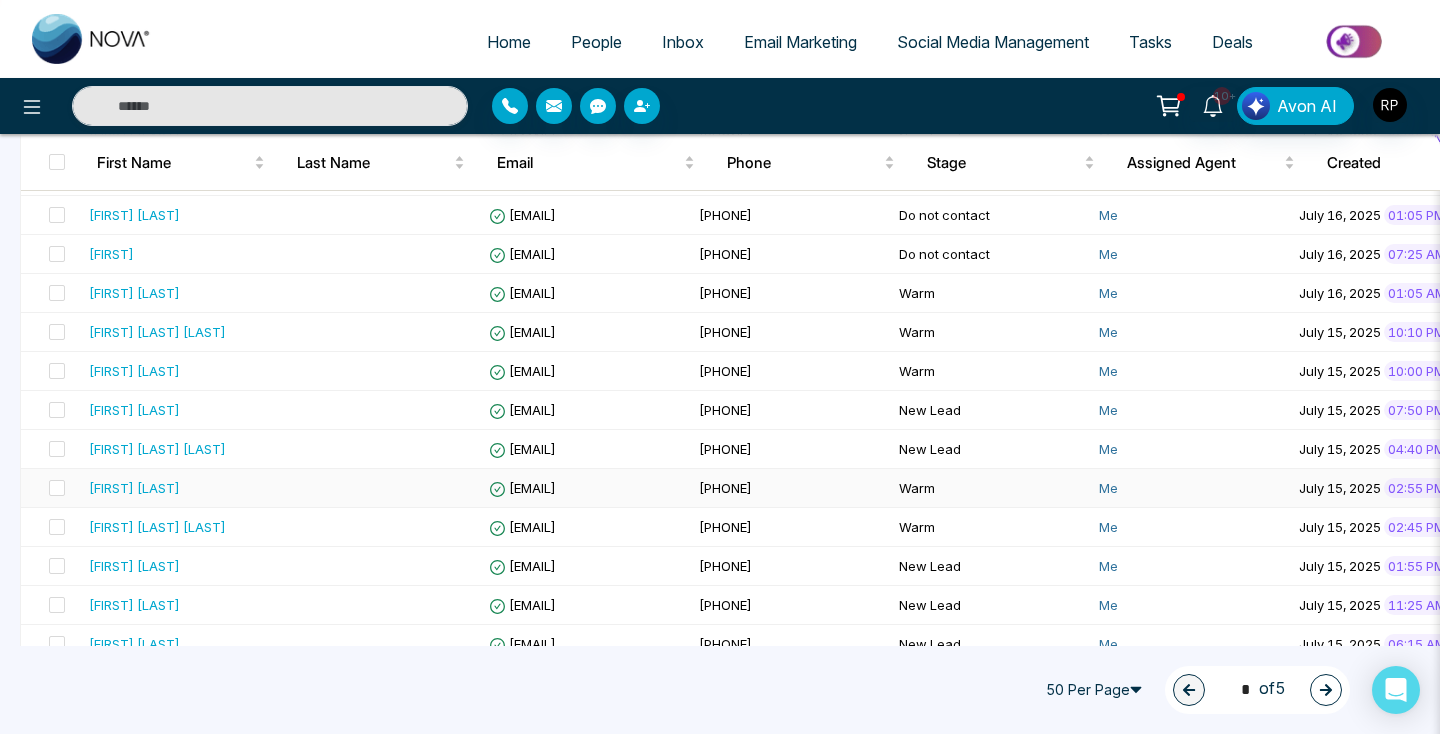 click on "[FIRST] [LAST]" at bounding box center (134, 488) 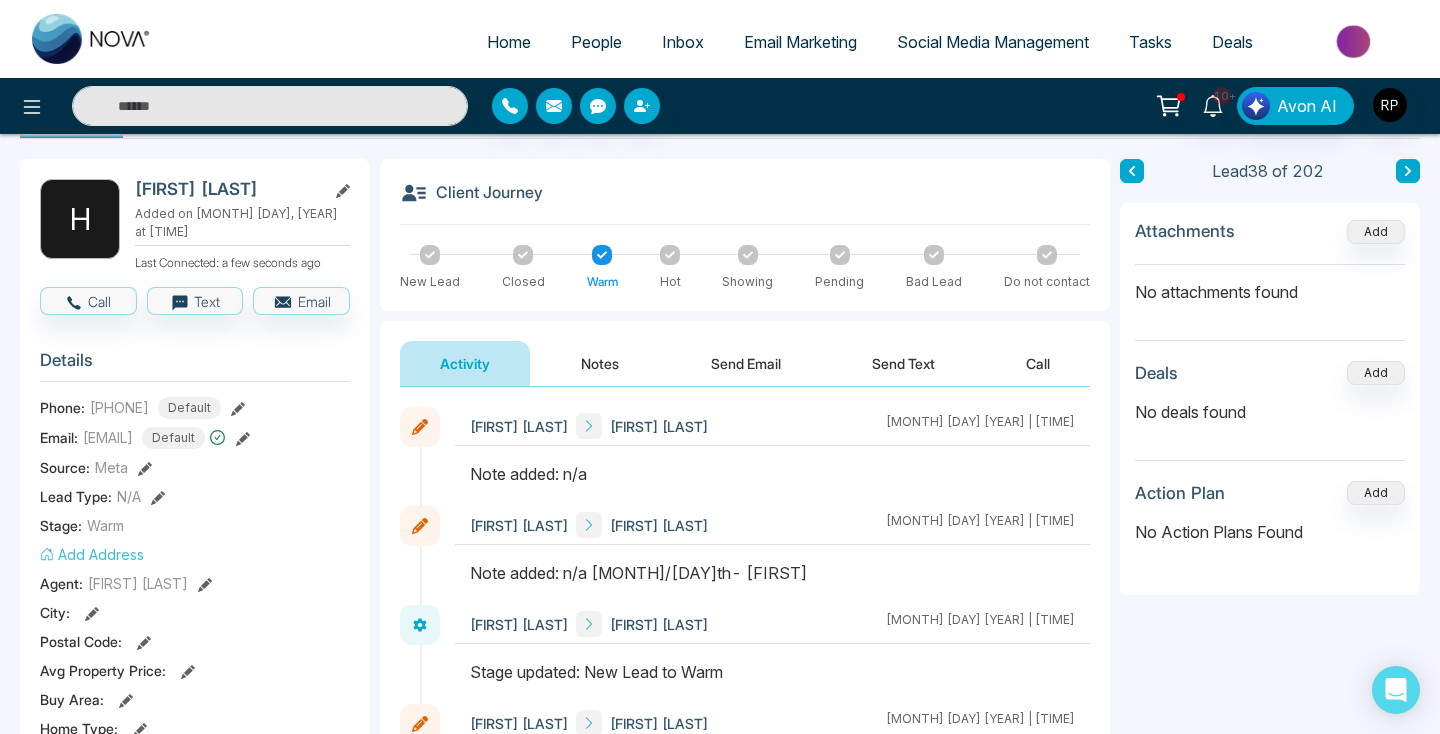scroll, scrollTop: 65, scrollLeft: 0, axis: vertical 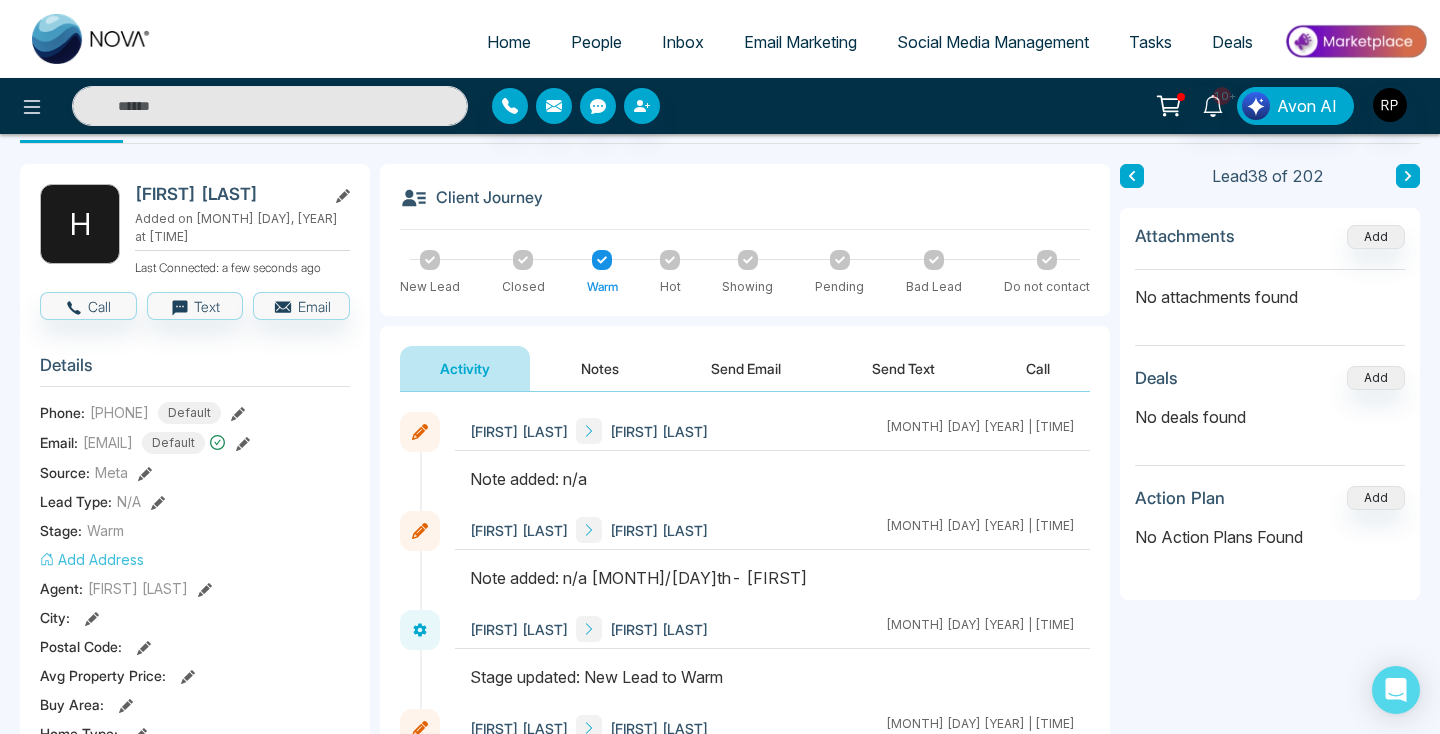 click 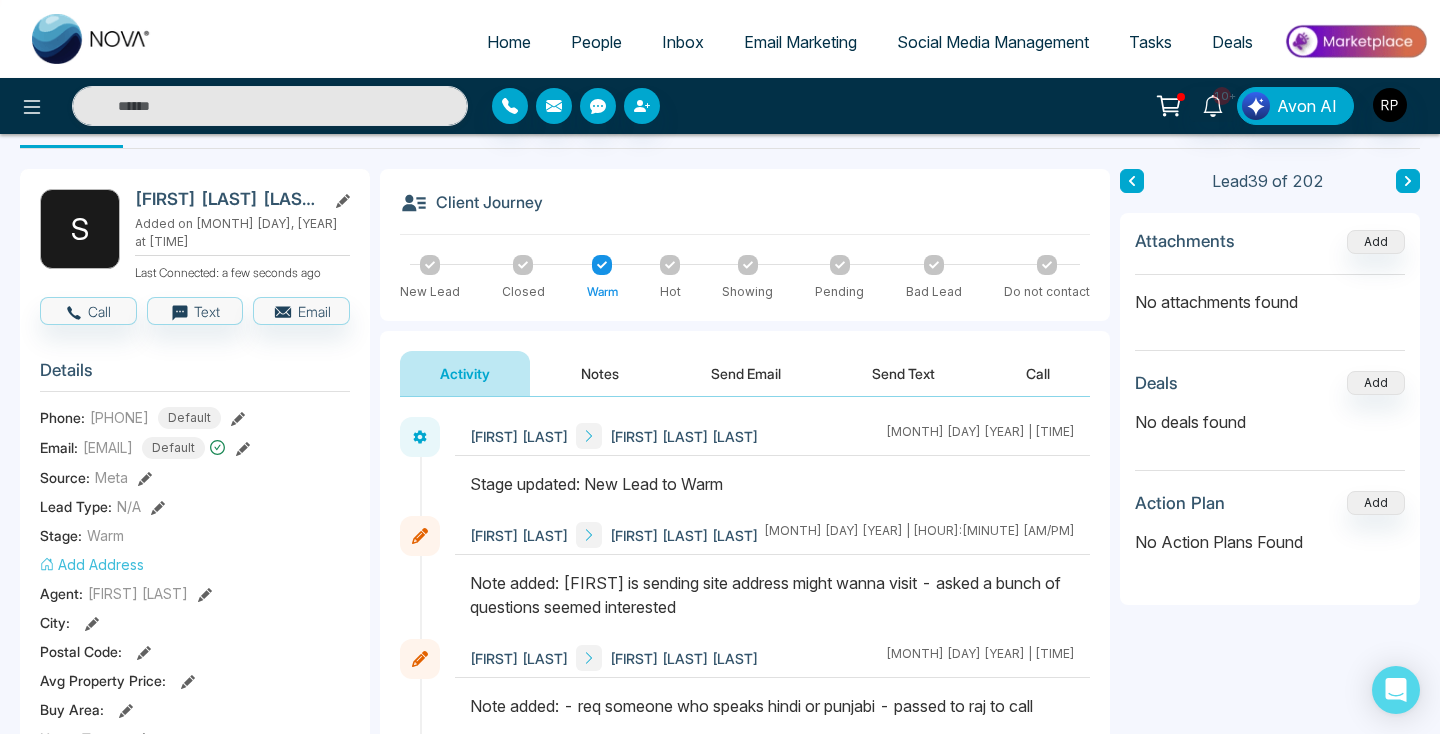 scroll, scrollTop: 58, scrollLeft: 0, axis: vertical 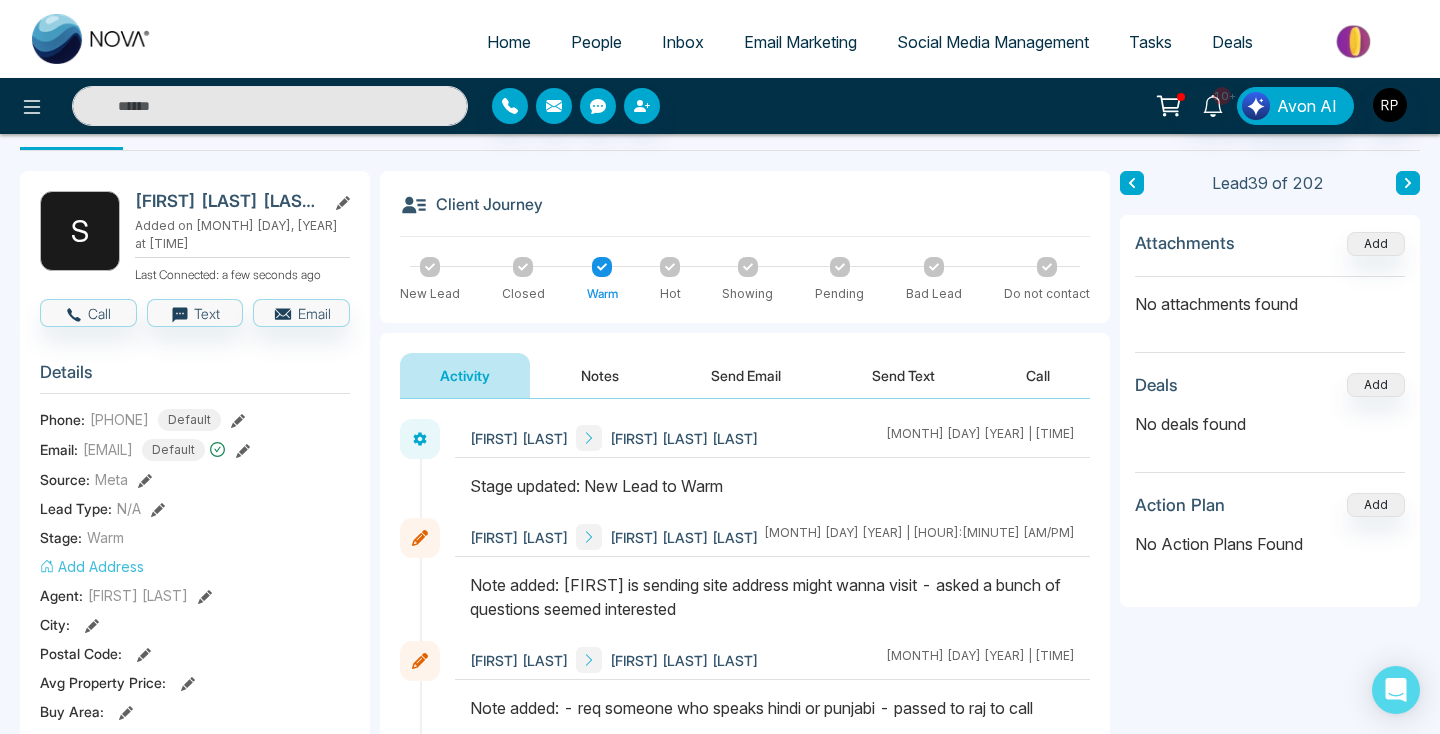 click 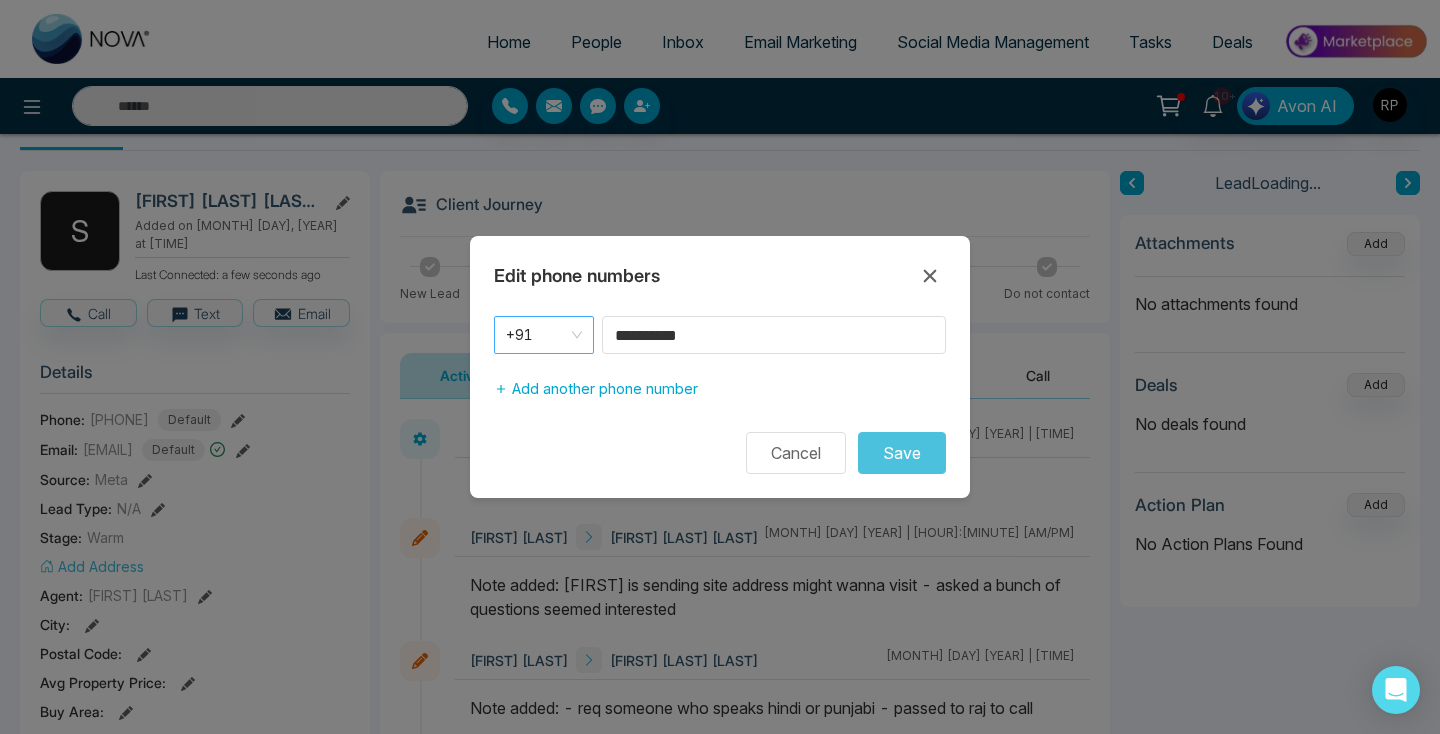 click on "+91" at bounding box center (544, 335) 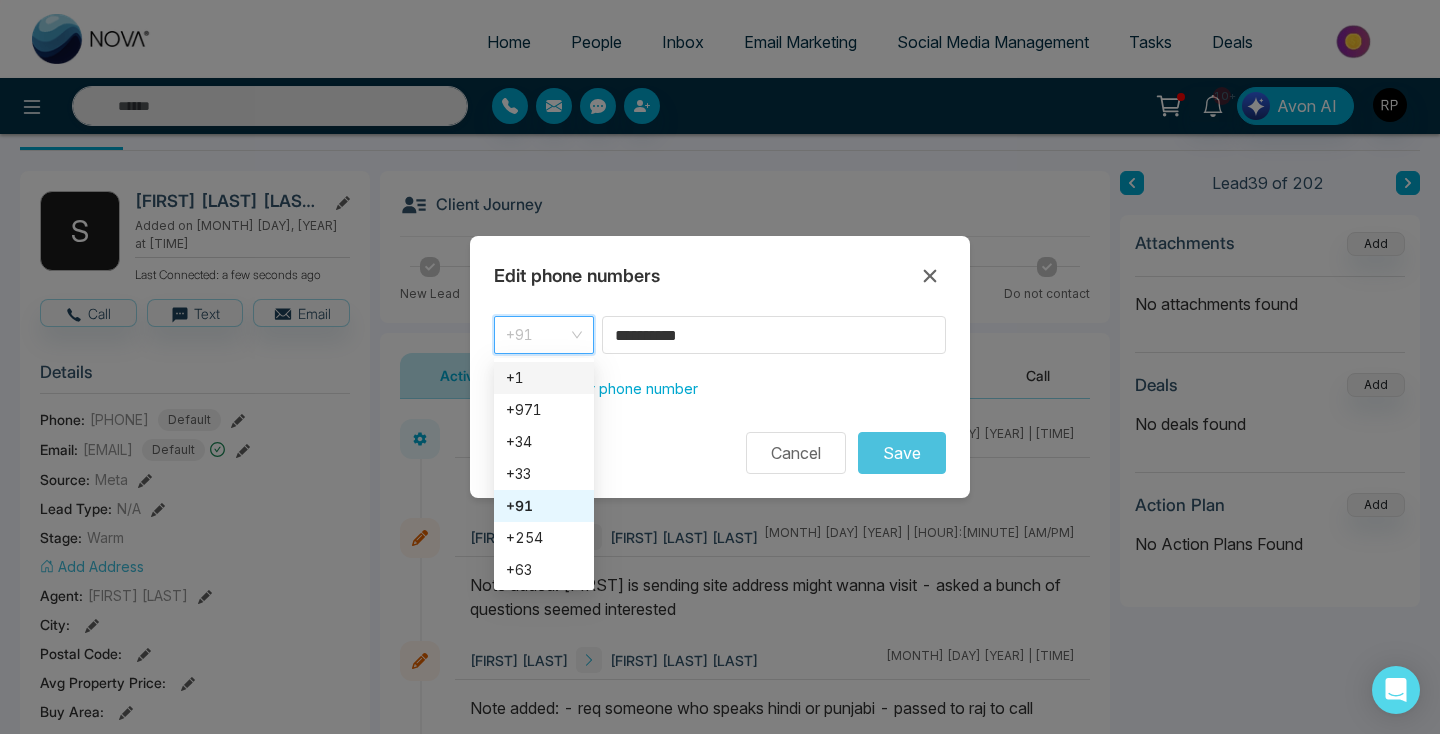 click on "+1" at bounding box center (544, 378) 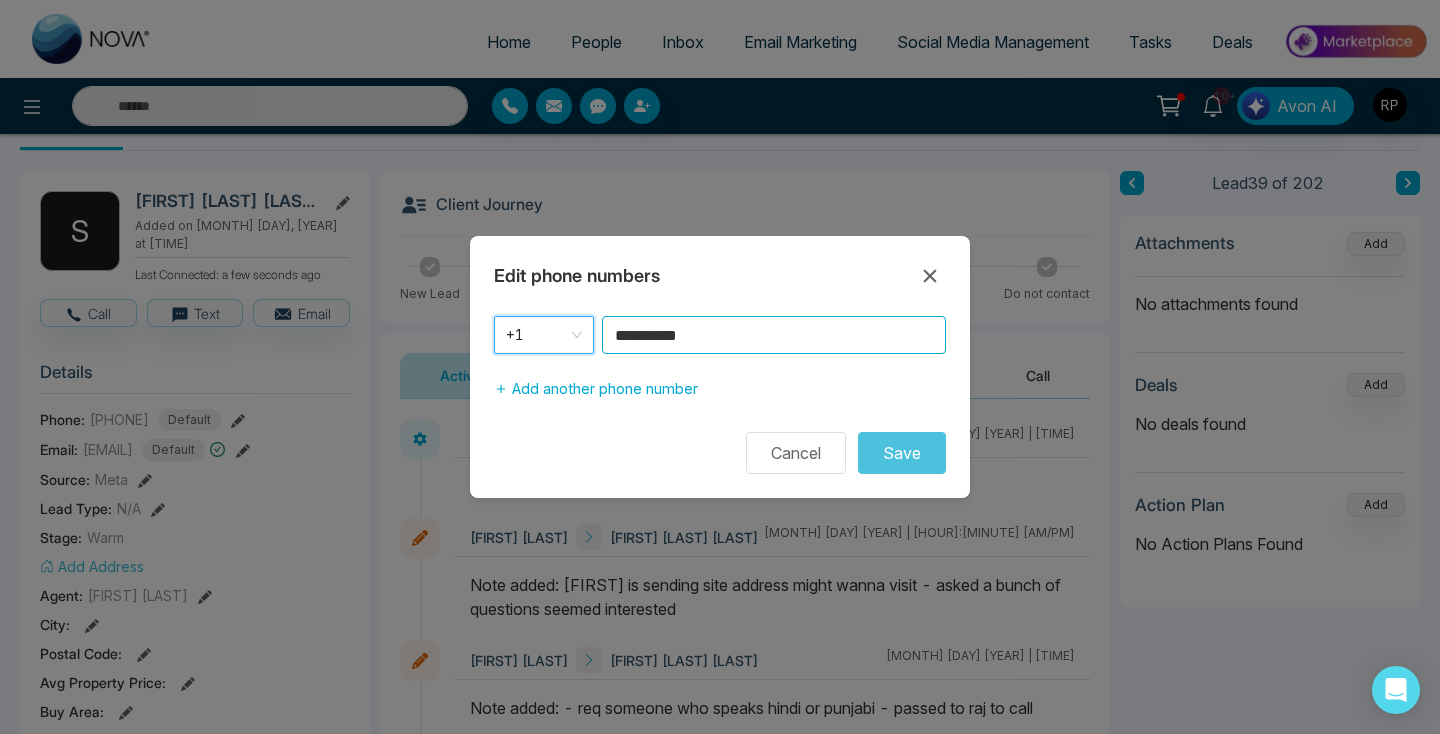 click on "**********" at bounding box center (774, 335) 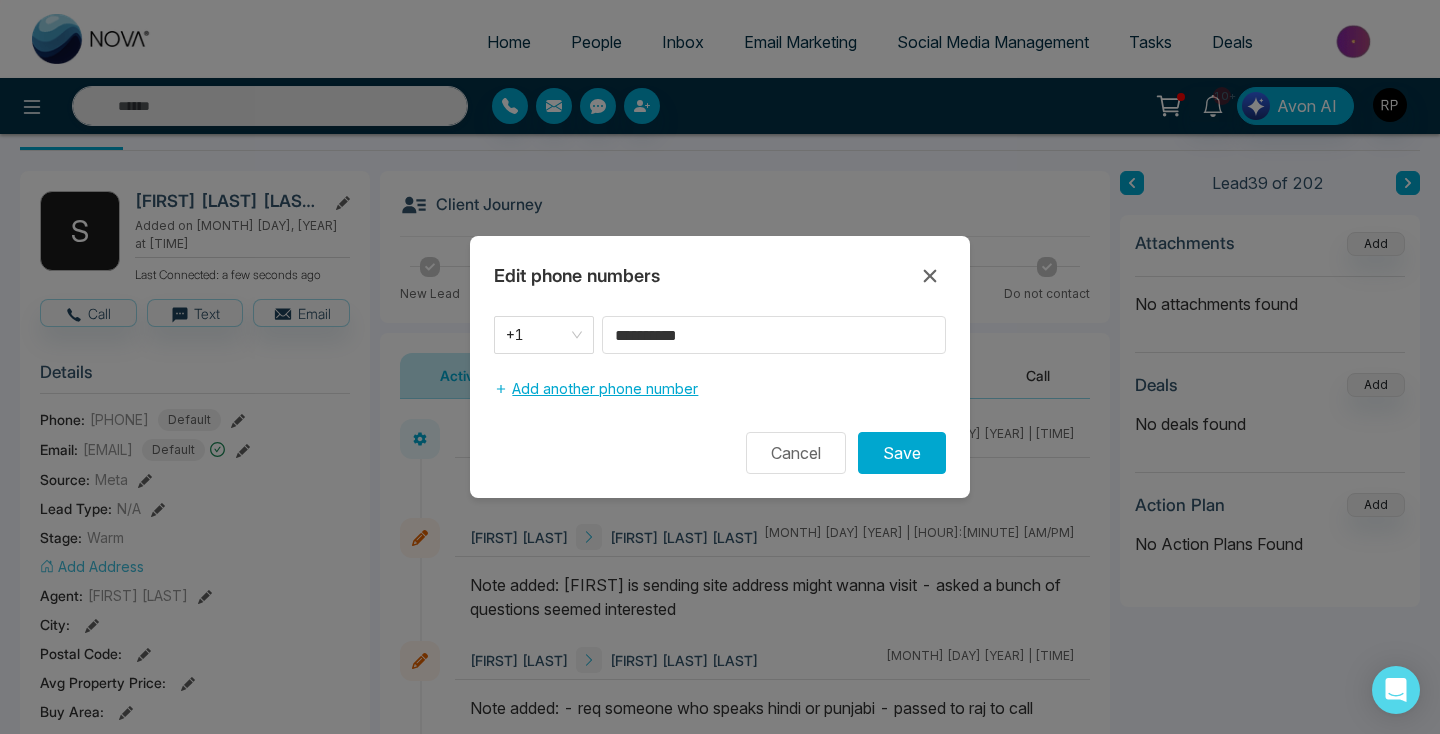 click on "Add another phone number" at bounding box center [596, 389] 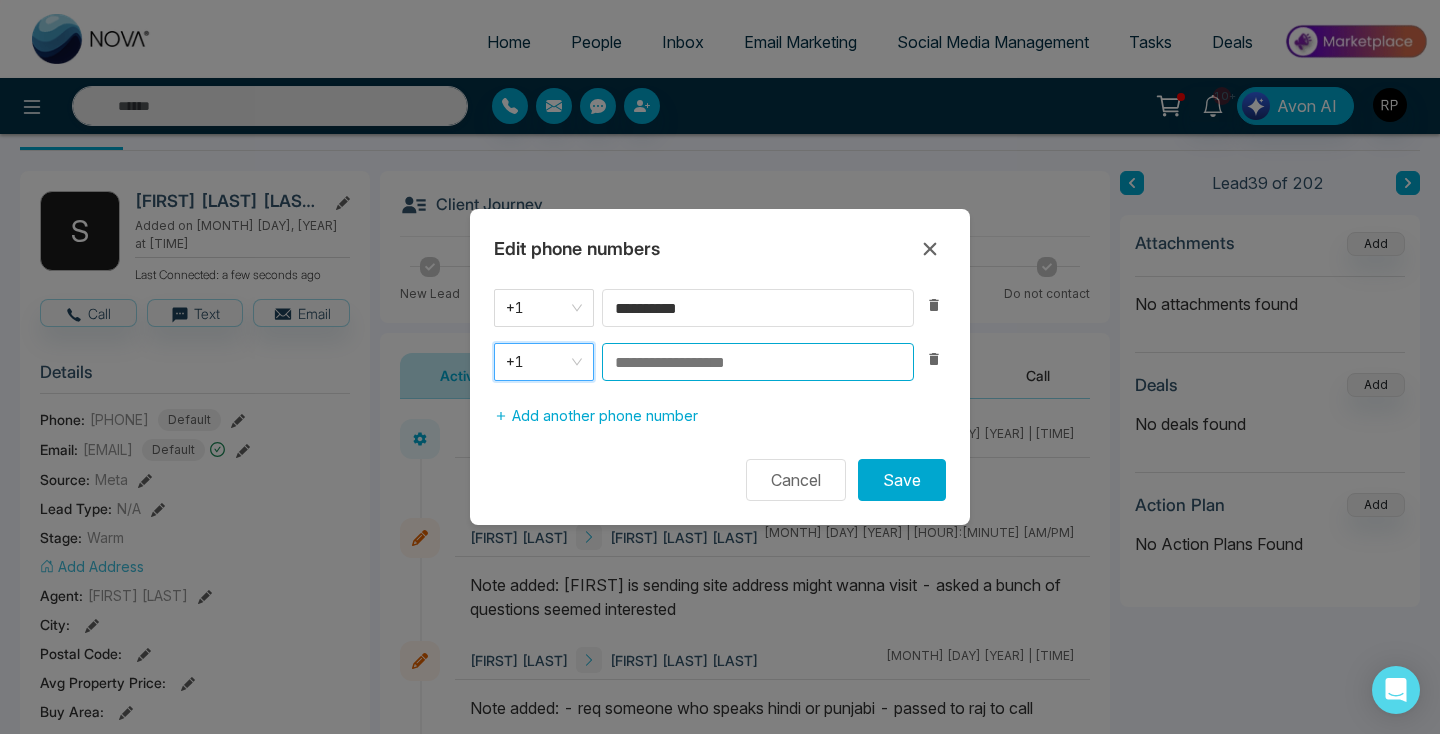 click at bounding box center [758, 362] 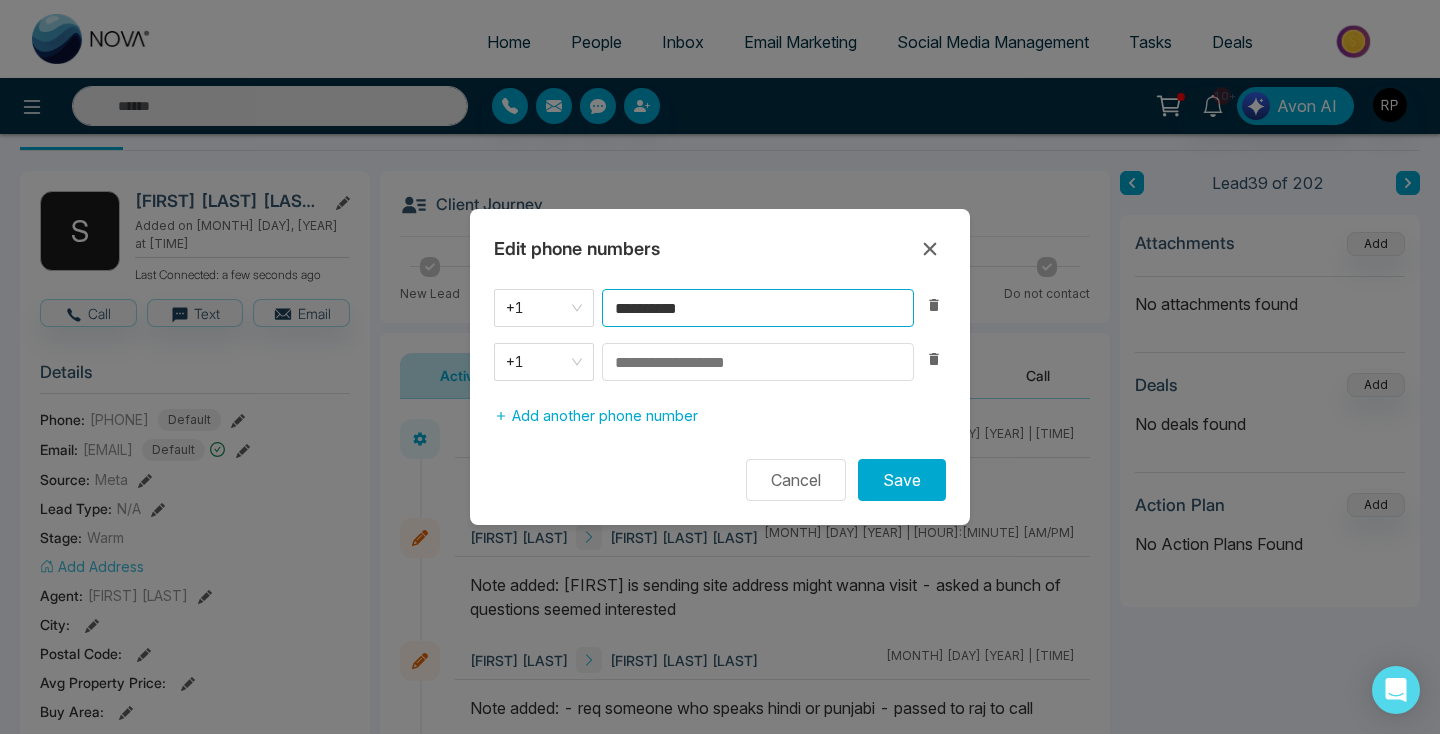 click on "**********" at bounding box center (758, 308) 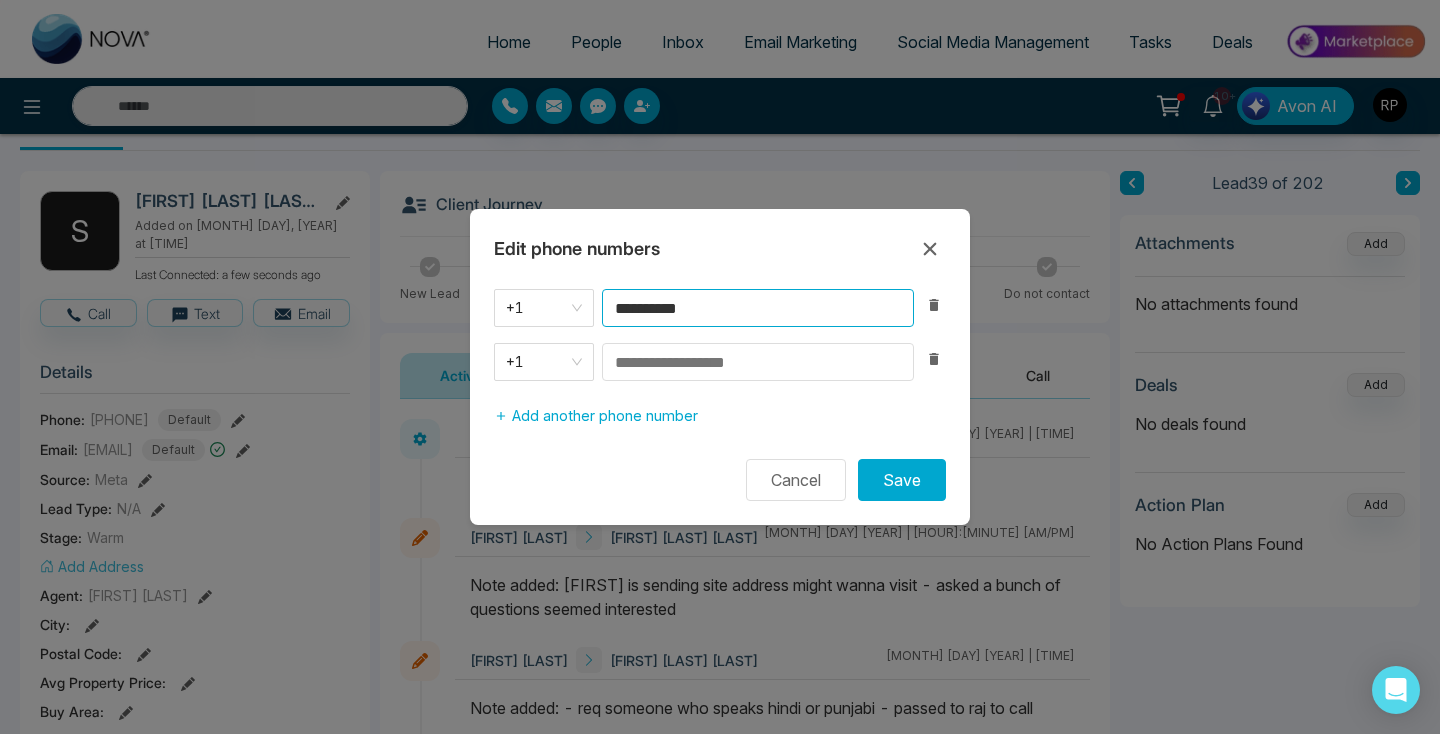 click on "**********" at bounding box center [758, 308] 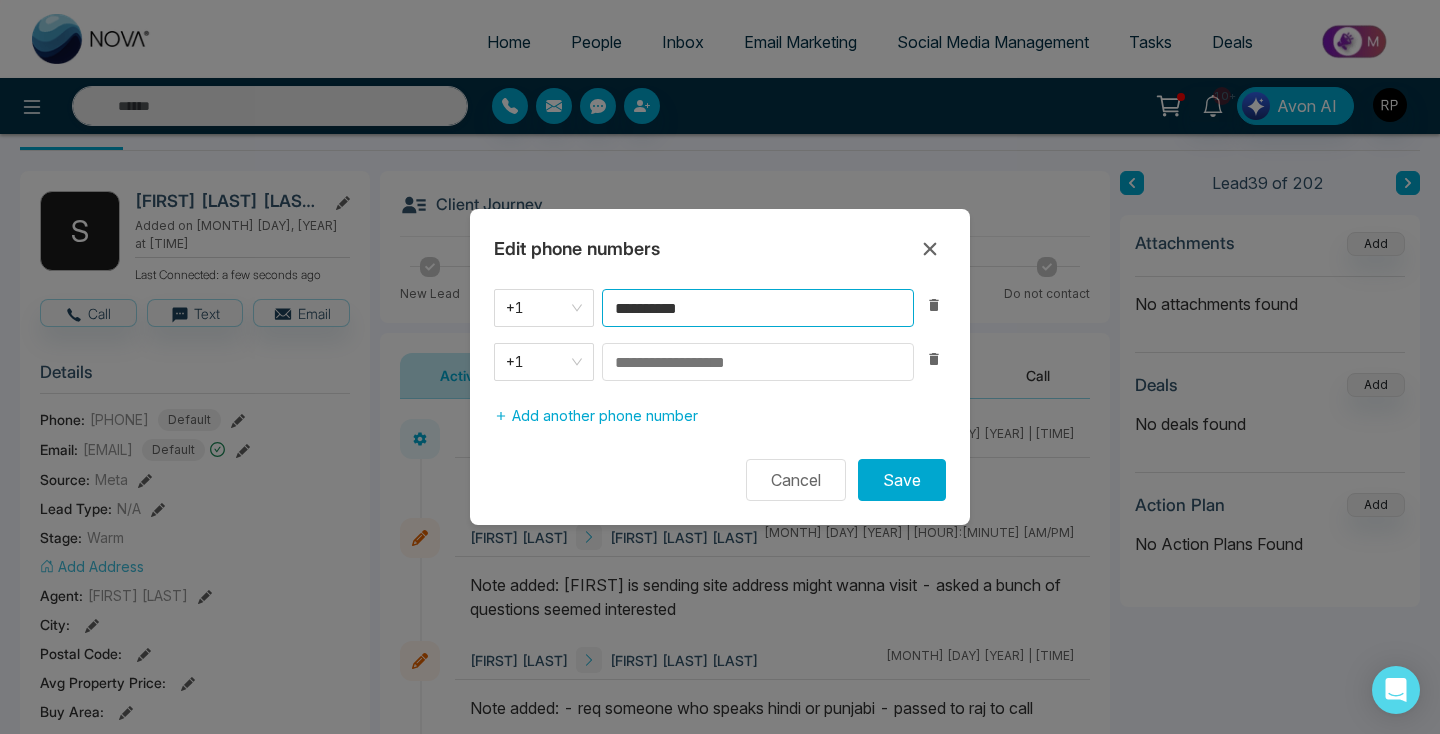 click on "**********" at bounding box center [758, 308] 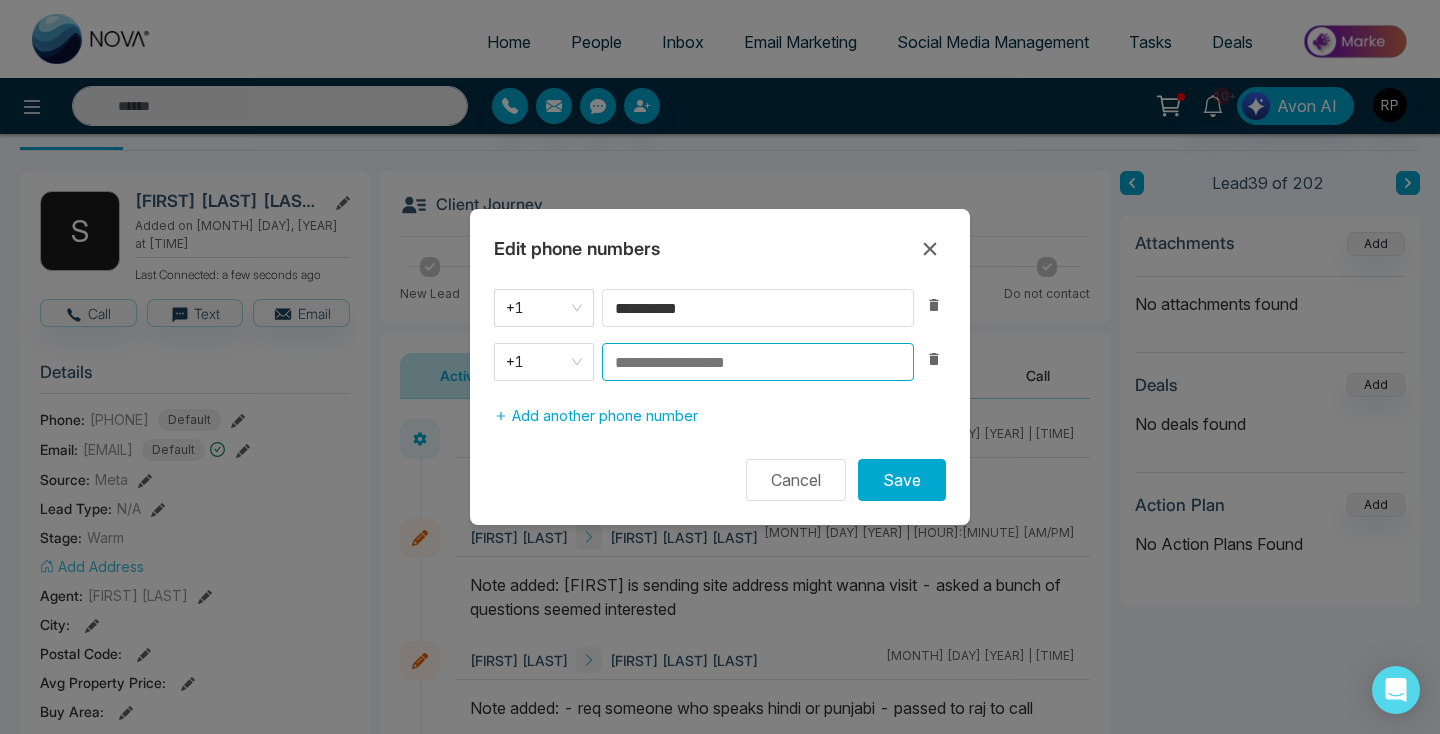 click at bounding box center (758, 362) 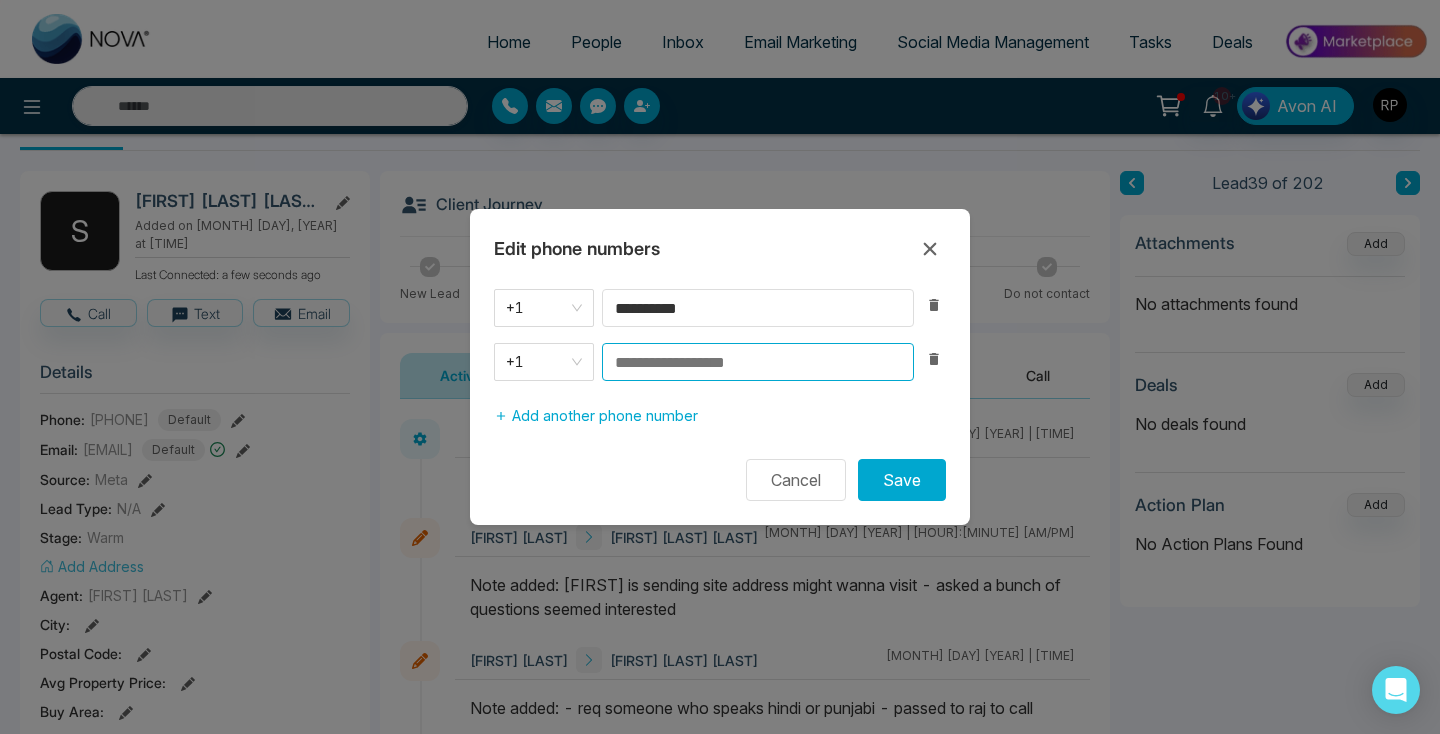 paste on "**********" 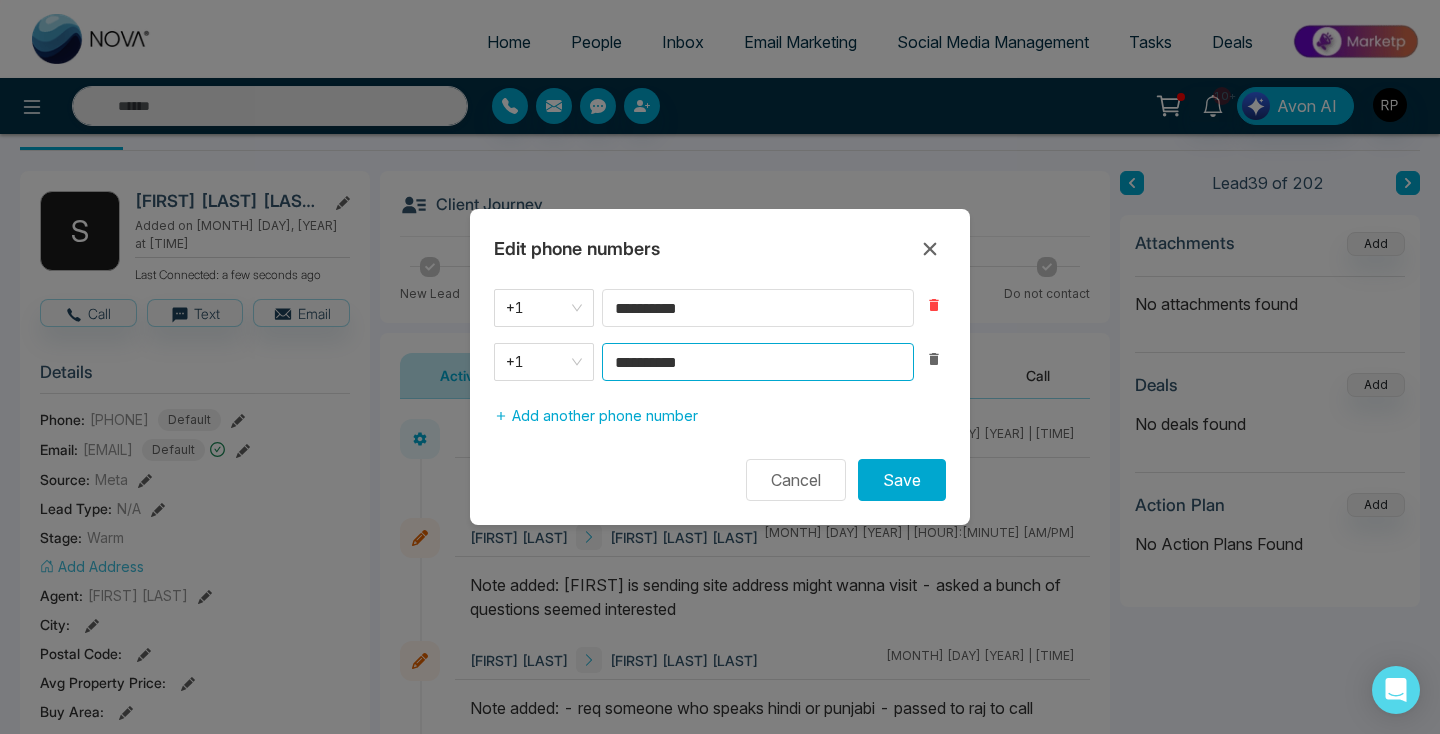type on "**********" 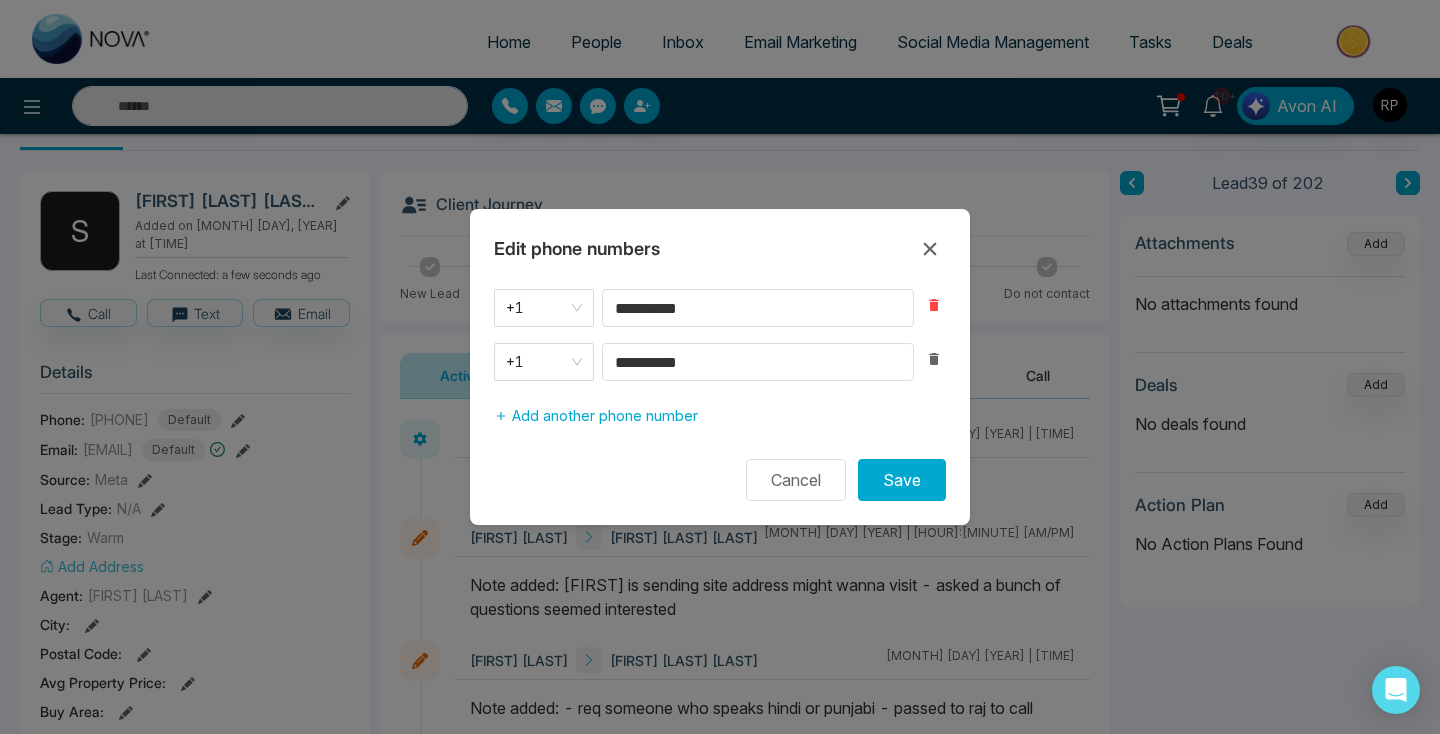 click at bounding box center [934, 305] 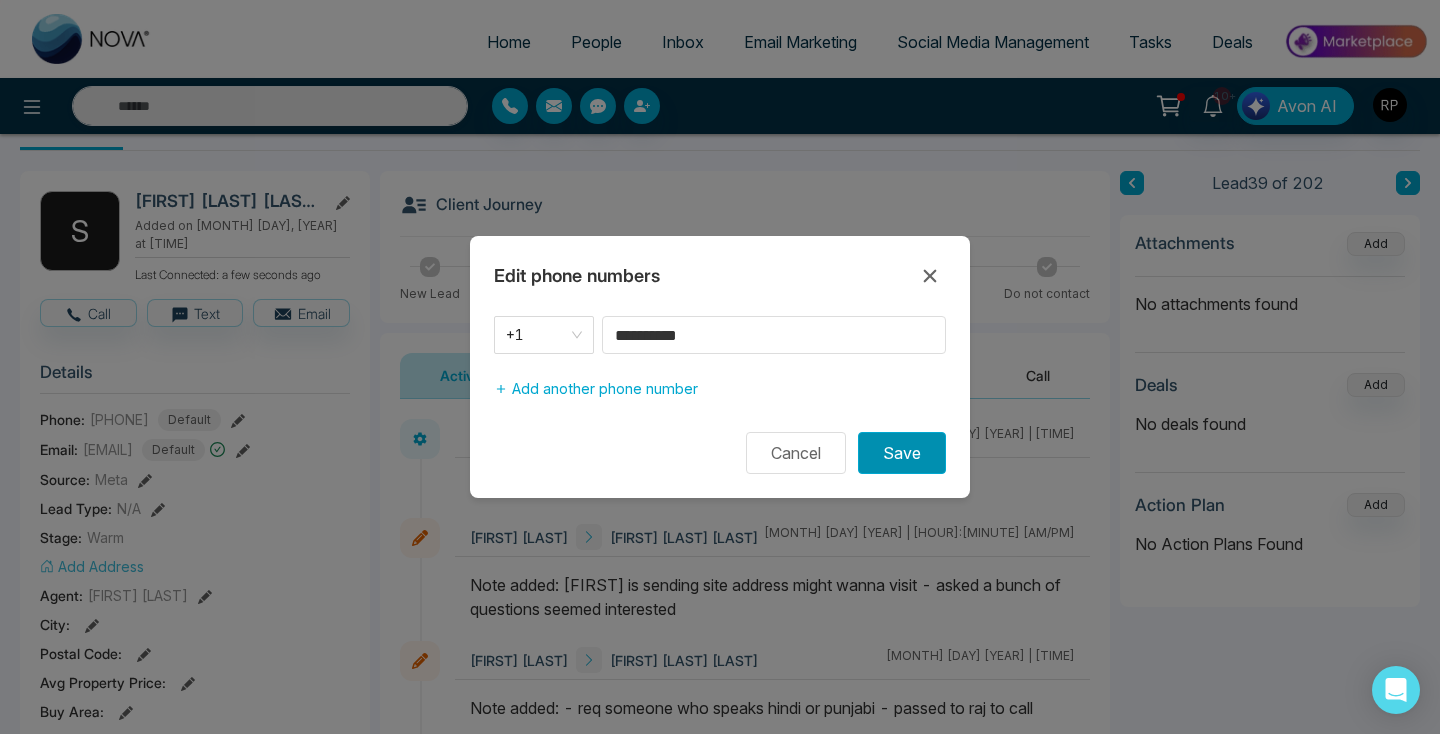 click on "Save" at bounding box center (902, 453) 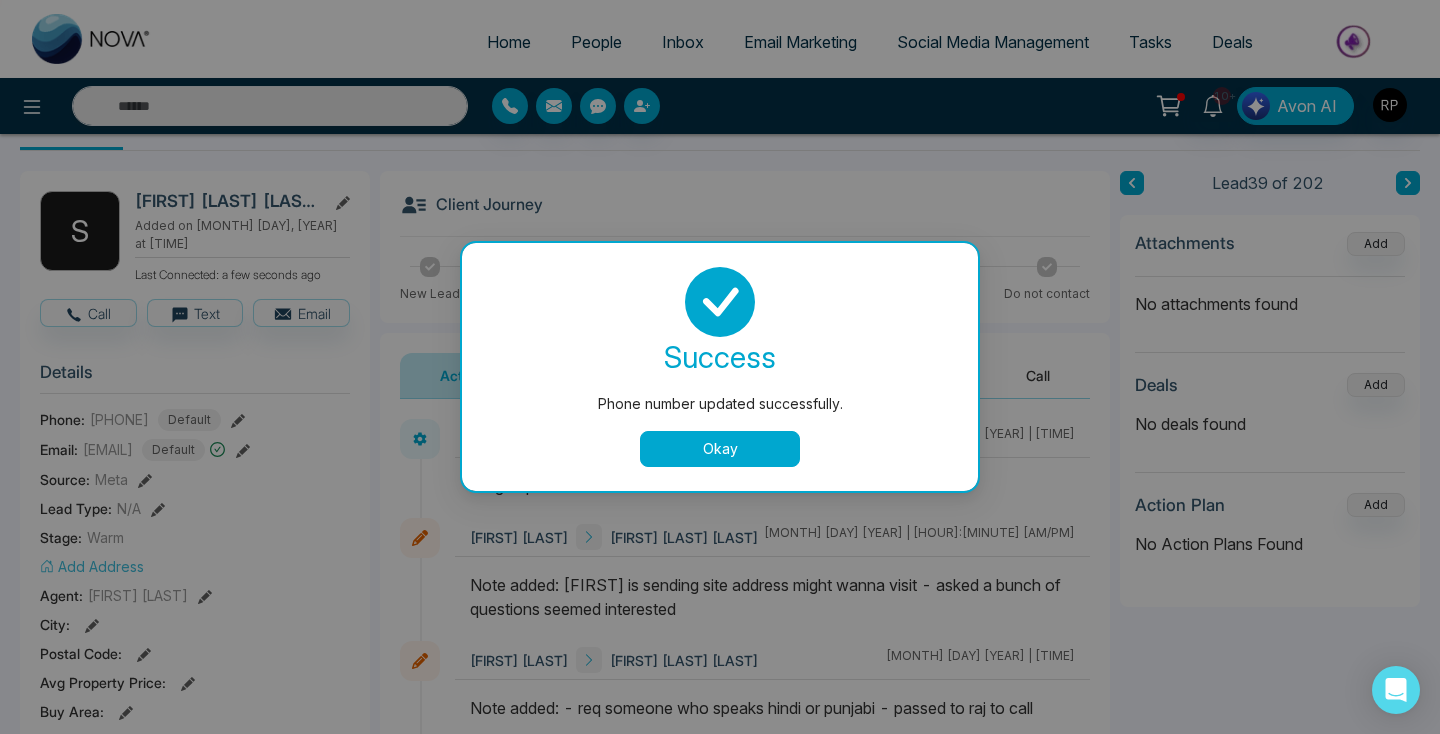 click on "Okay" at bounding box center (720, 449) 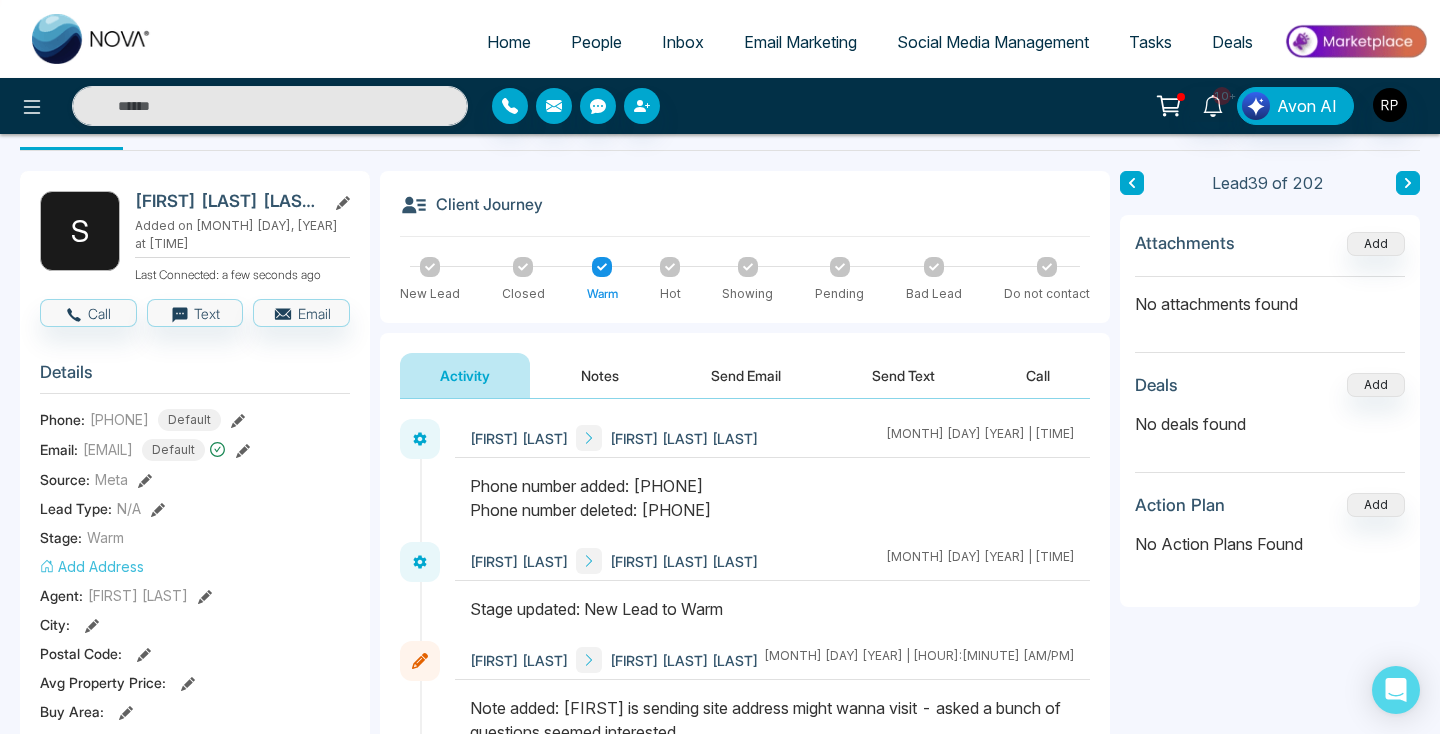 click on "Notes" at bounding box center [600, 375] 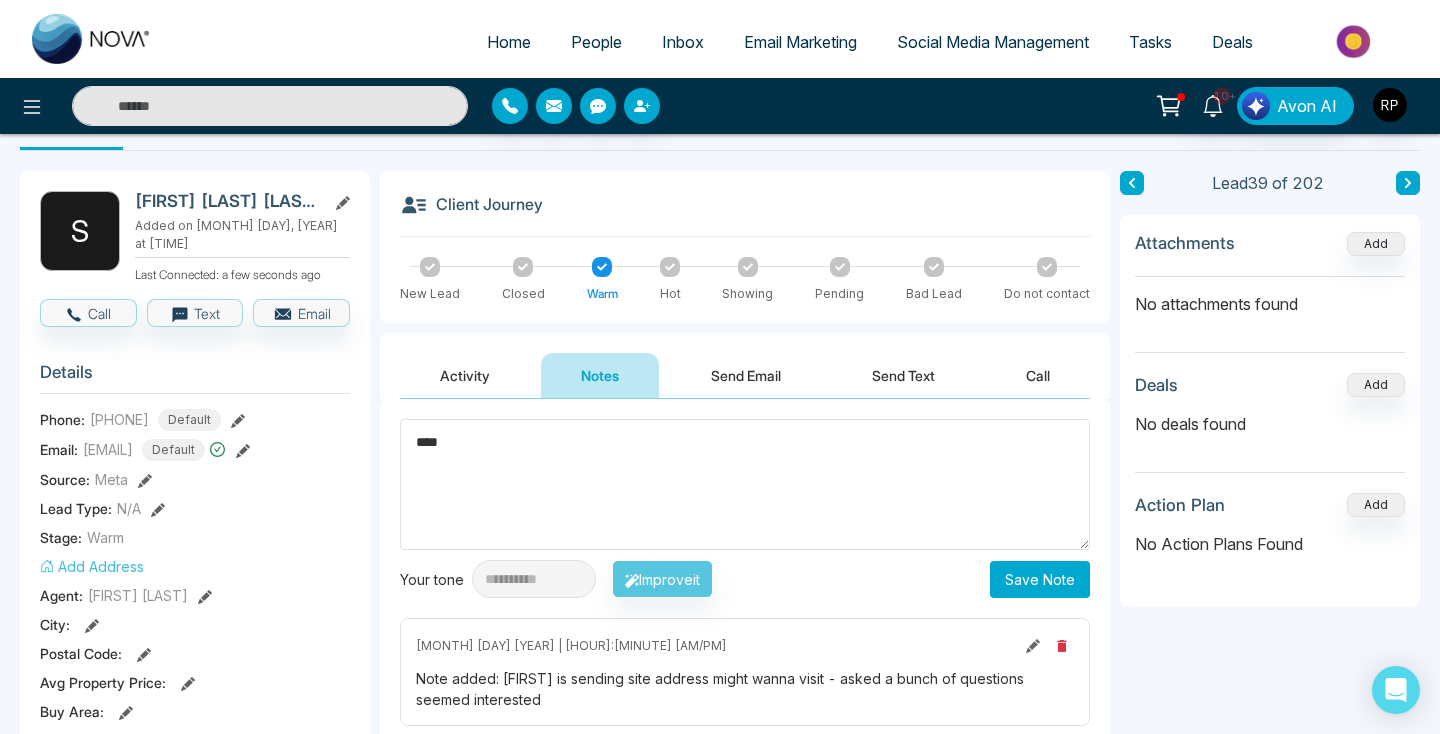 type on "***" 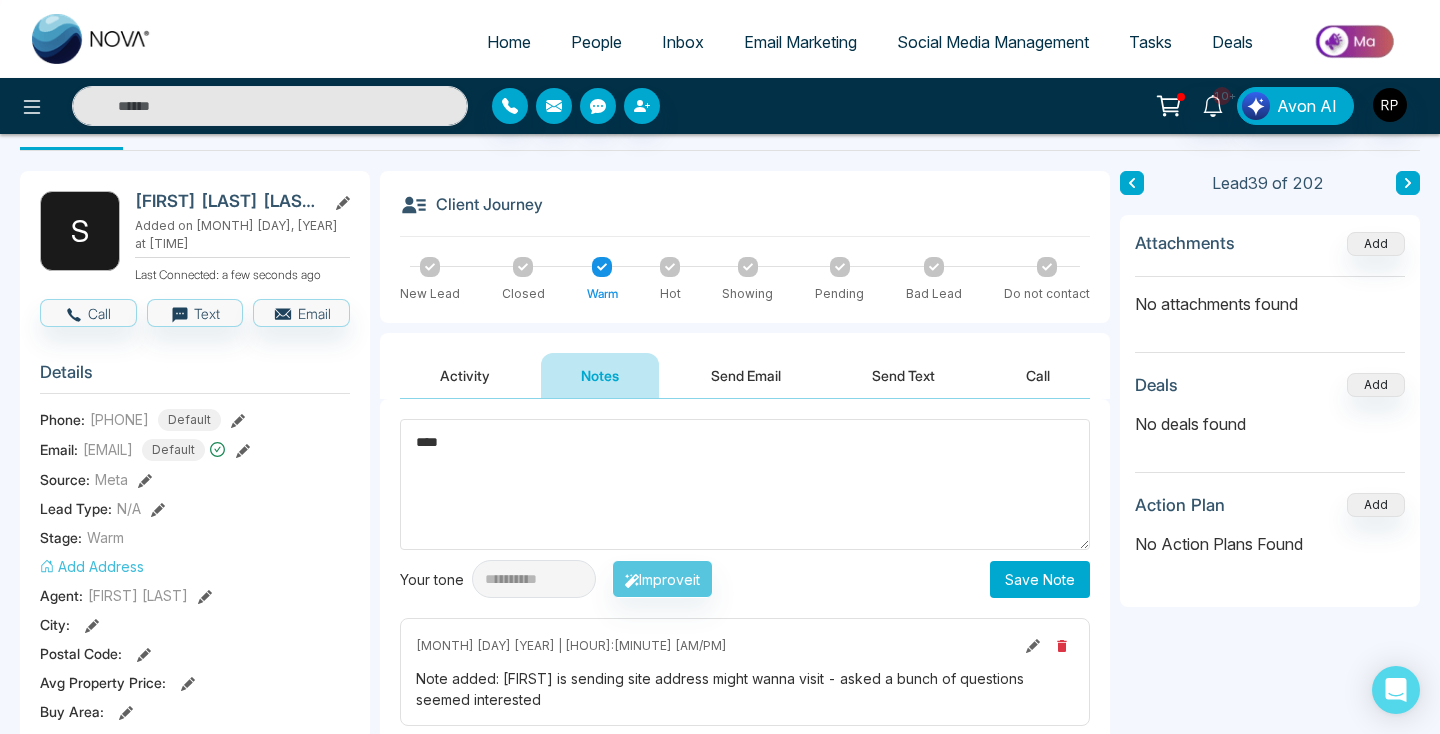 click on "Save Note" at bounding box center (1040, 579) 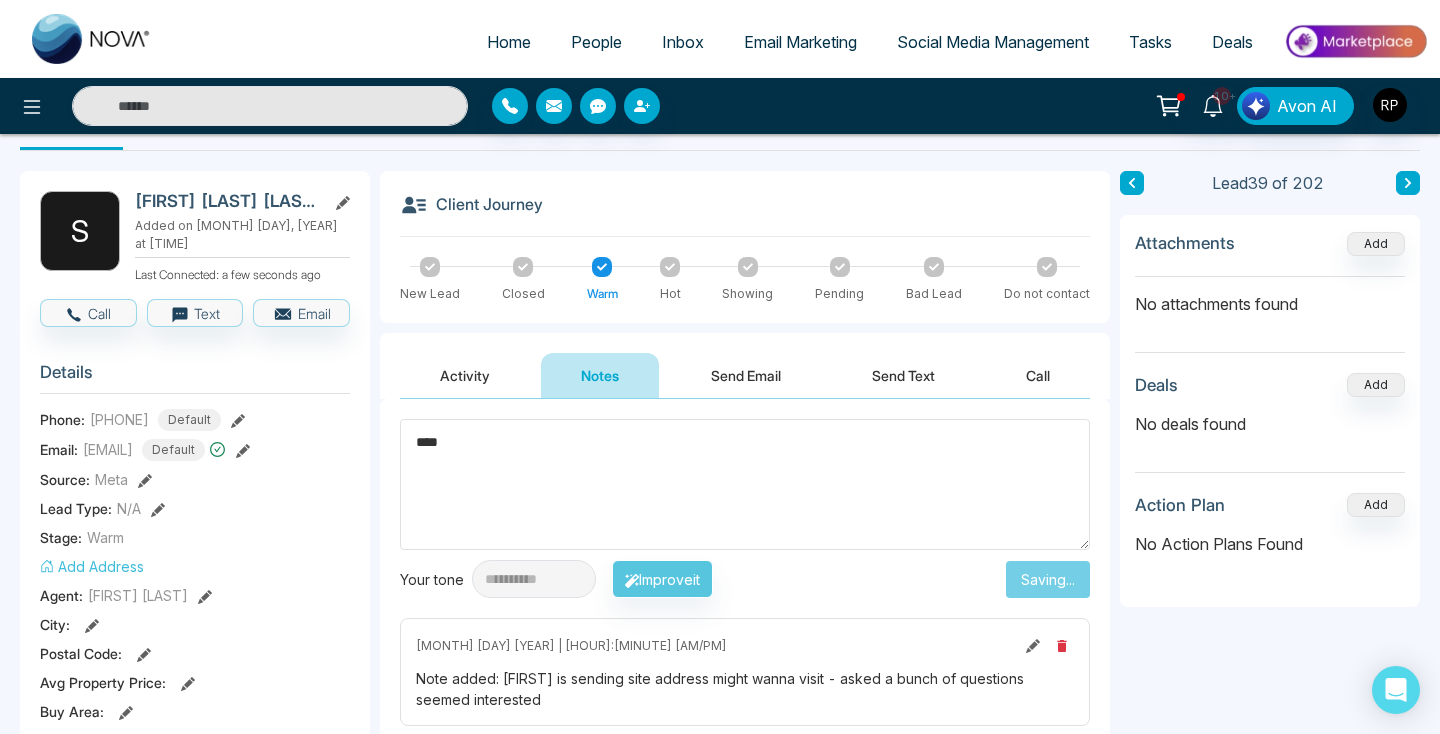 type 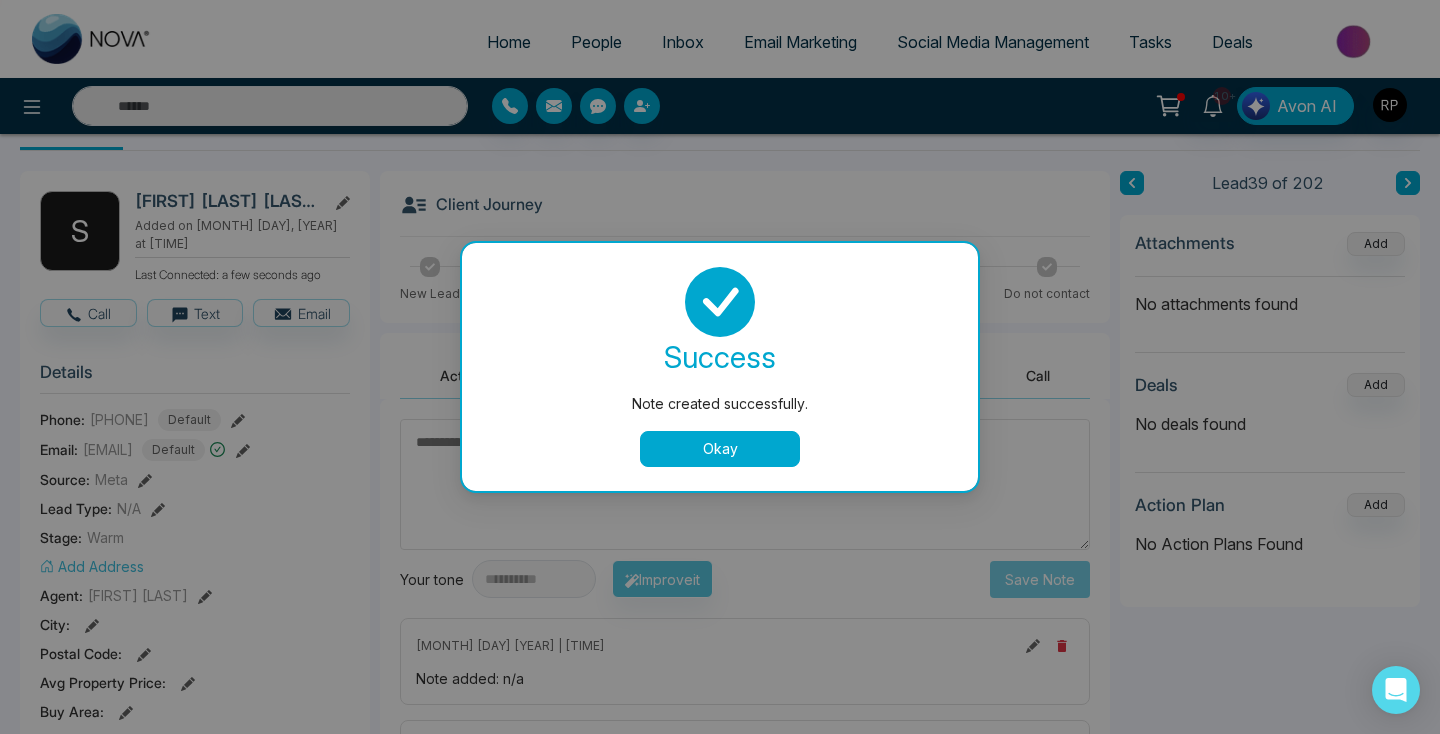 click on "Note created successfully. success Note created successfully.   Okay" at bounding box center (720, 367) 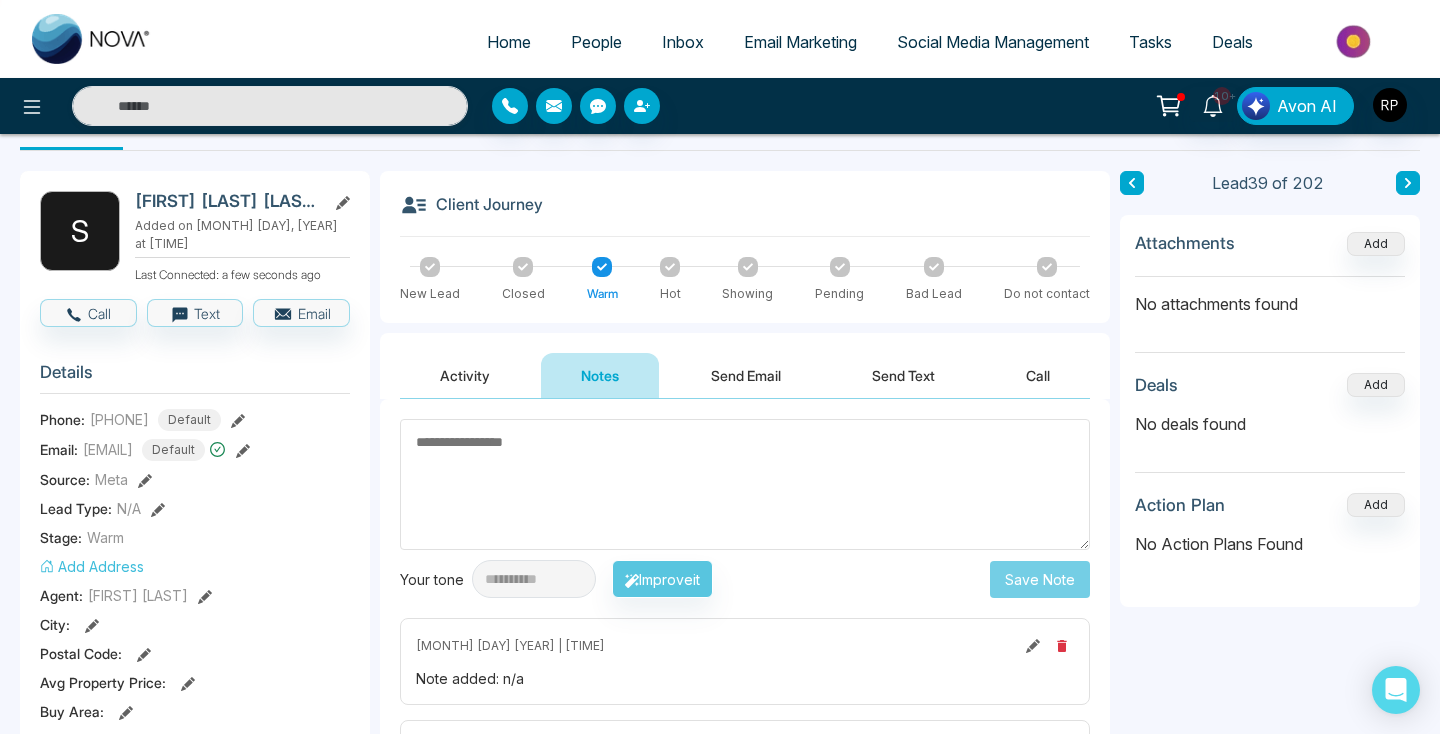 click 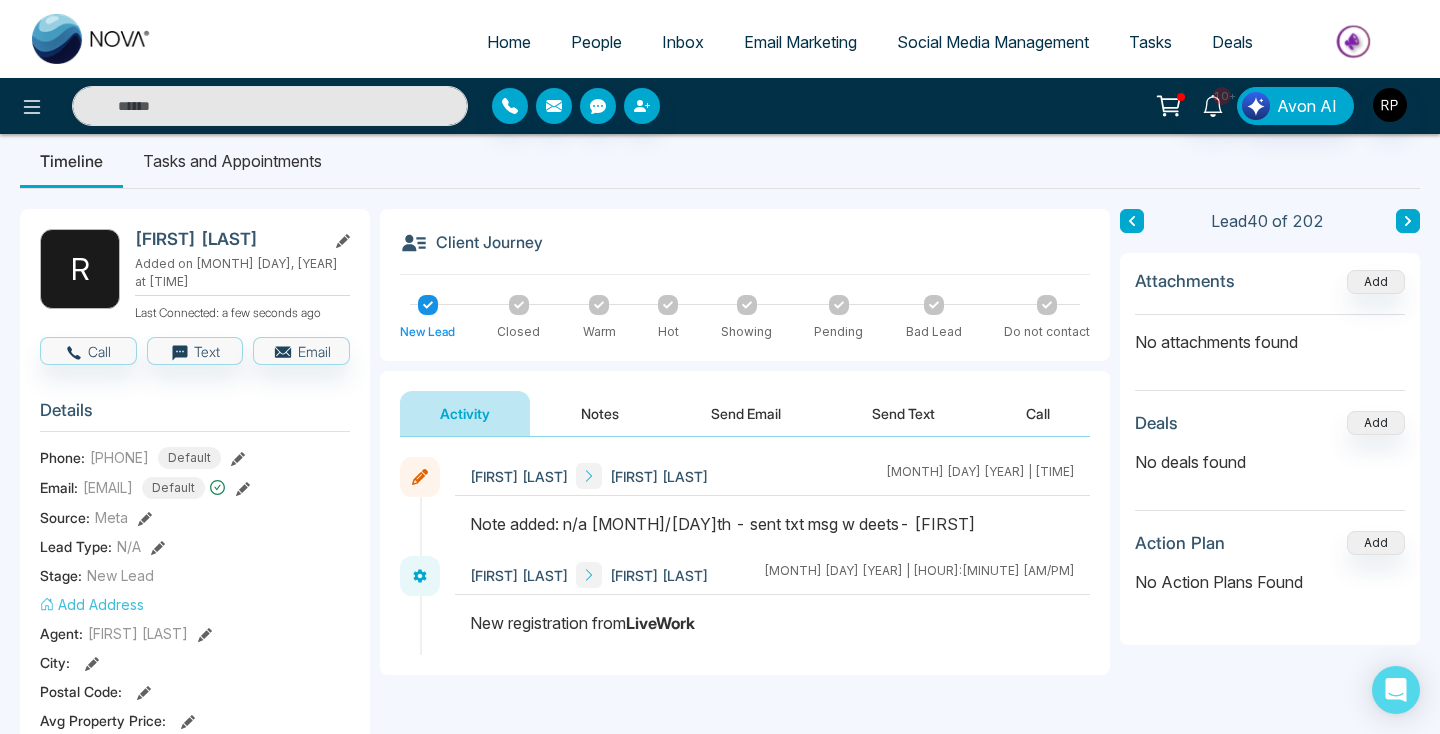 scroll, scrollTop: 18, scrollLeft: 0, axis: vertical 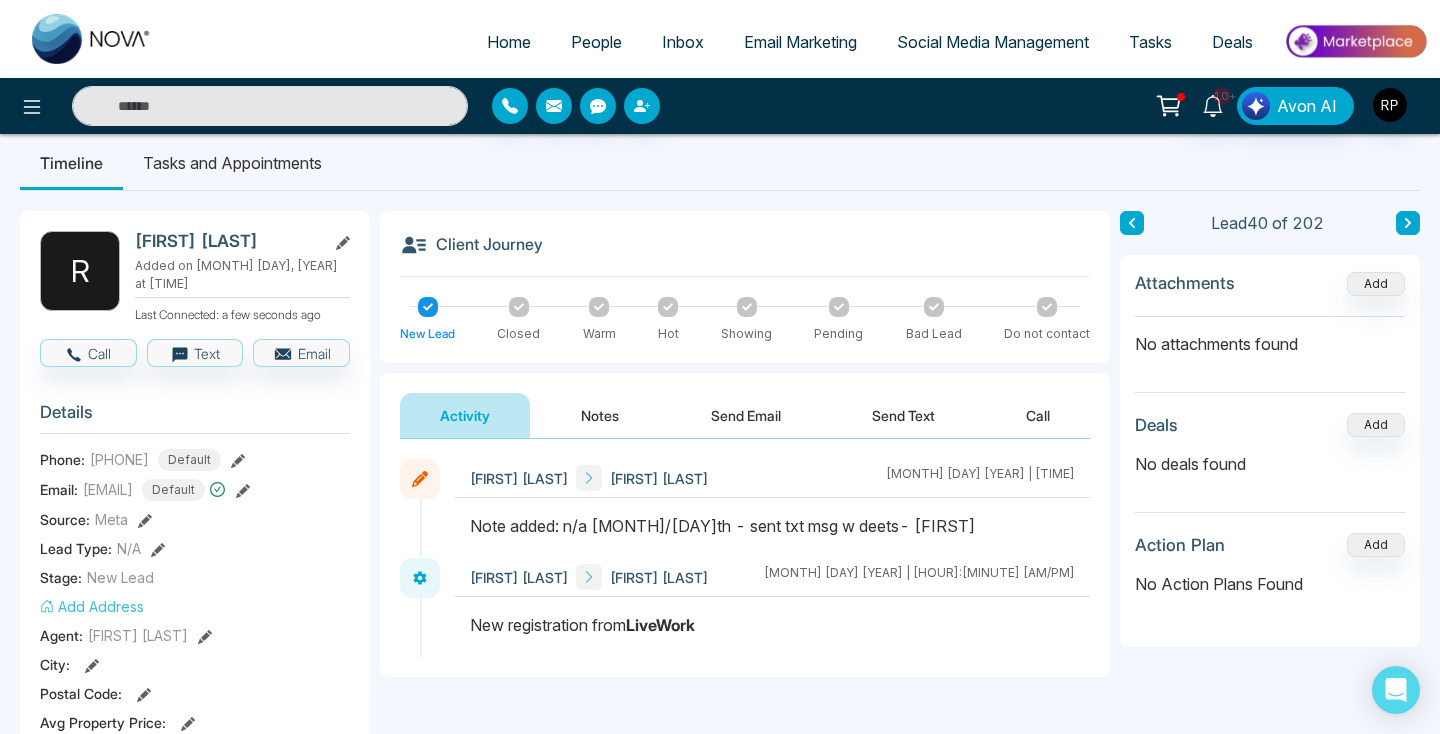 click on "Notes" at bounding box center [600, 415] 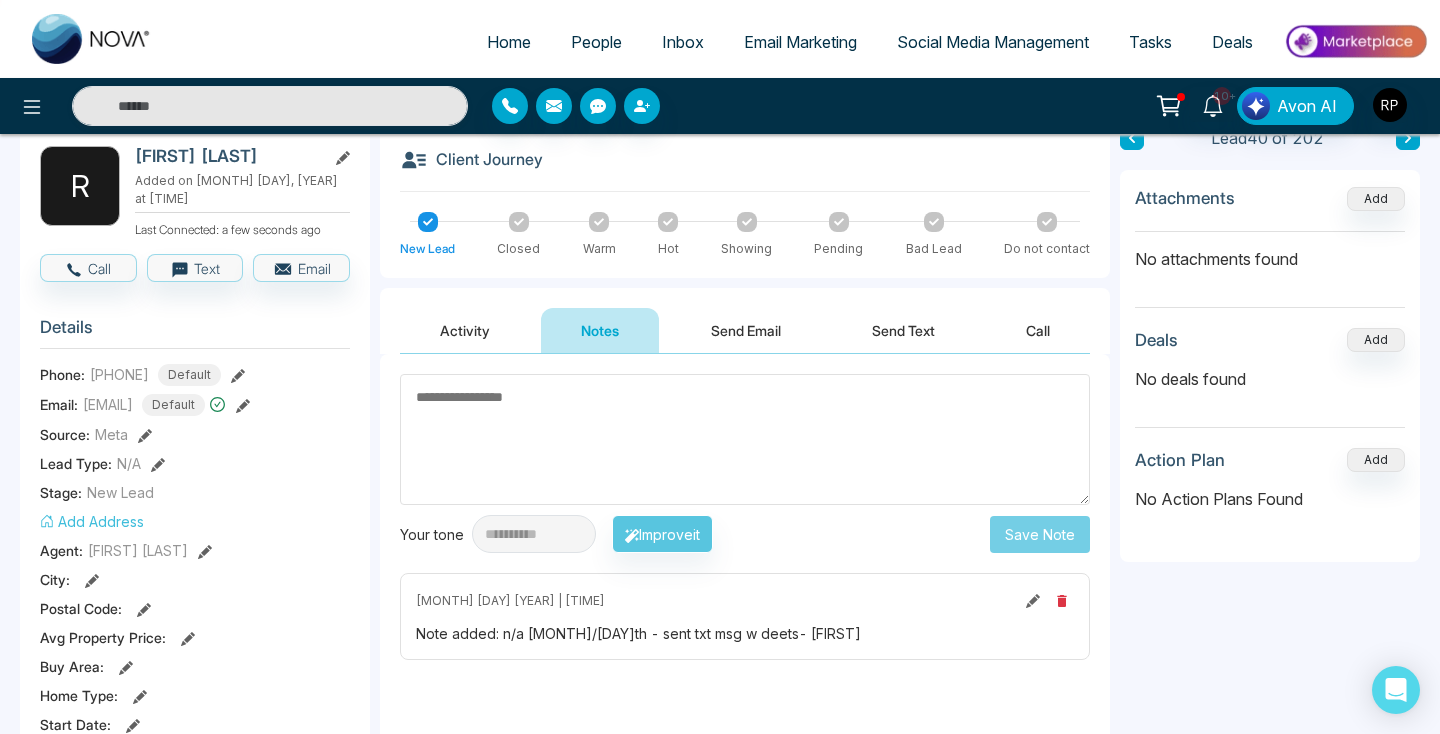 scroll, scrollTop: 0, scrollLeft: 0, axis: both 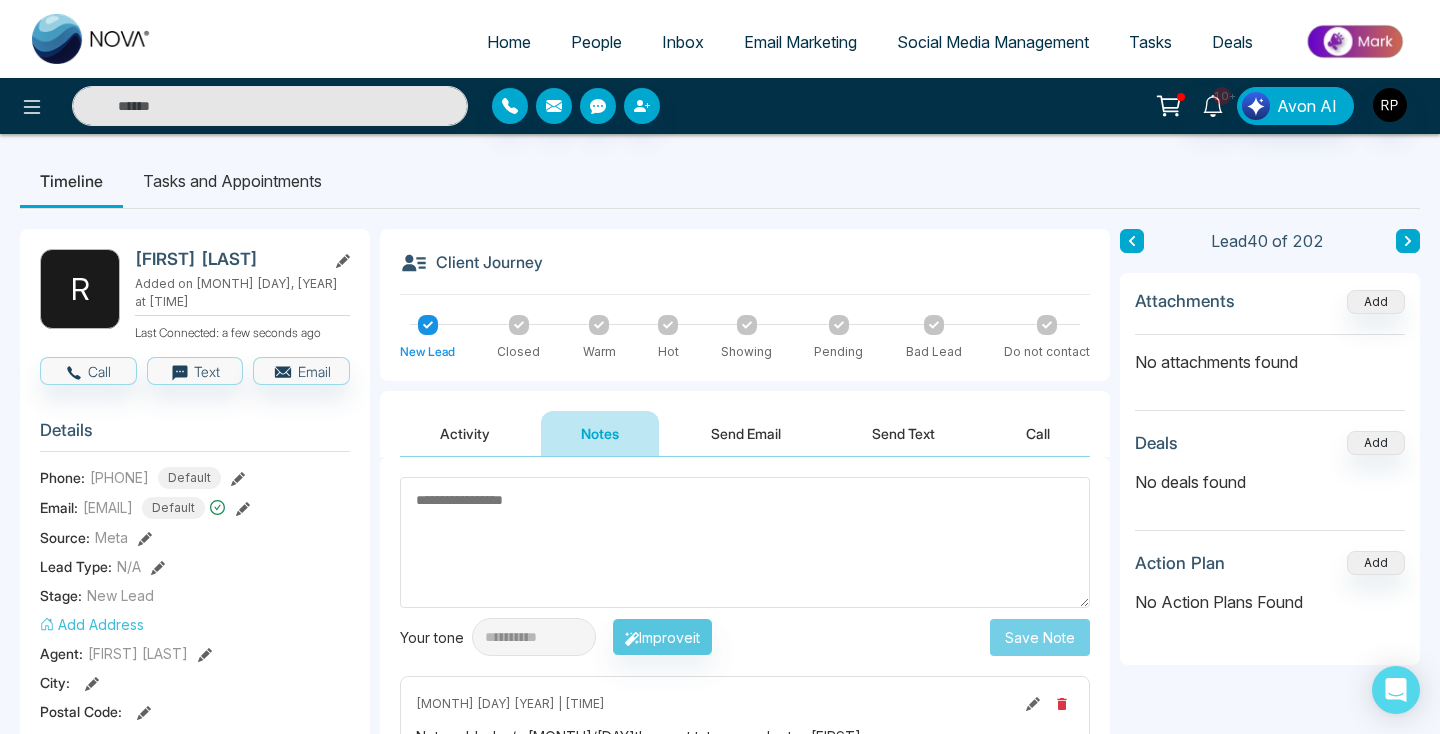 click at bounding box center [745, 542] 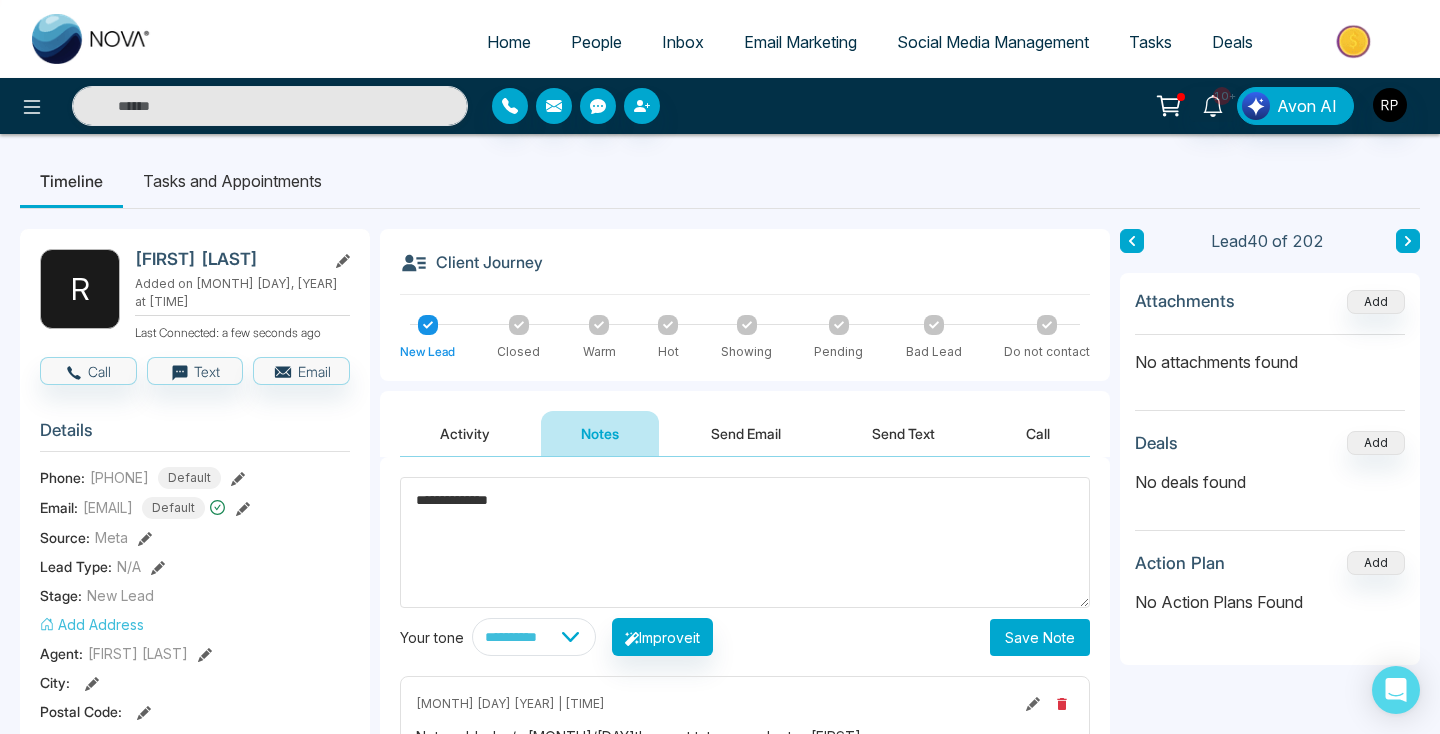 type on "**********" 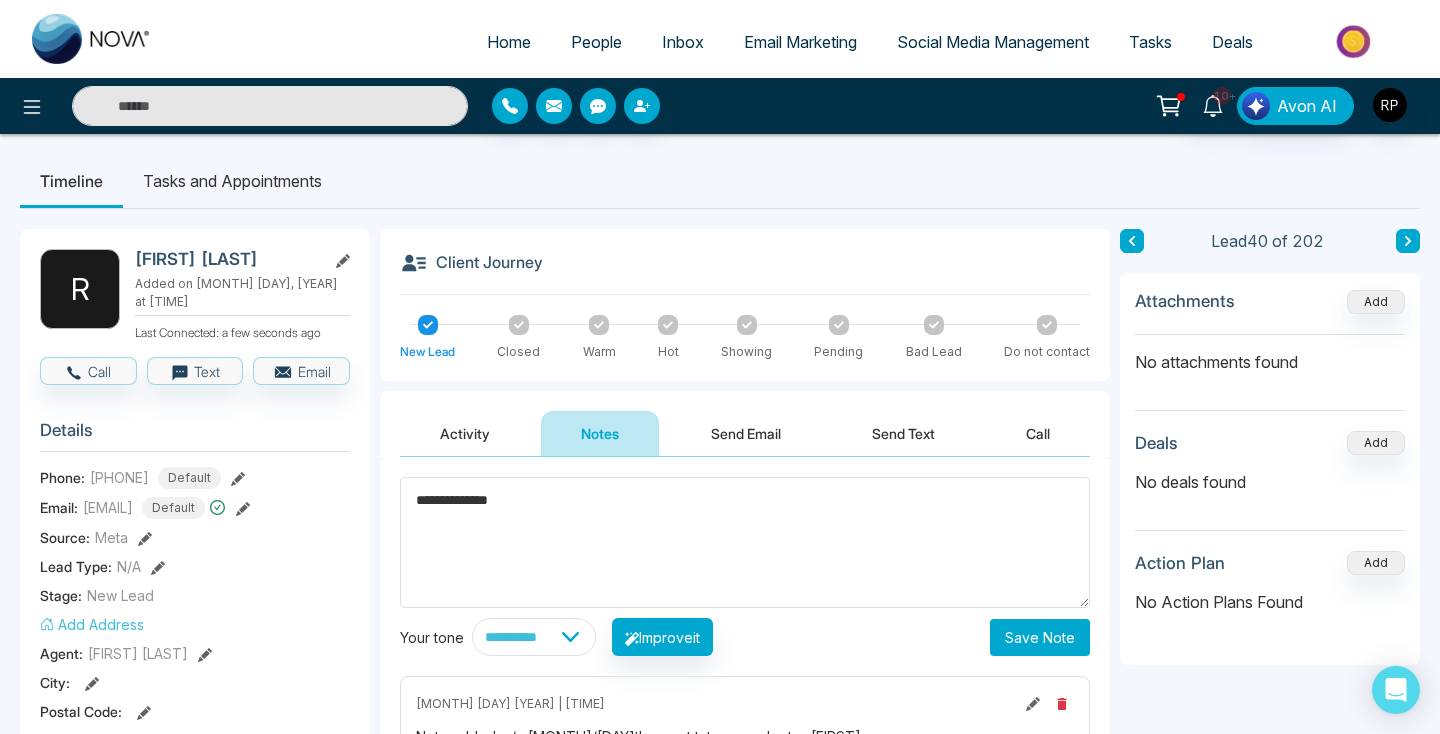 click on "Save Note" at bounding box center [1040, 637] 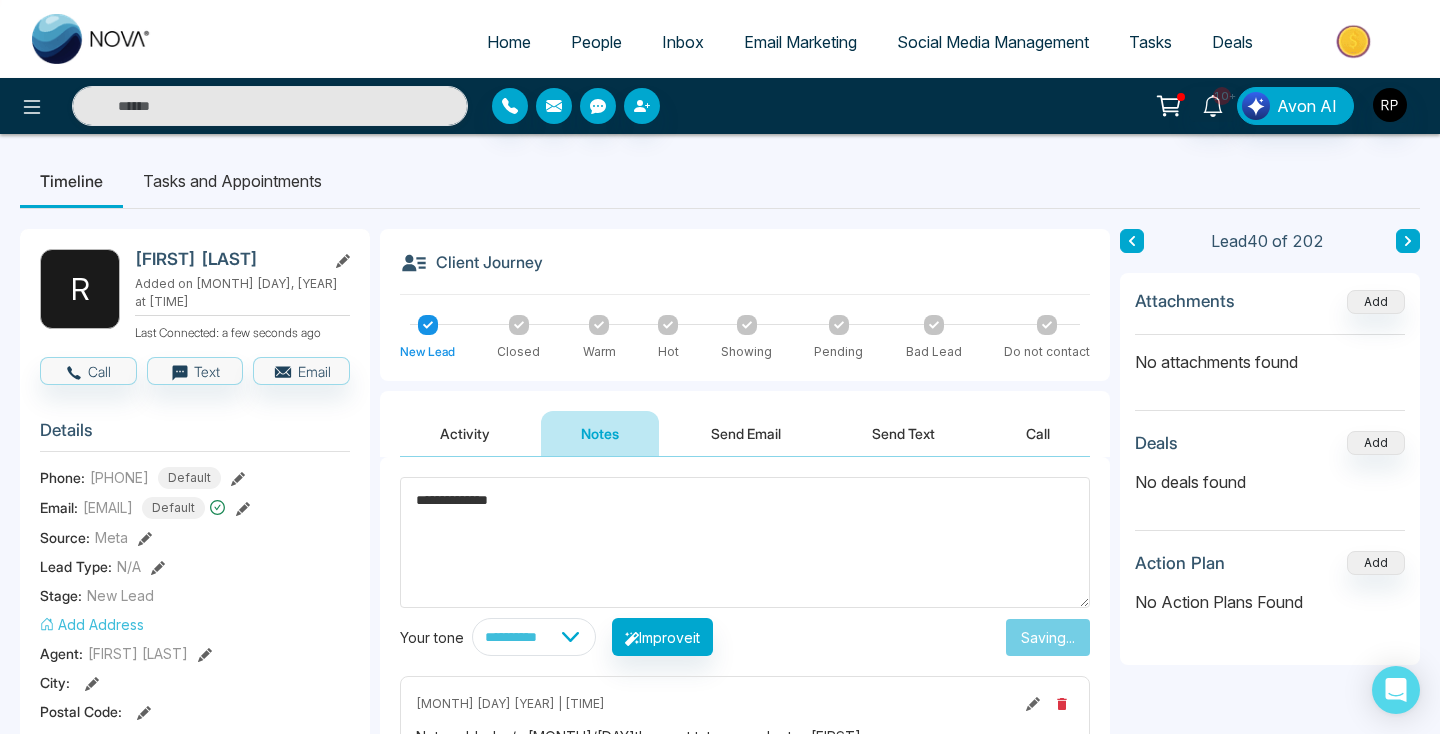 type 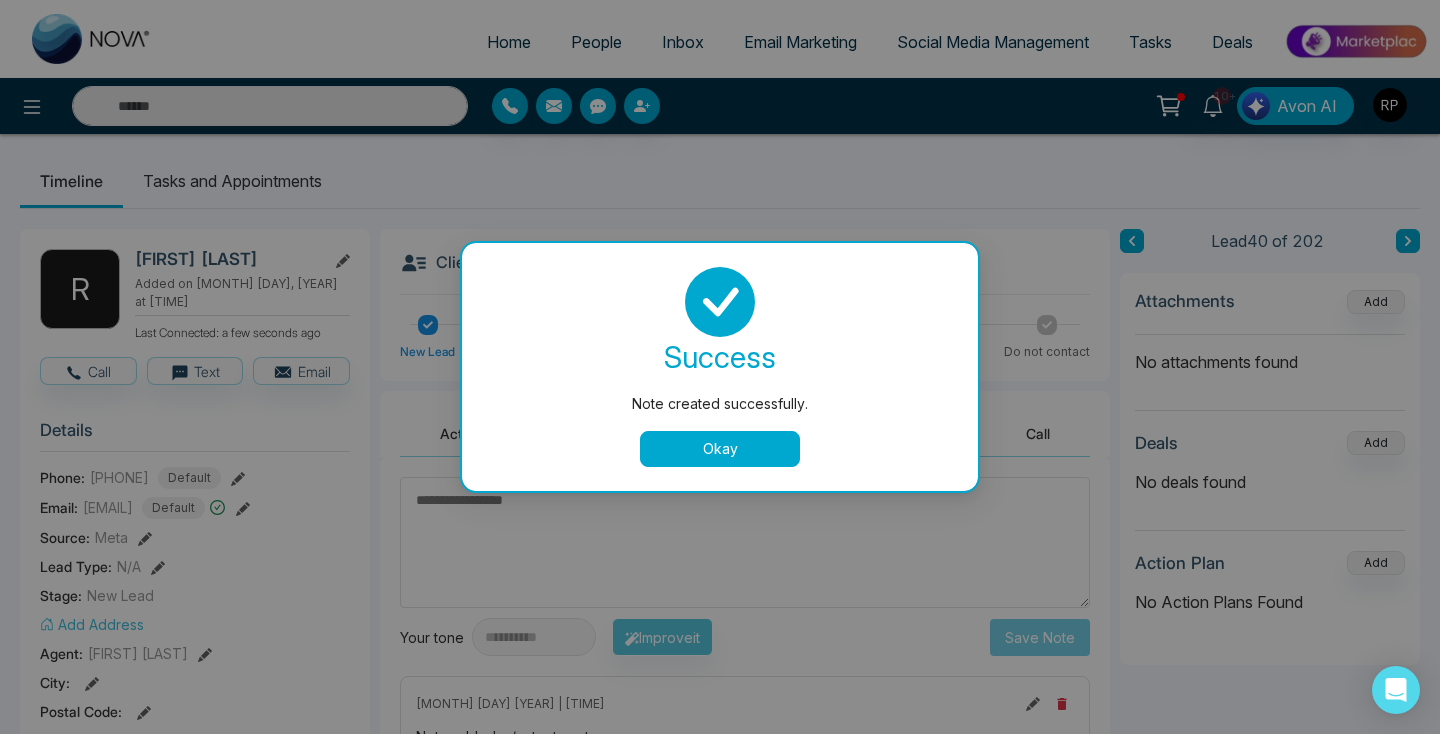 click on "Okay" at bounding box center (720, 449) 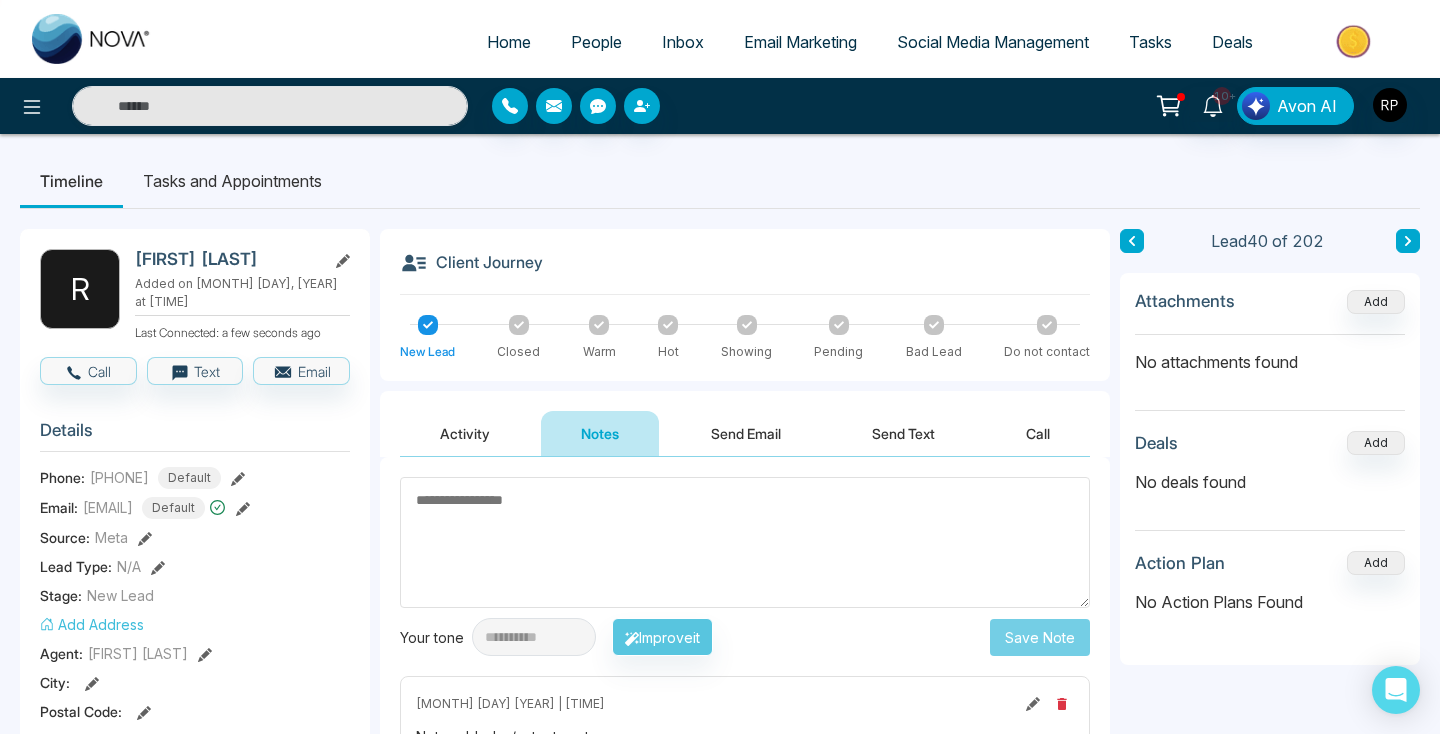 click at bounding box center [1408, 241] 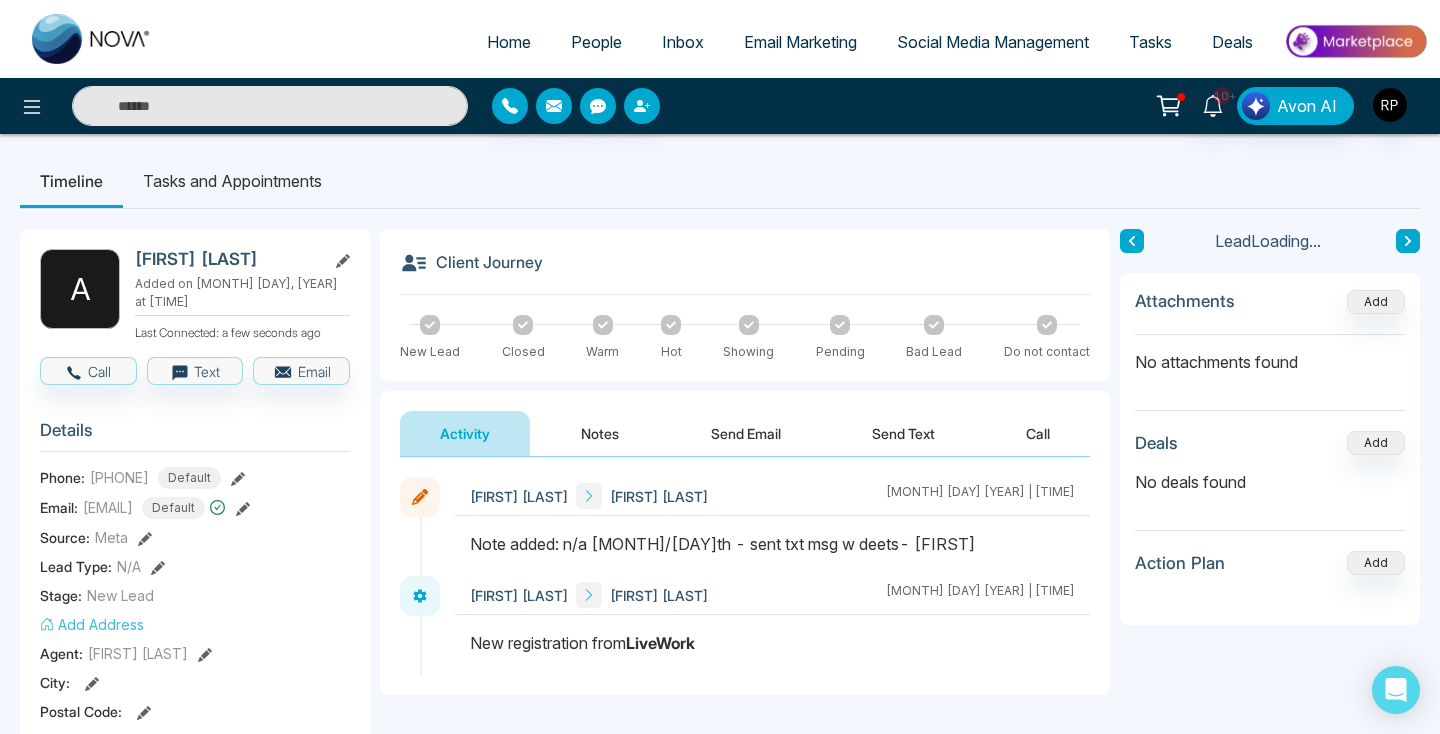 click at bounding box center [1132, 241] 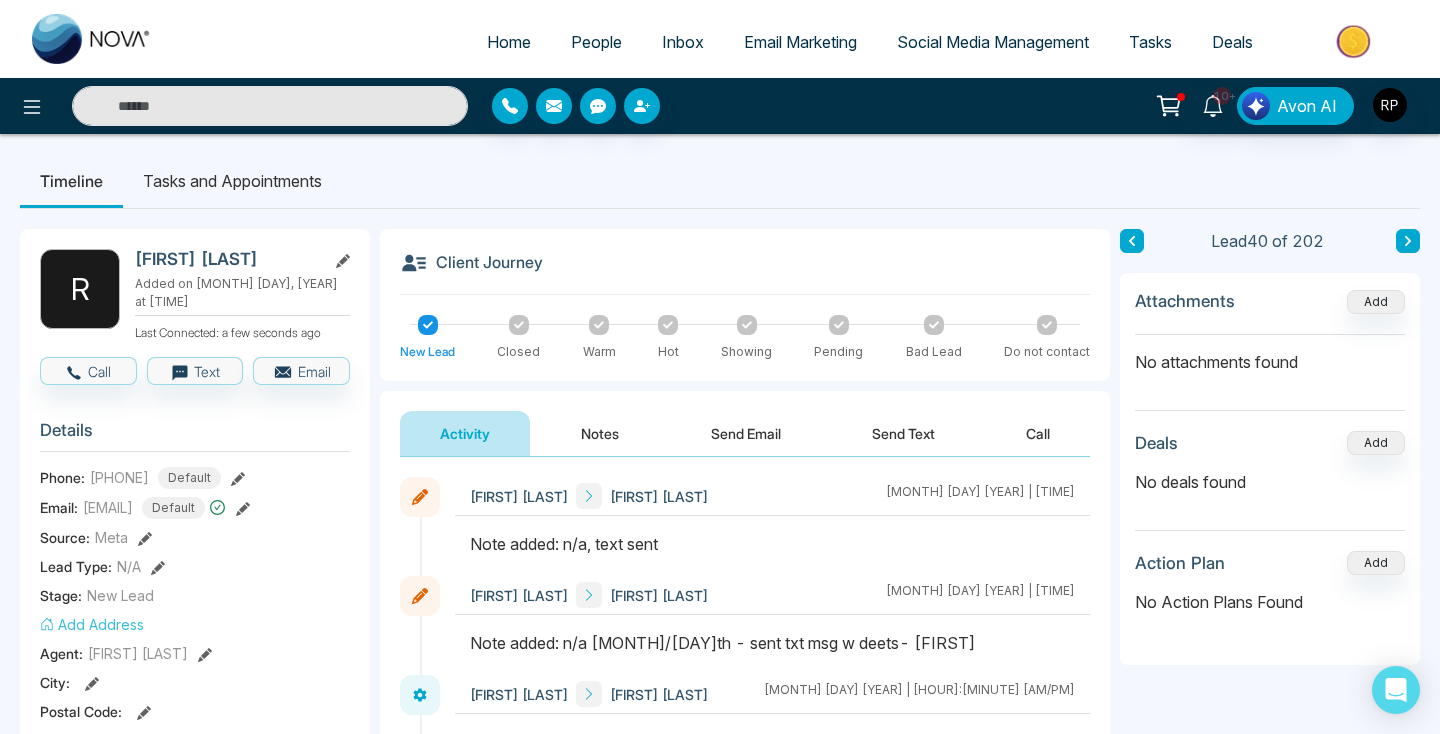 click at bounding box center [1408, 241] 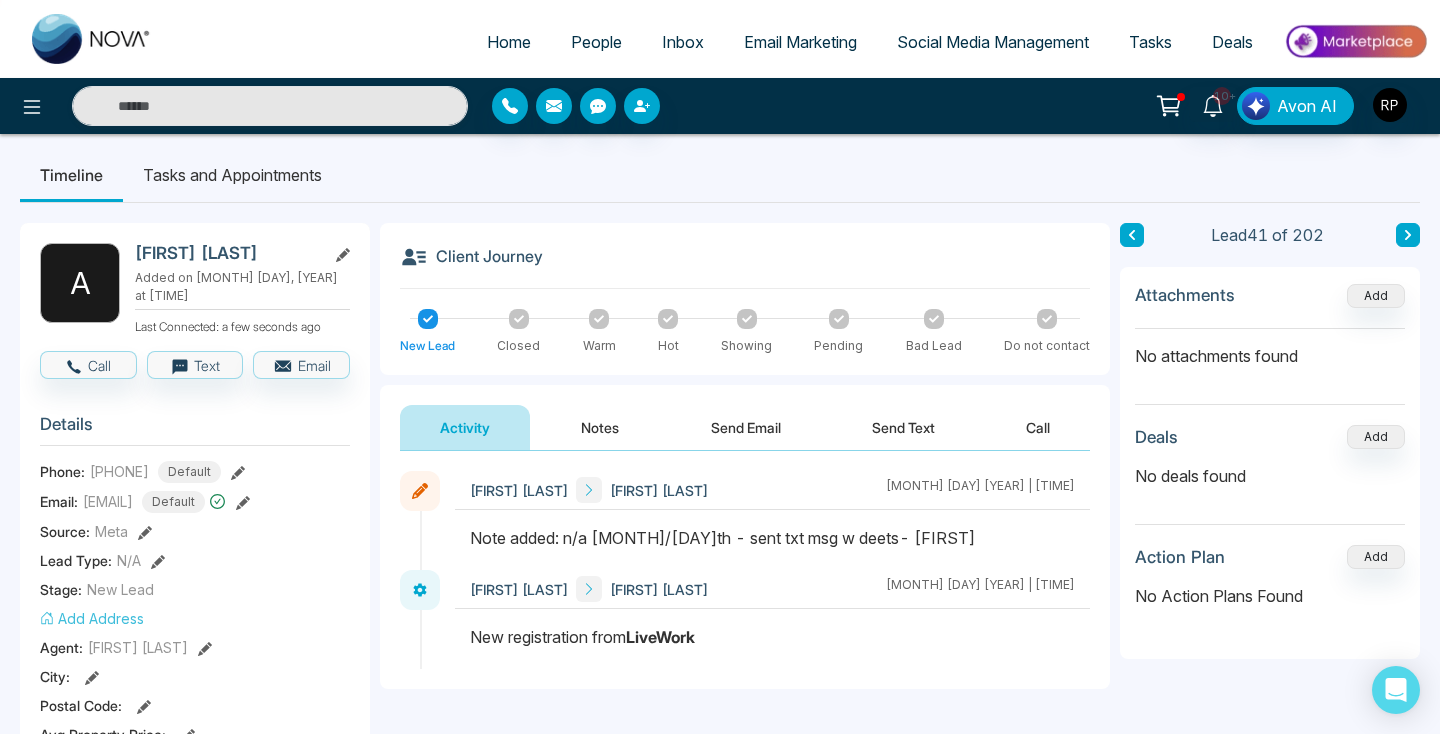 scroll, scrollTop: 0, scrollLeft: 0, axis: both 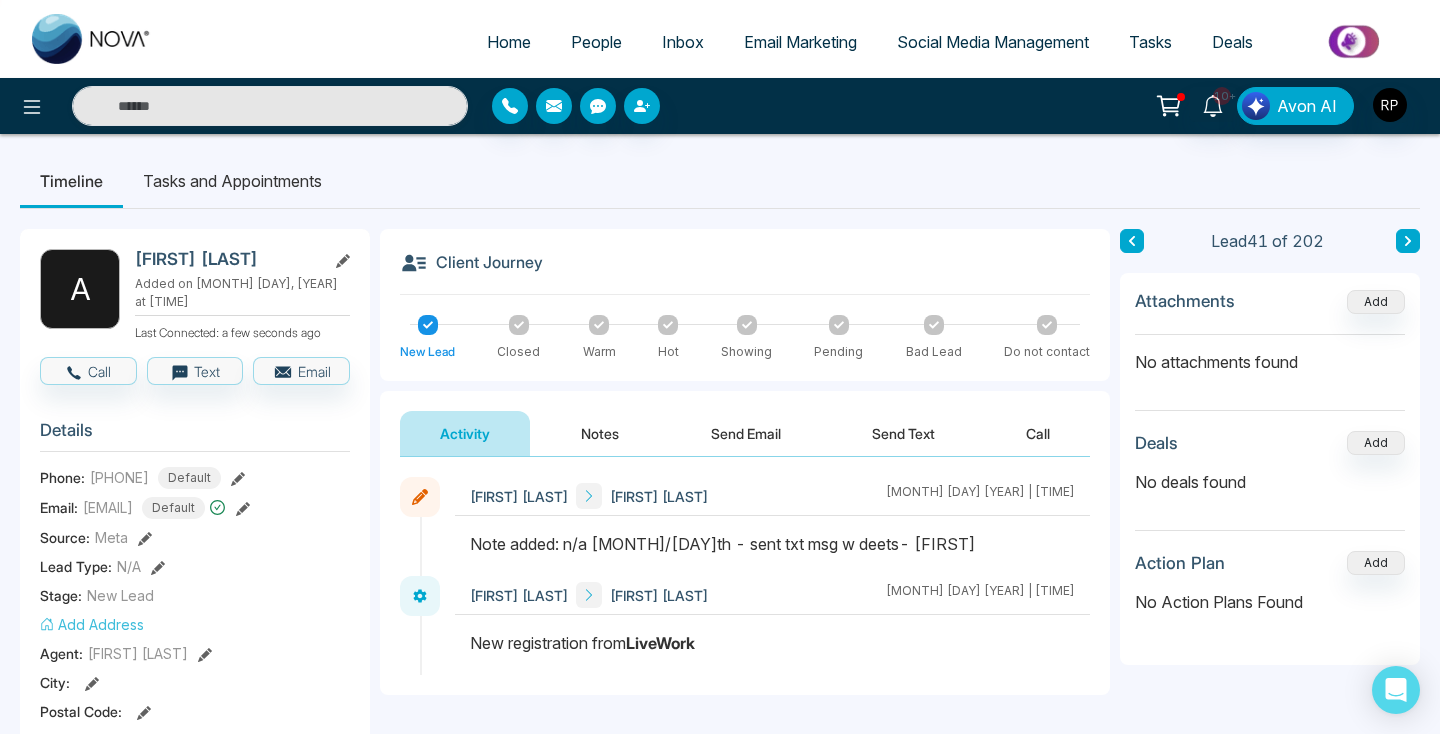 click on "Notes" at bounding box center (600, 433) 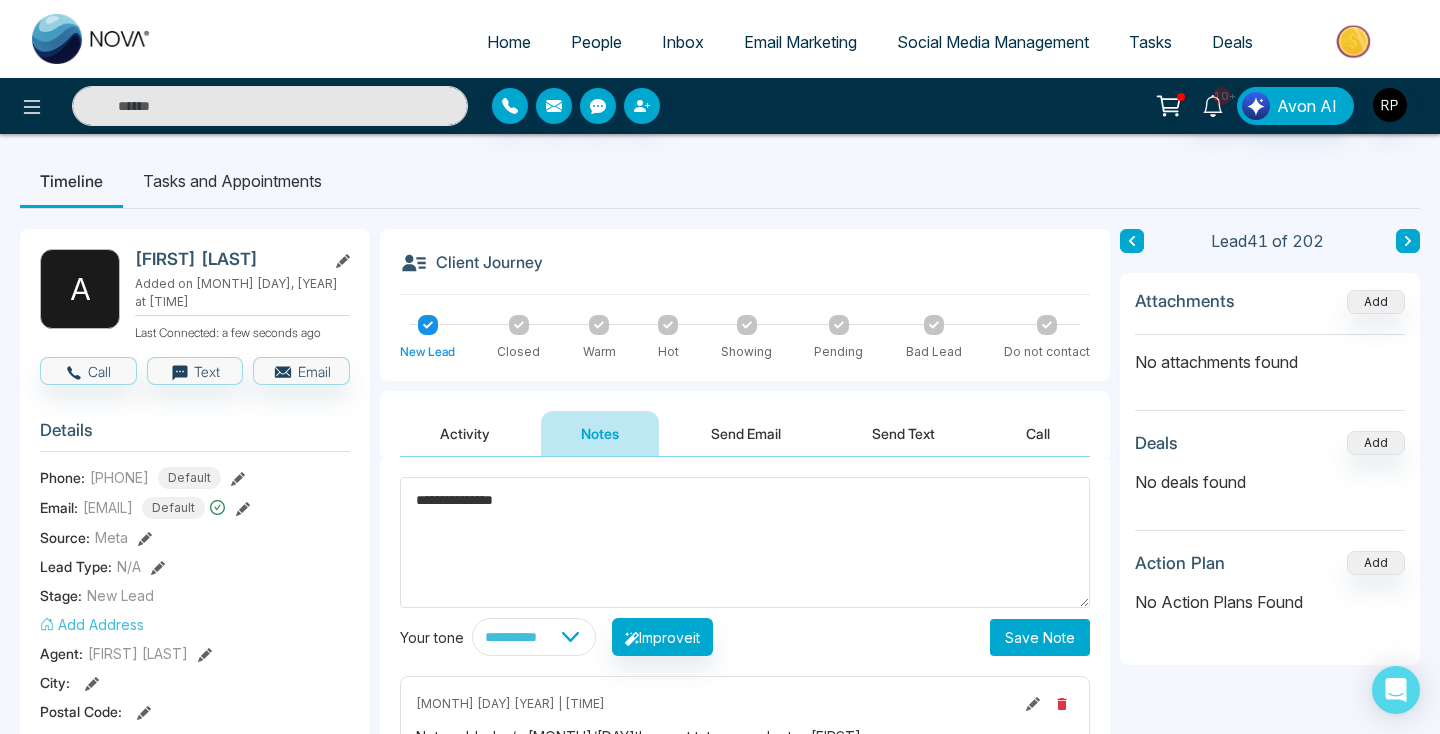 type on "**********" 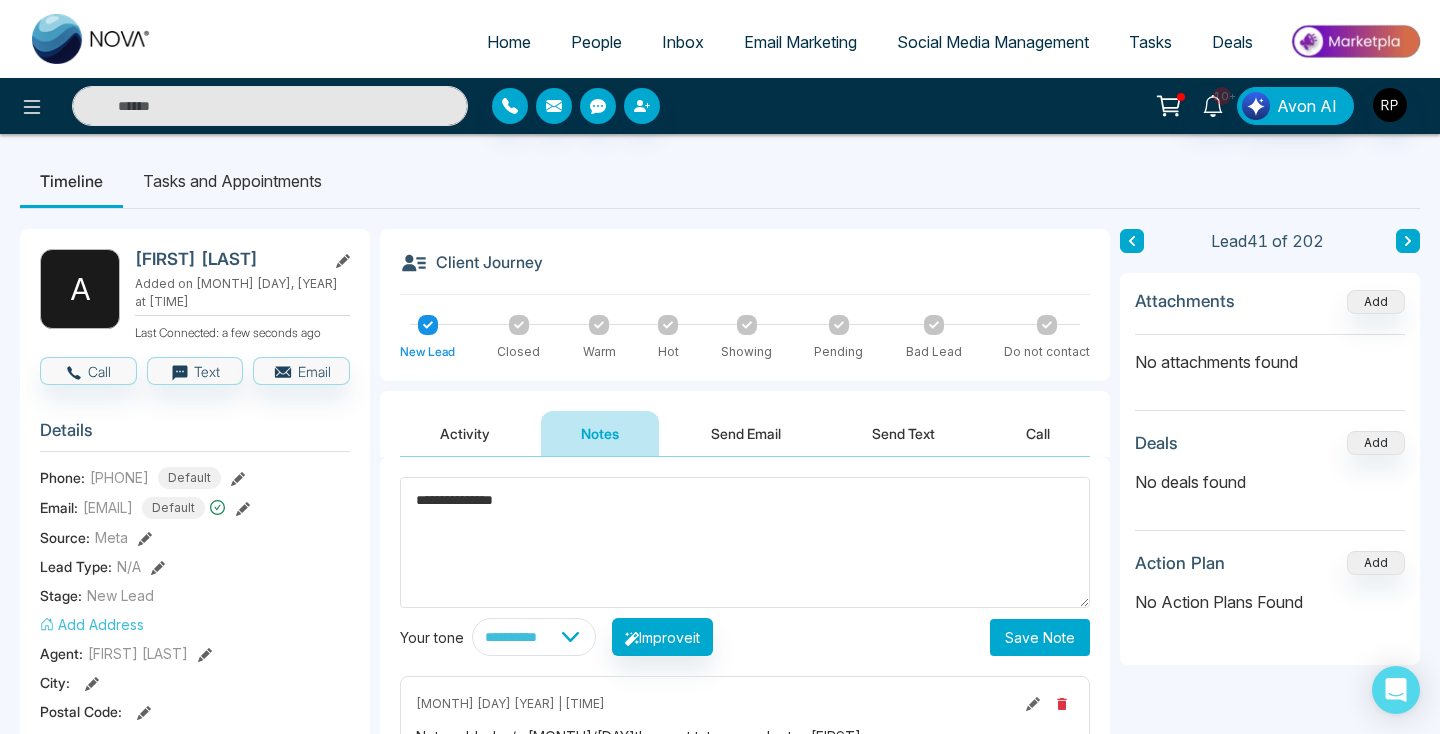 click on "Save Note" at bounding box center [1040, 637] 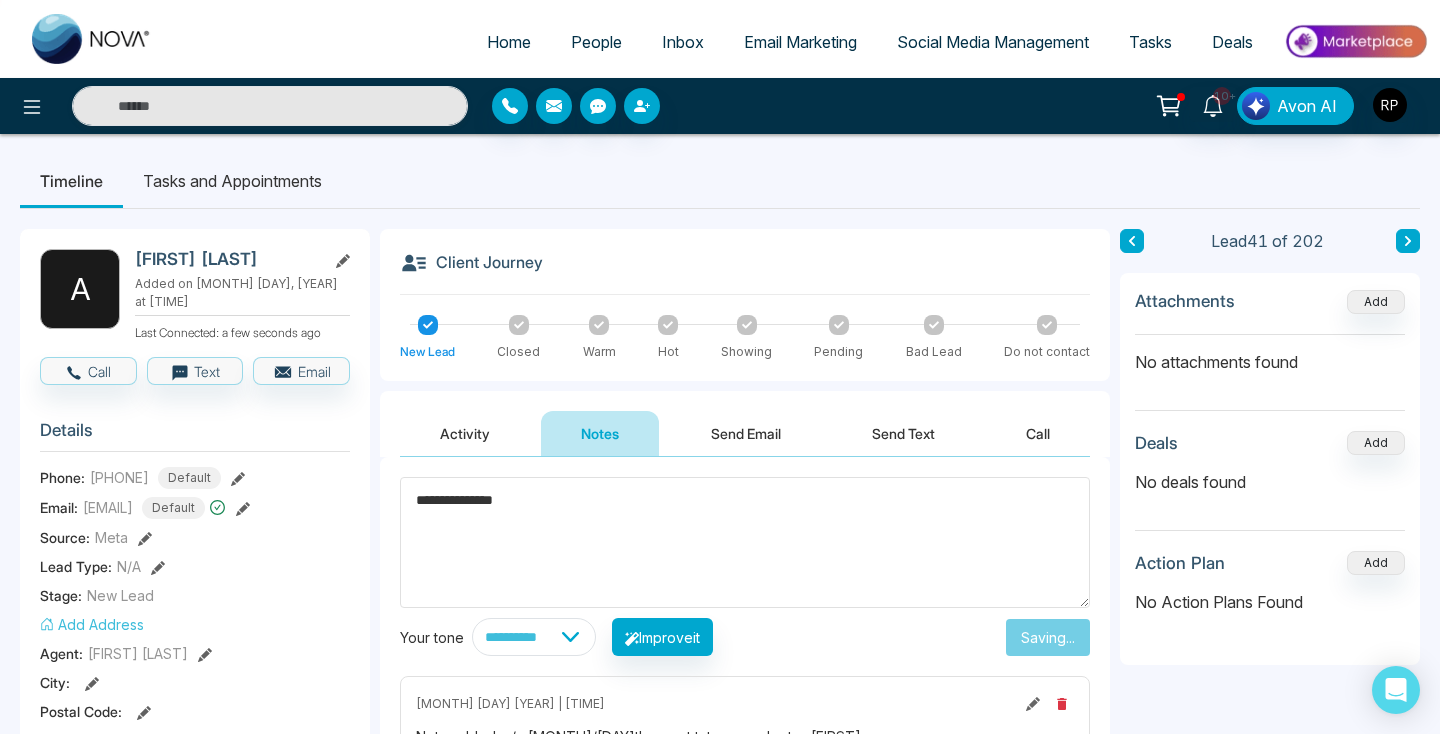 type 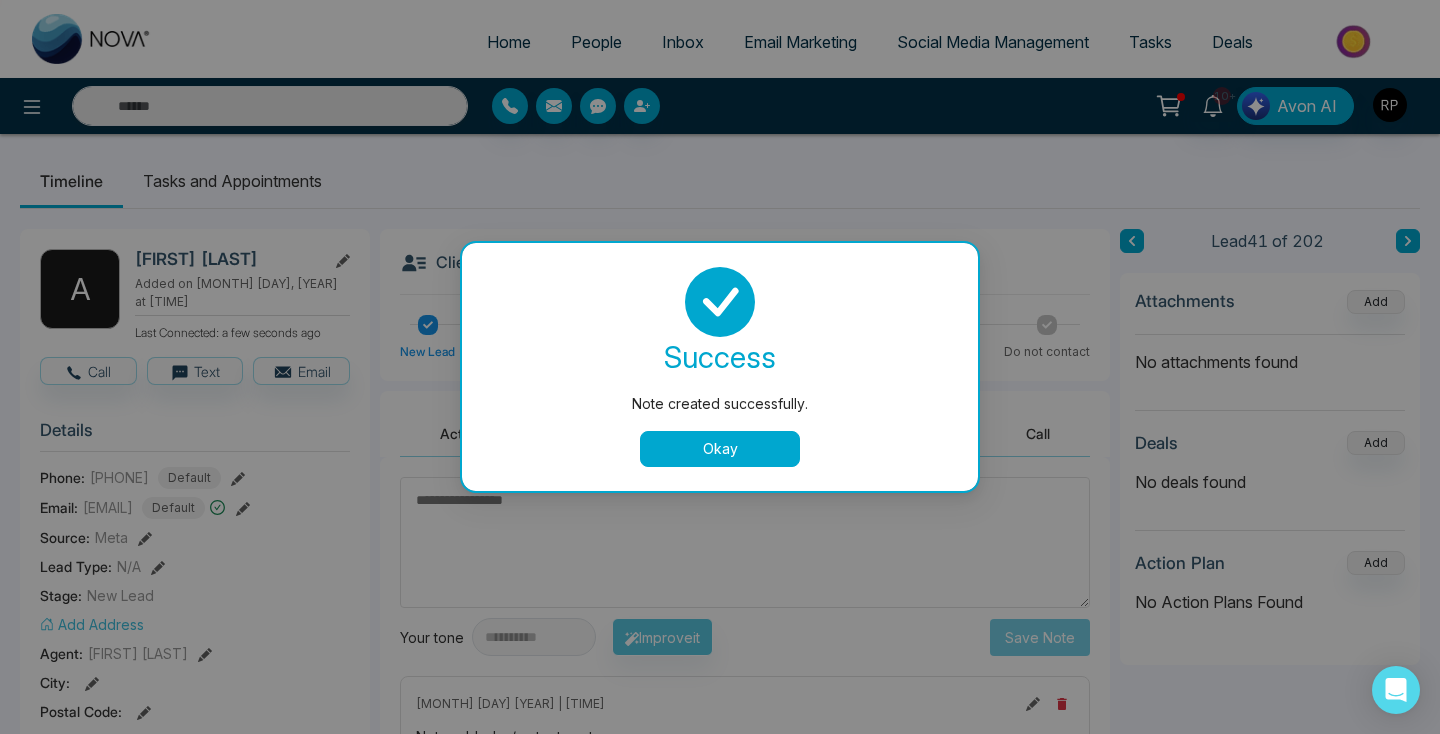 click on "Okay" at bounding box center [720, 449] 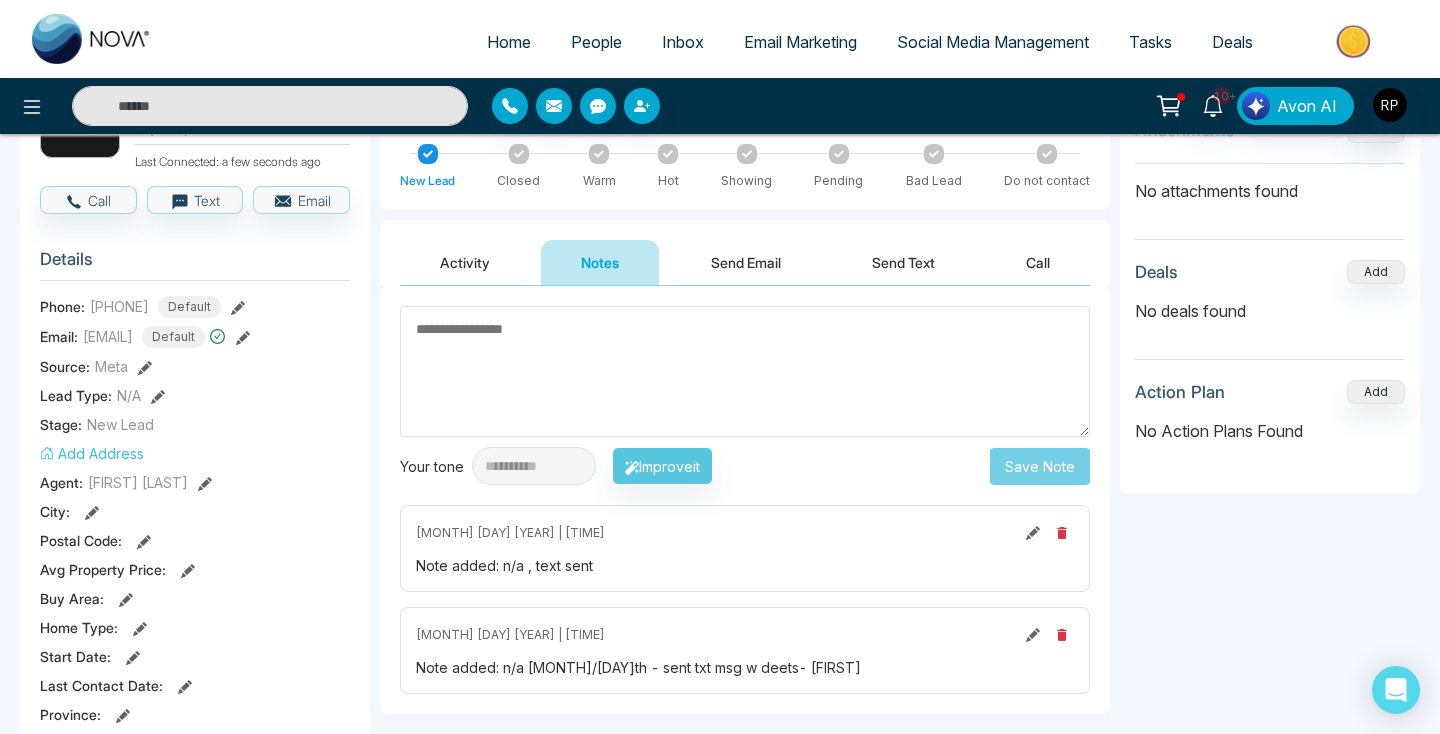 scroll, scrollTop: 0, scrollLeft: 0, axis: both 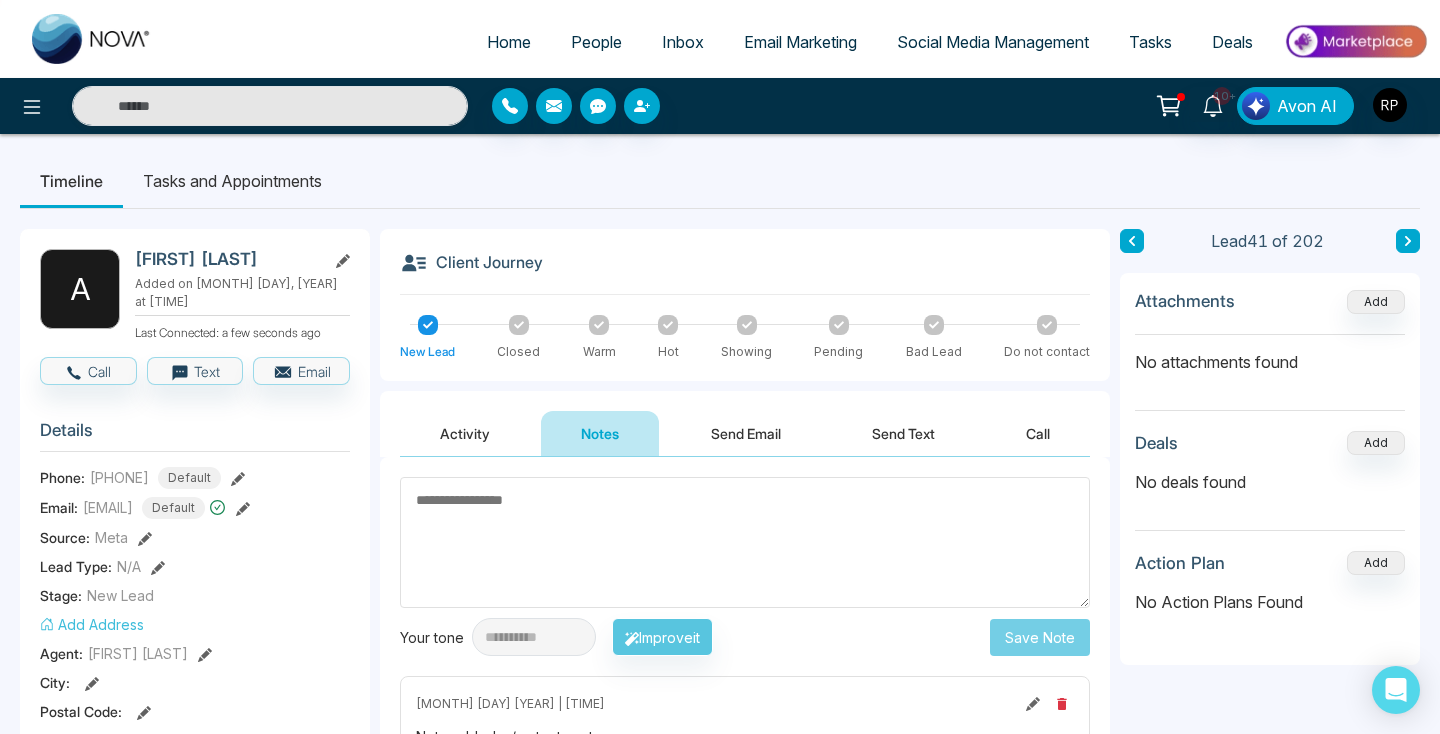 click at bounding box center [1408, 241] 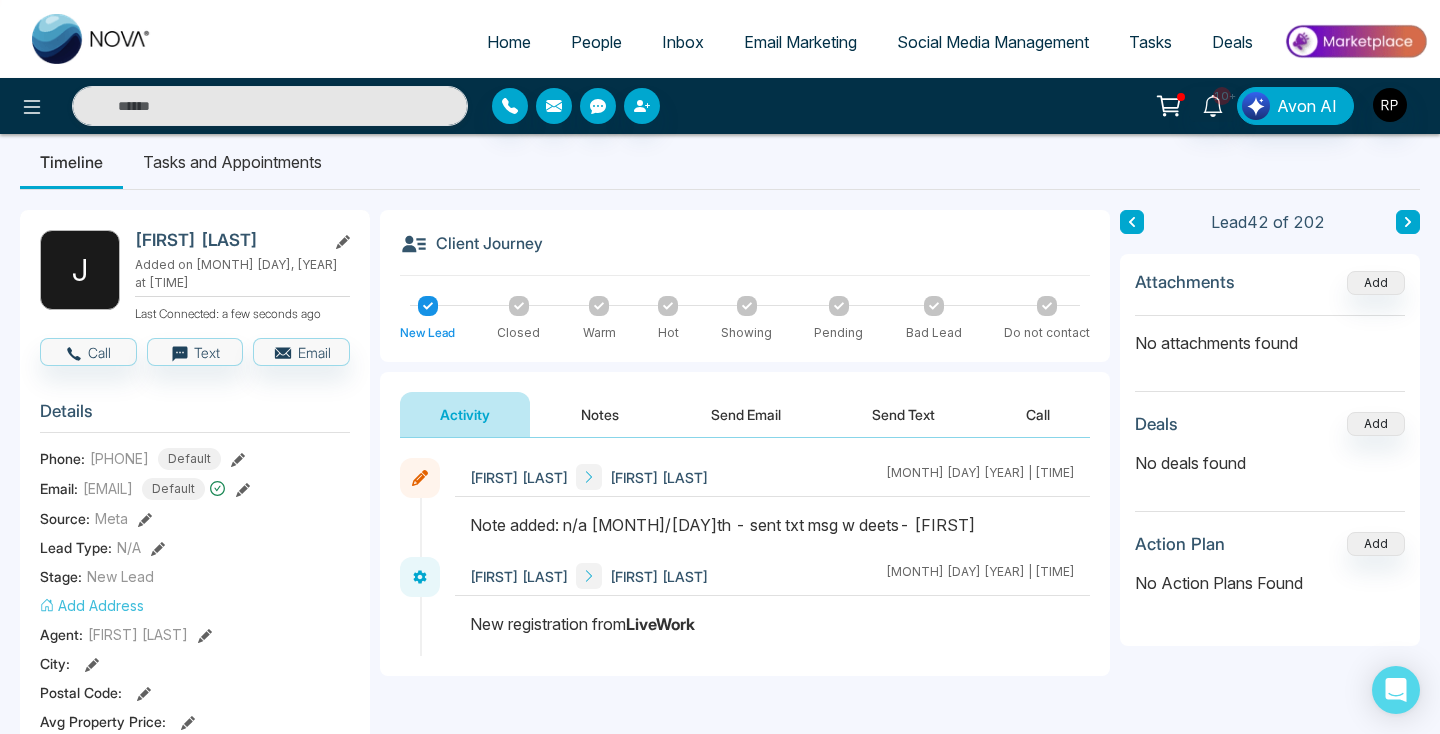 scroll, scrollTop: 17, scrollLeft: 0, axis: vertical 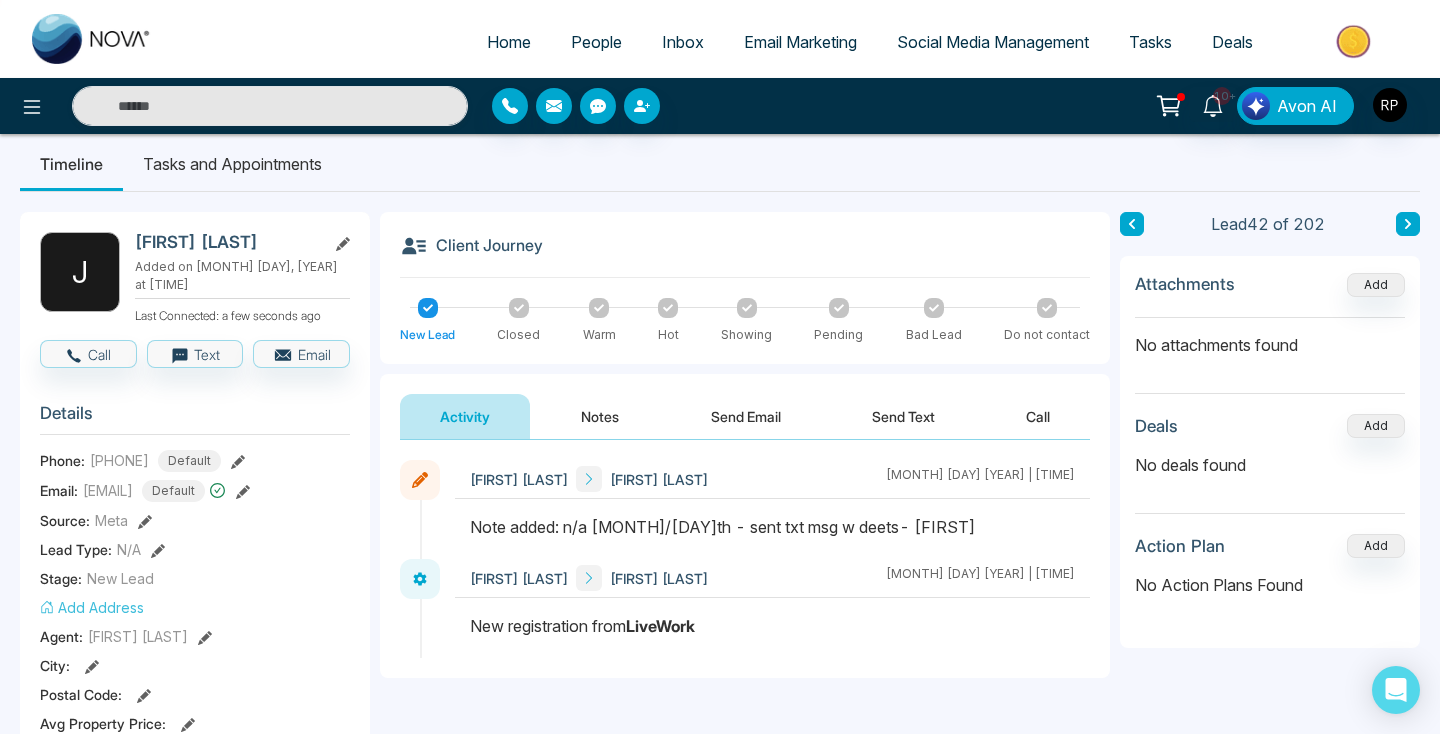 click 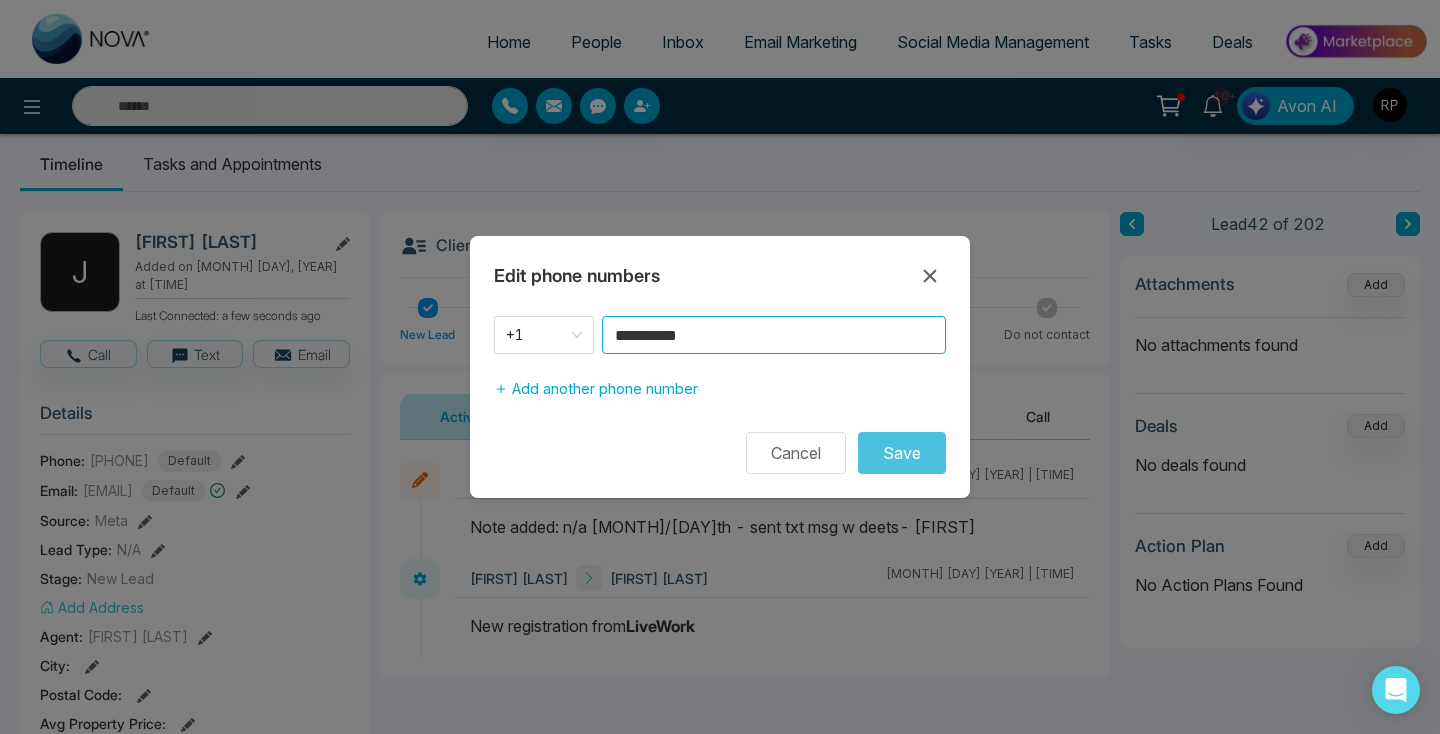 click on "**********" at bounding box center (774, 335) 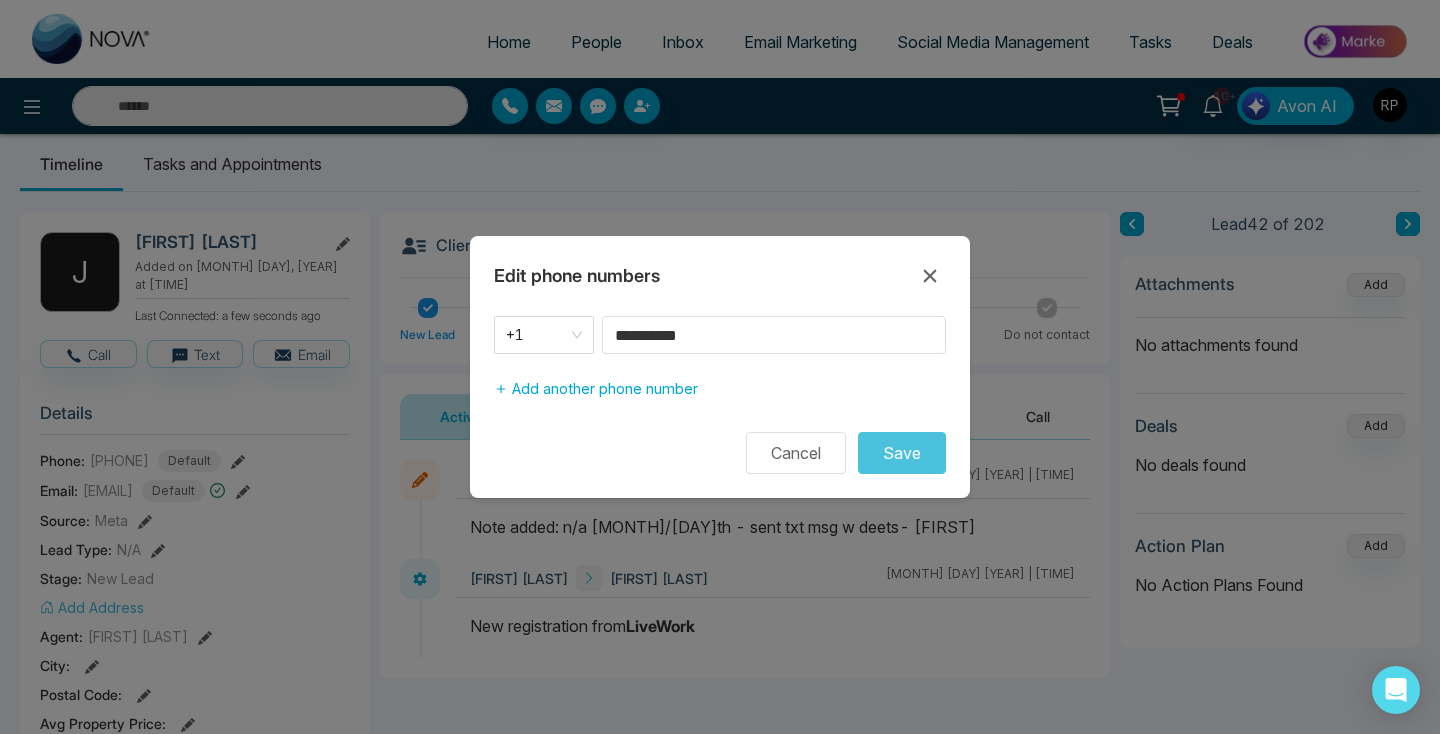 click on "**********" at bounding box center [720, 367] 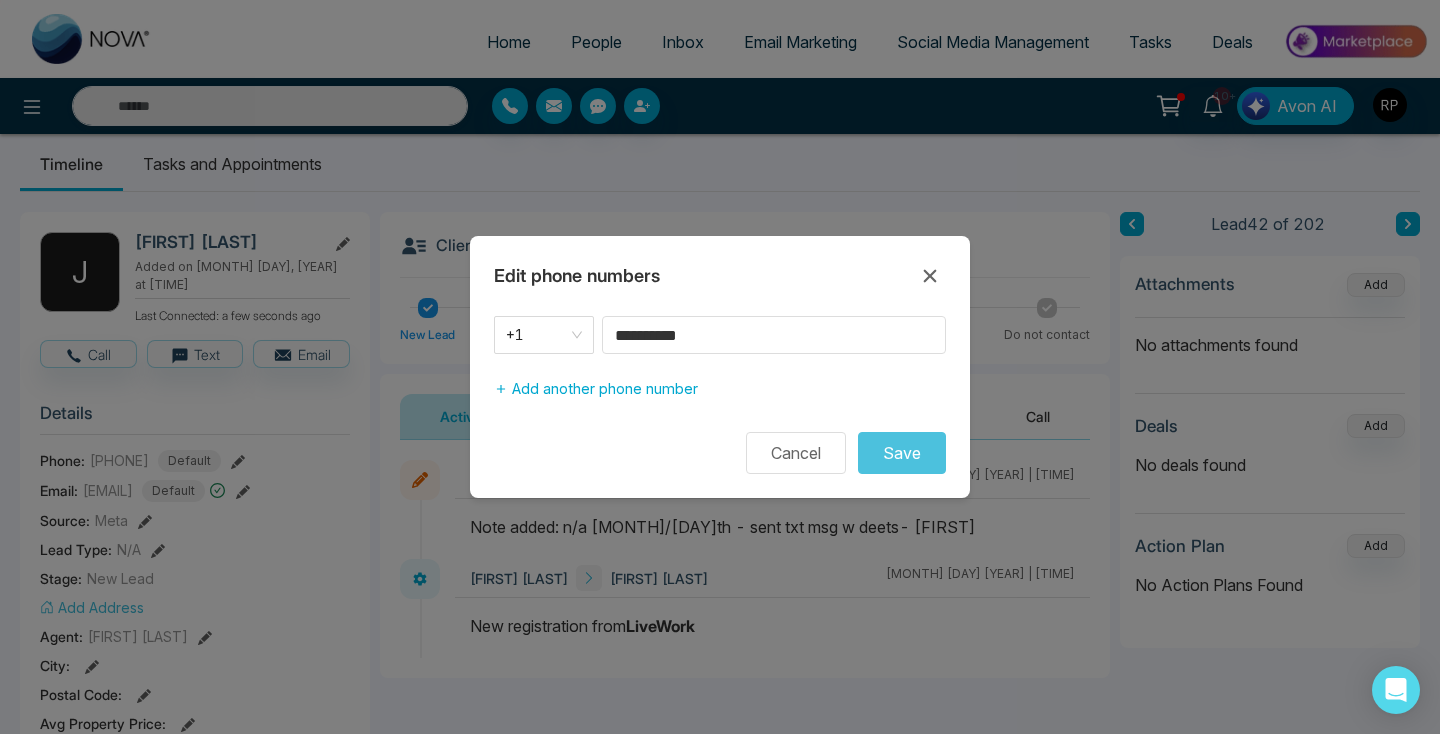 click on "**********" at bounding box center [720, 367] 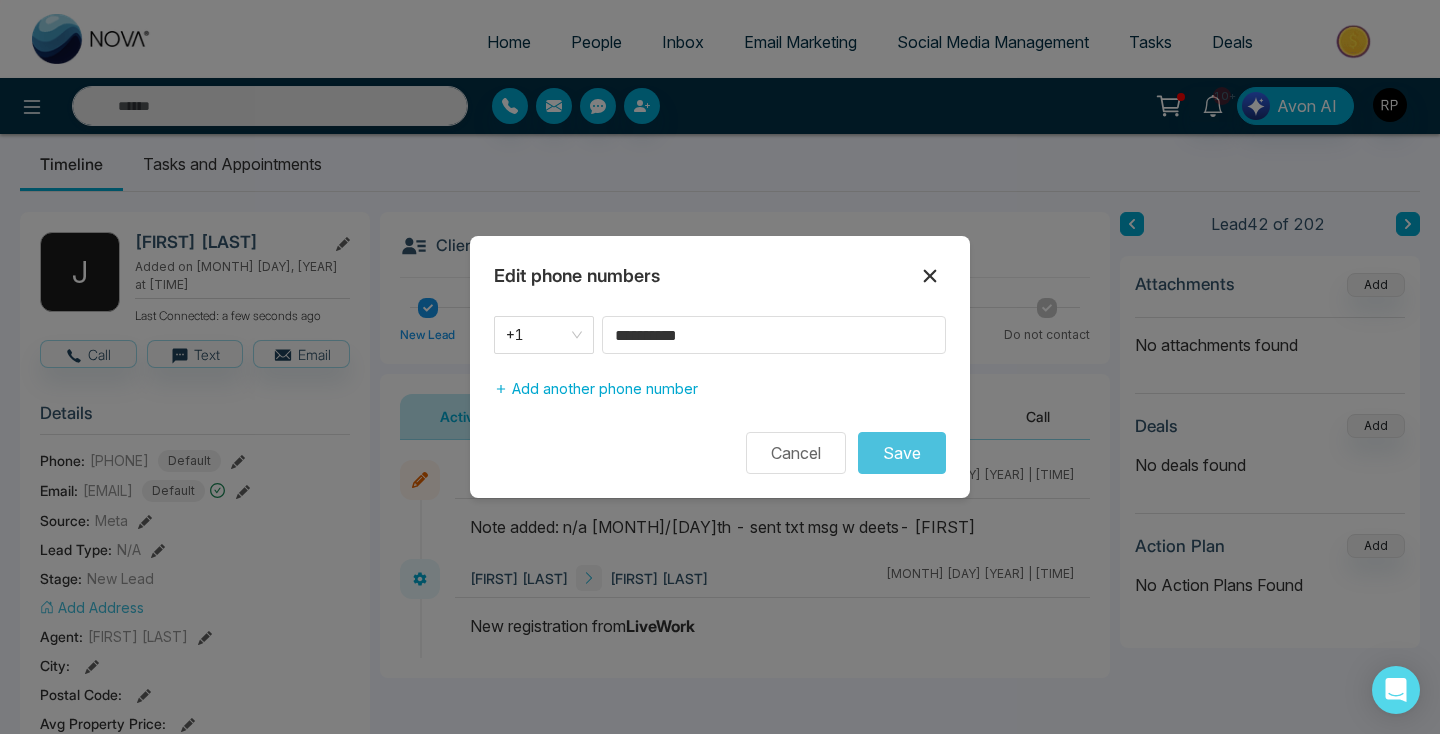 click at bounding box center (930, 276) 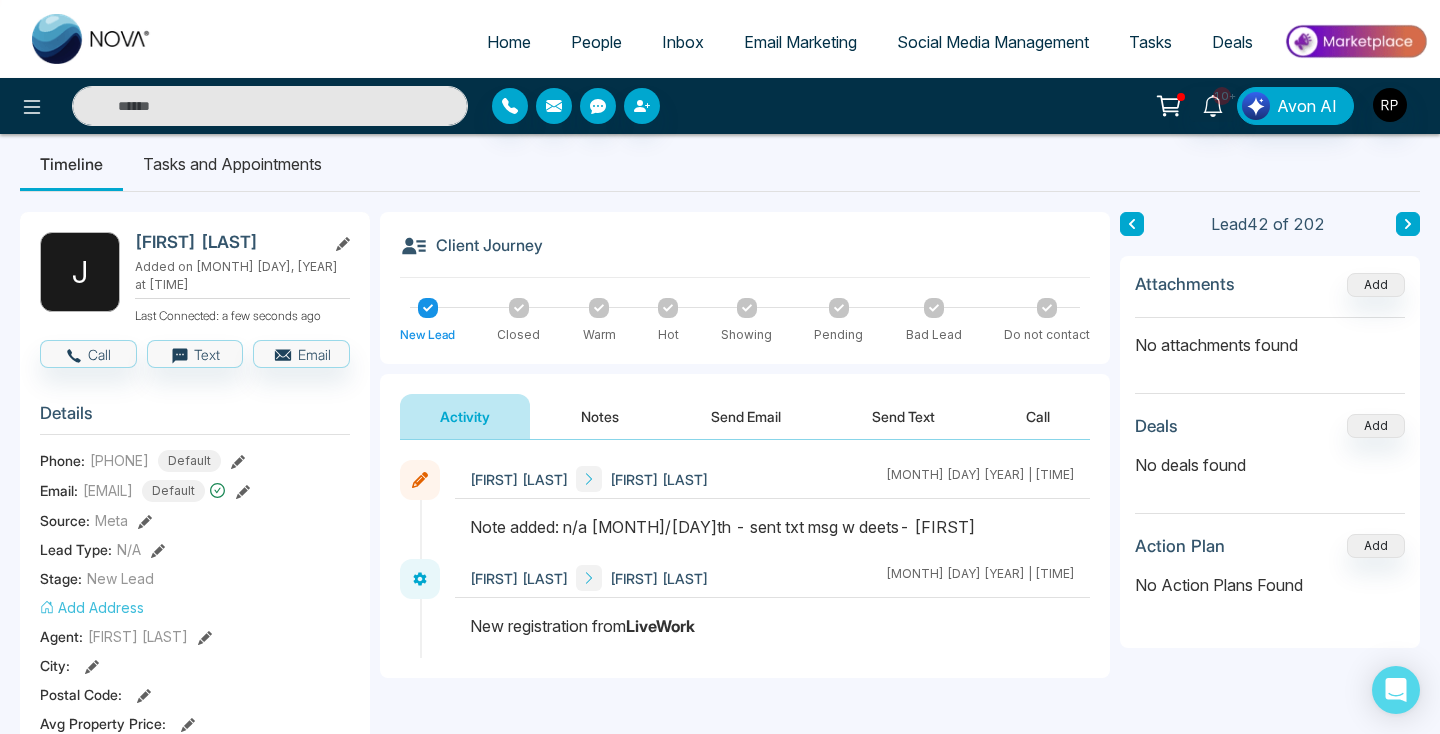 click at bounding box center [270, 106] 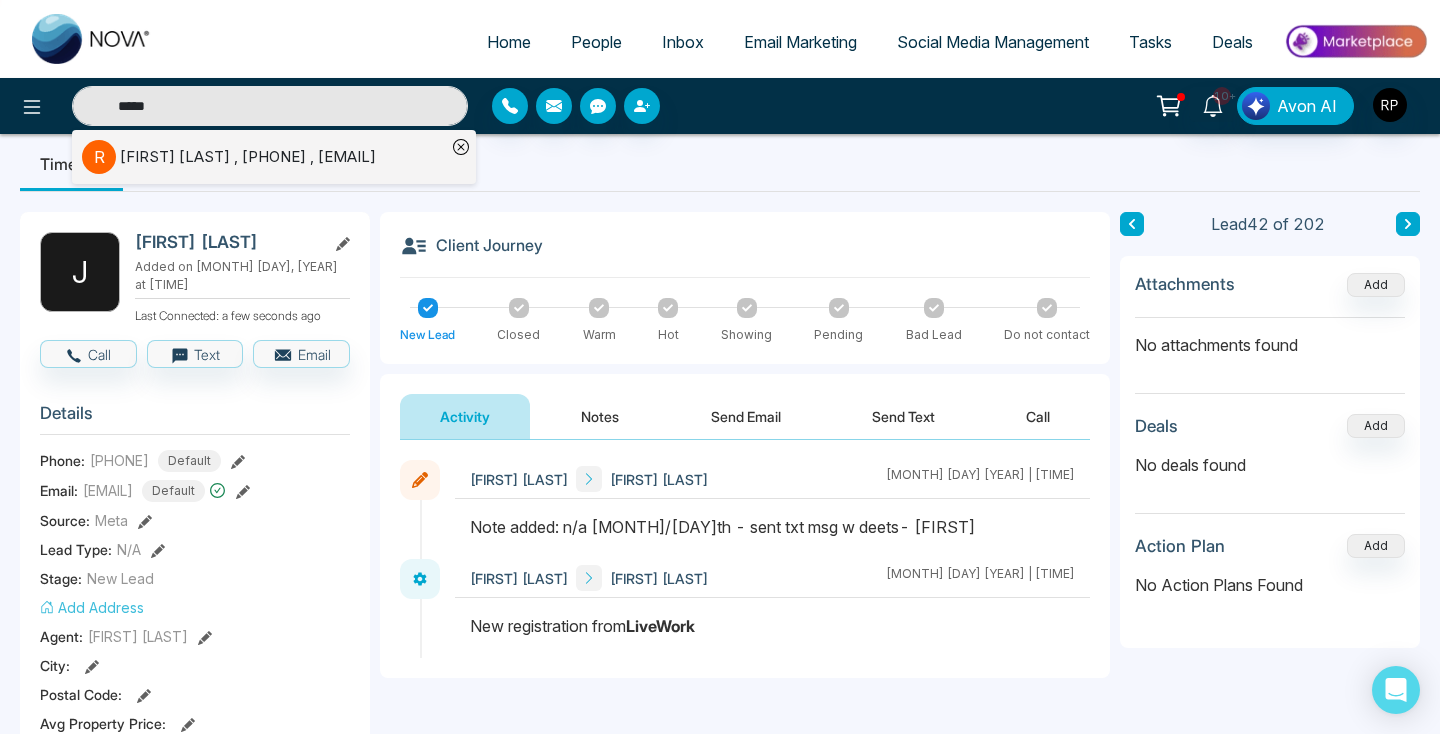 type on "*****" 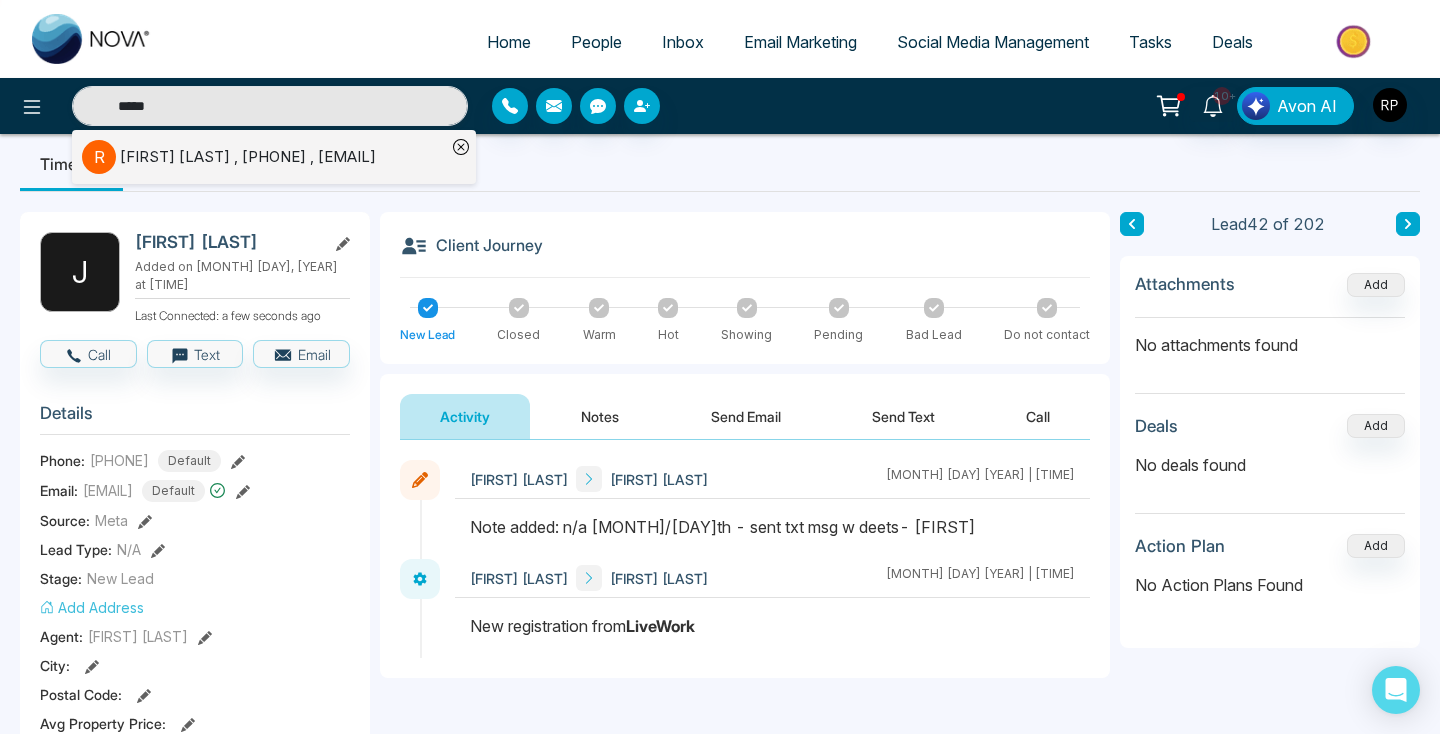 click on "[FIRST] [LAST]     , [PHONE]   , [EMAIL]" at bounding box center [248, 157] 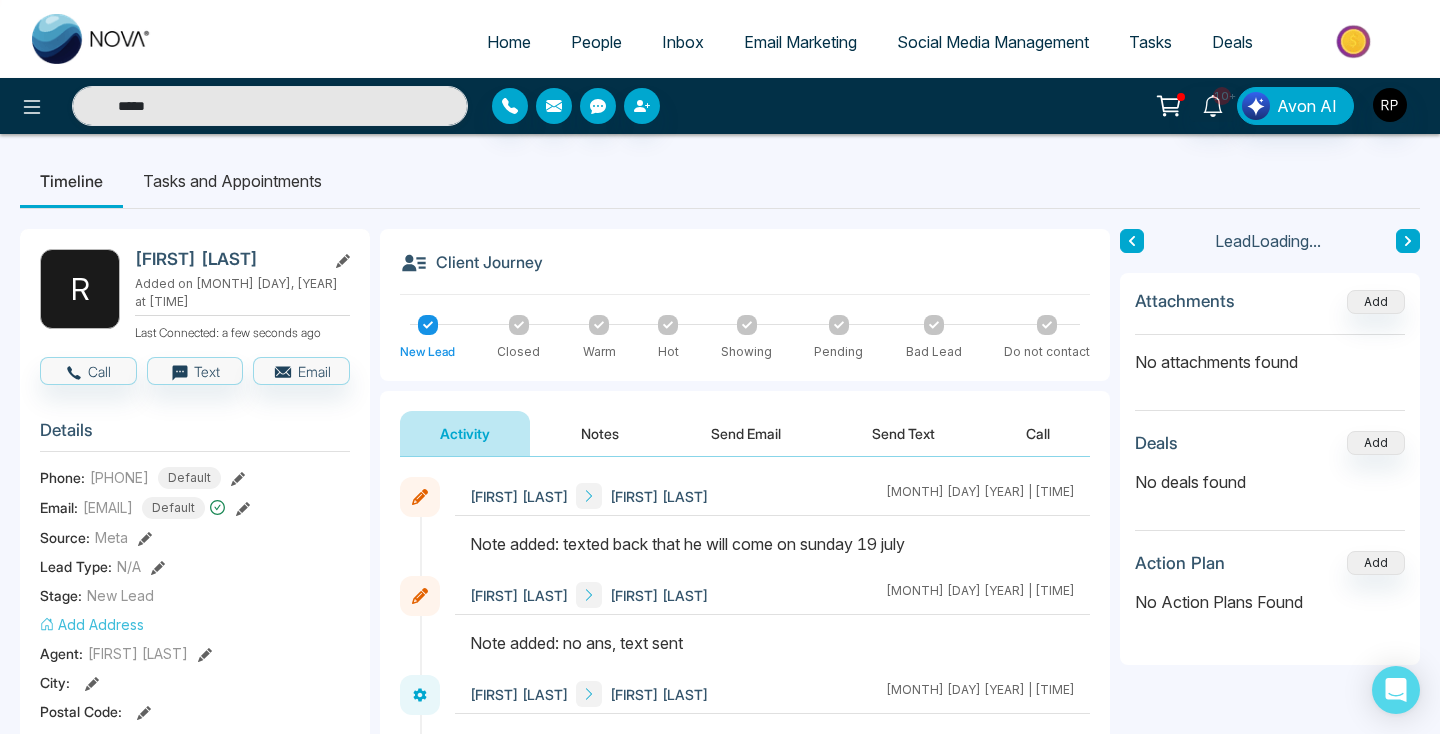 scroll, scrollTop: 36, scrollLeft: 0, axis: vertical 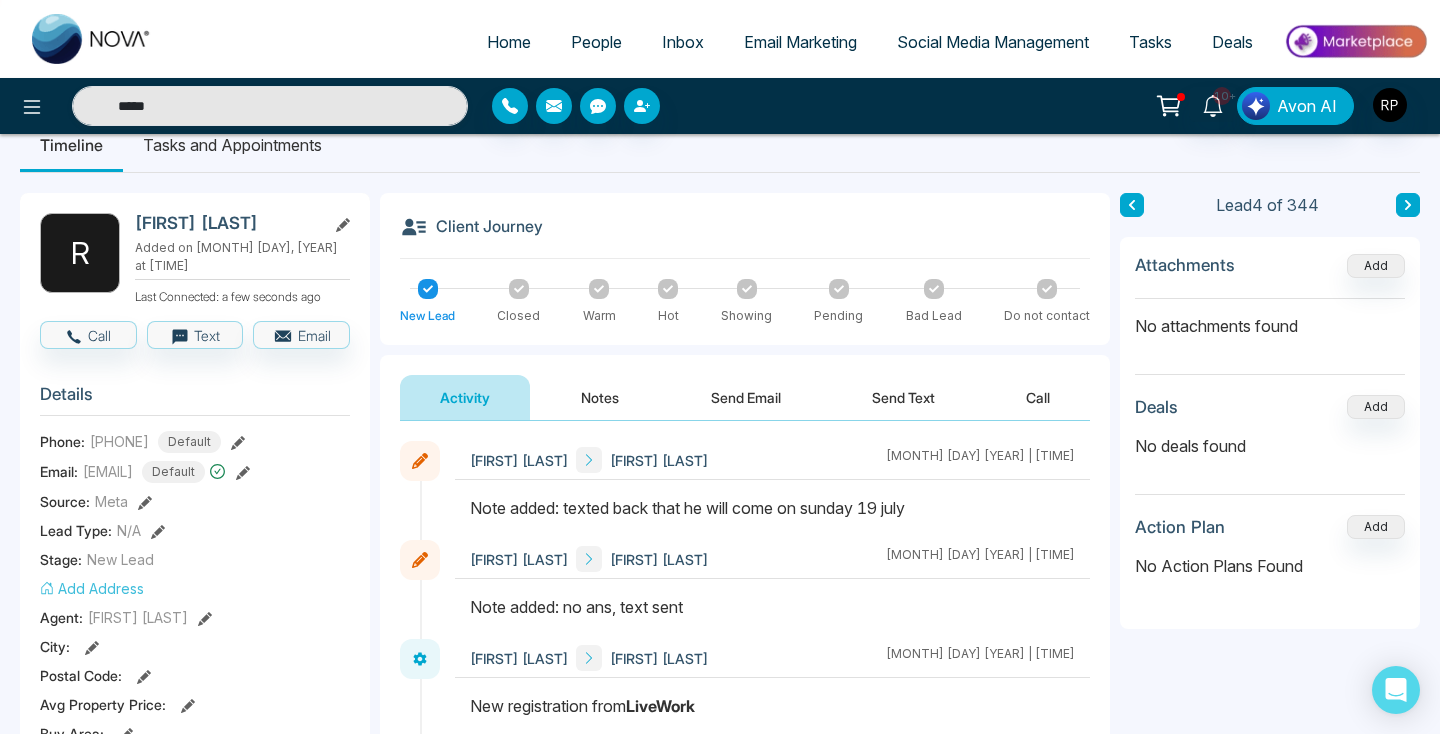 click 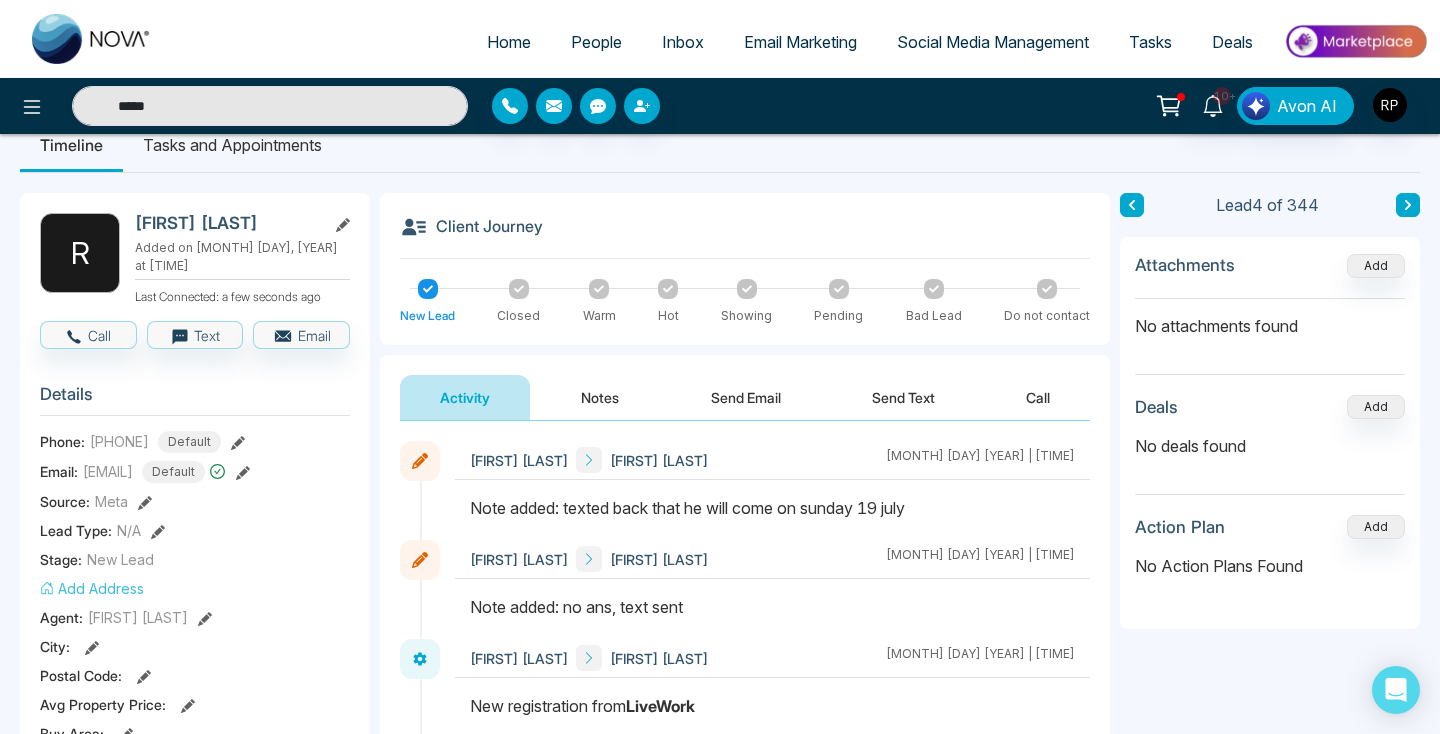 type on "*****" 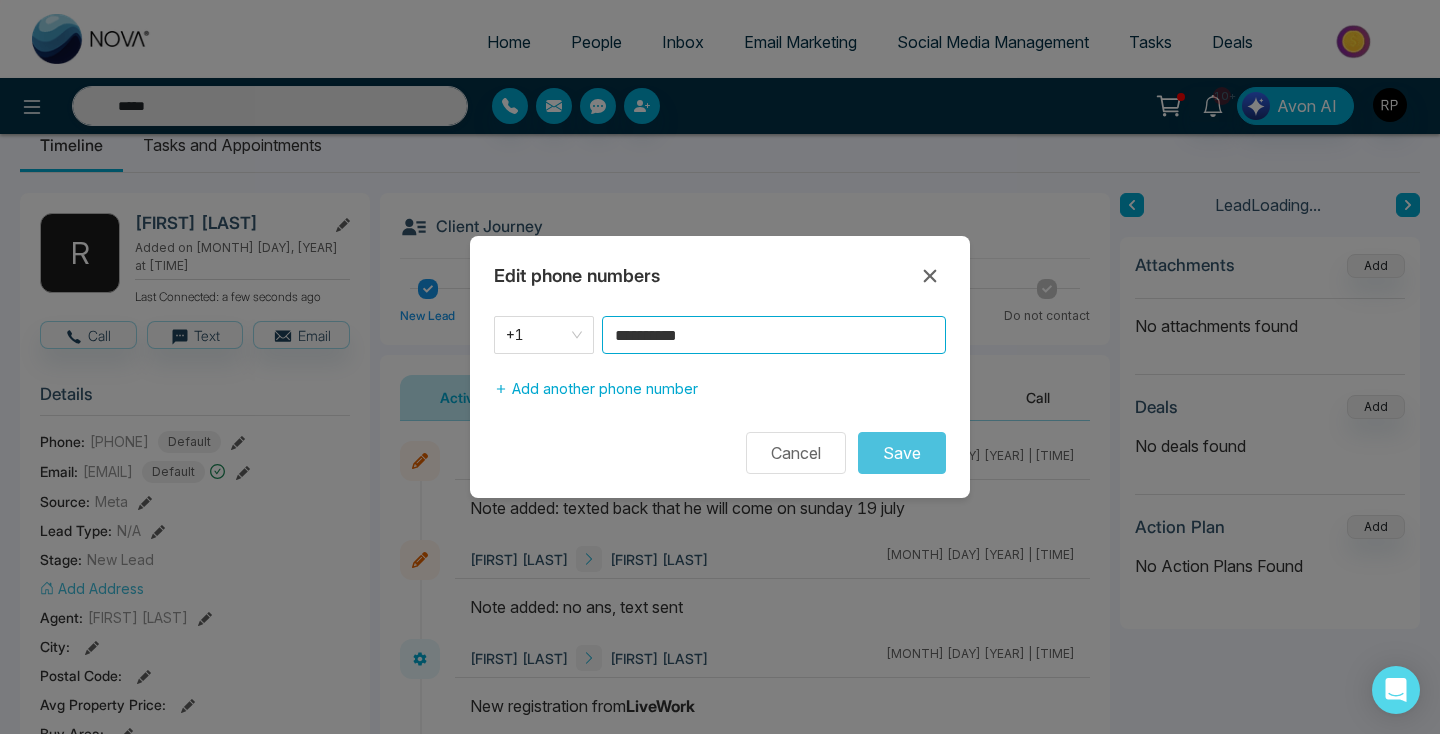 click on "**********" at bounding box center [774, 335] 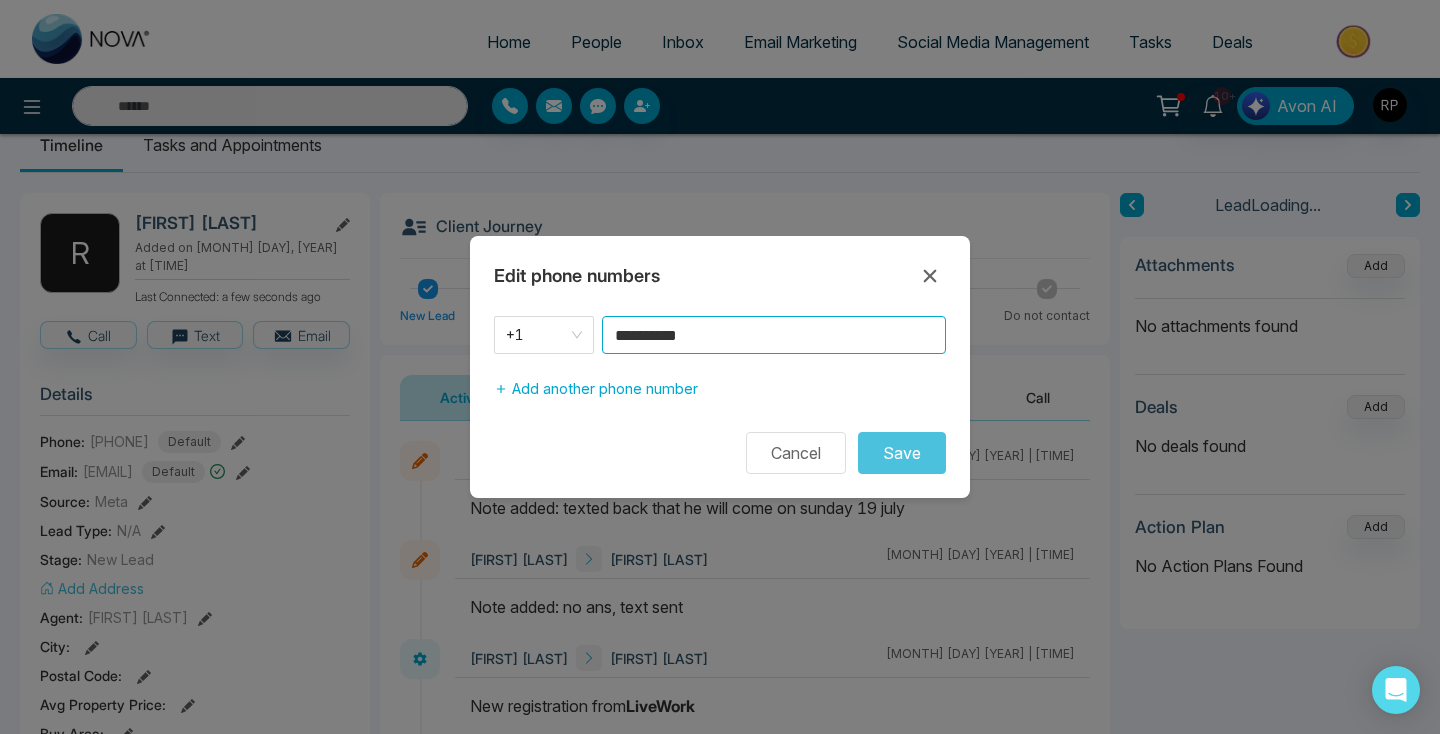 type on "*****" 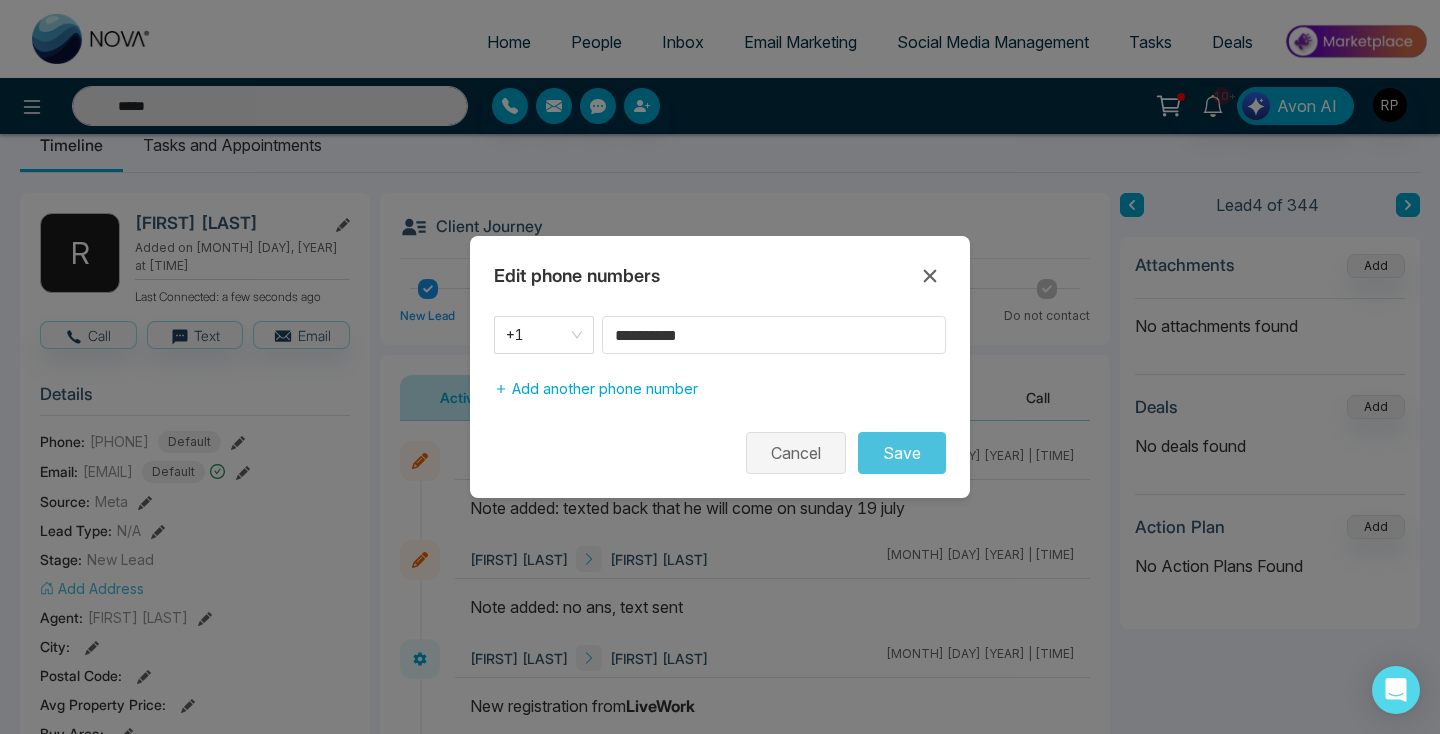 click on "Cancel" at bounding box center [796, 453] 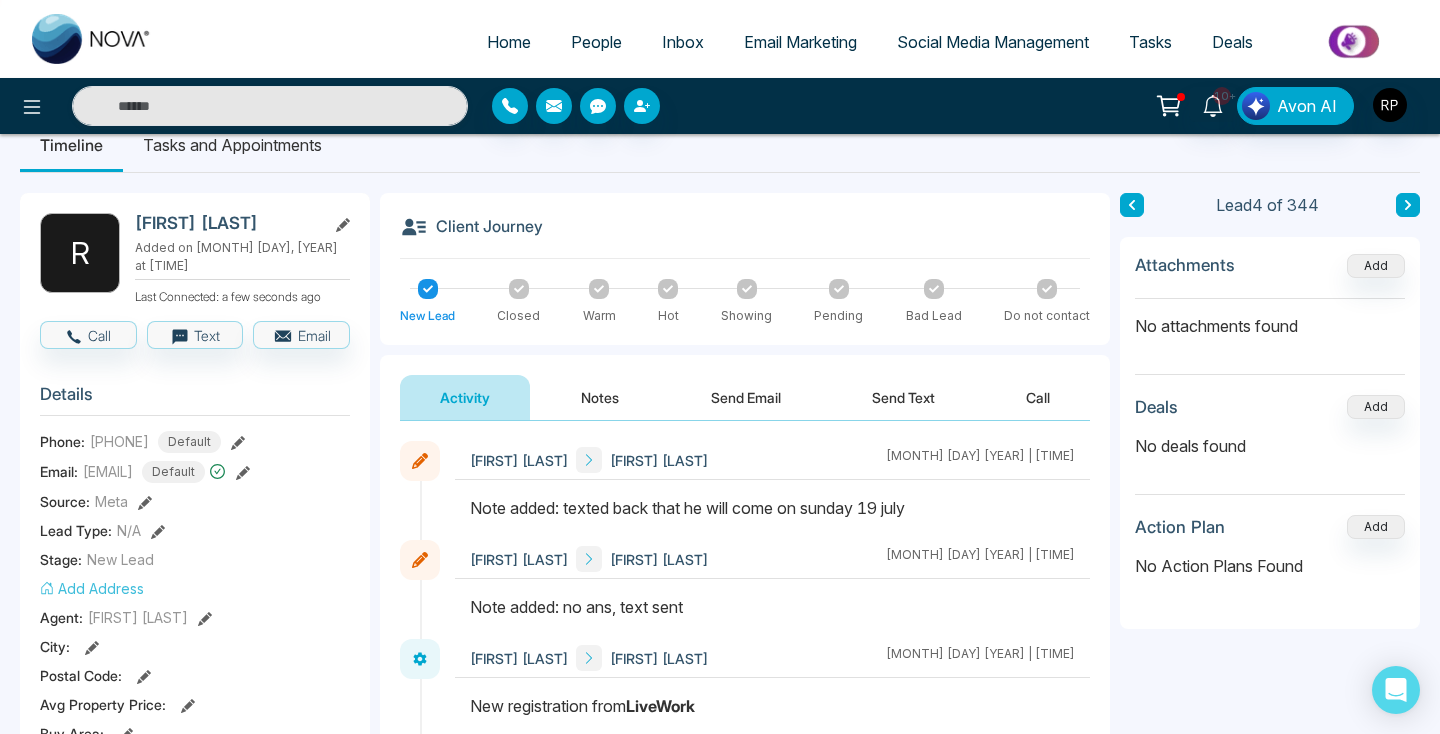 scroll, scrollTop: 31, scrollLeft: 0, axis: vertical 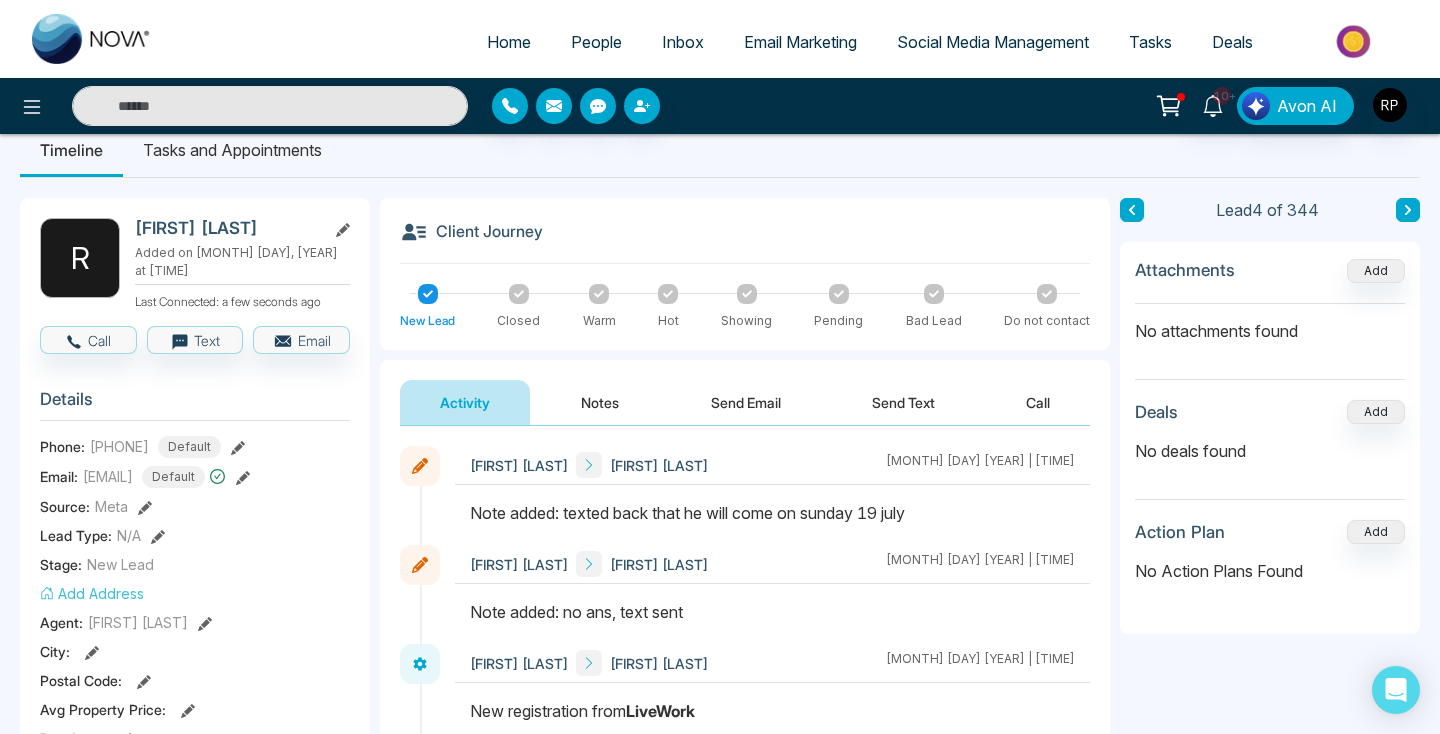 type on "*****" 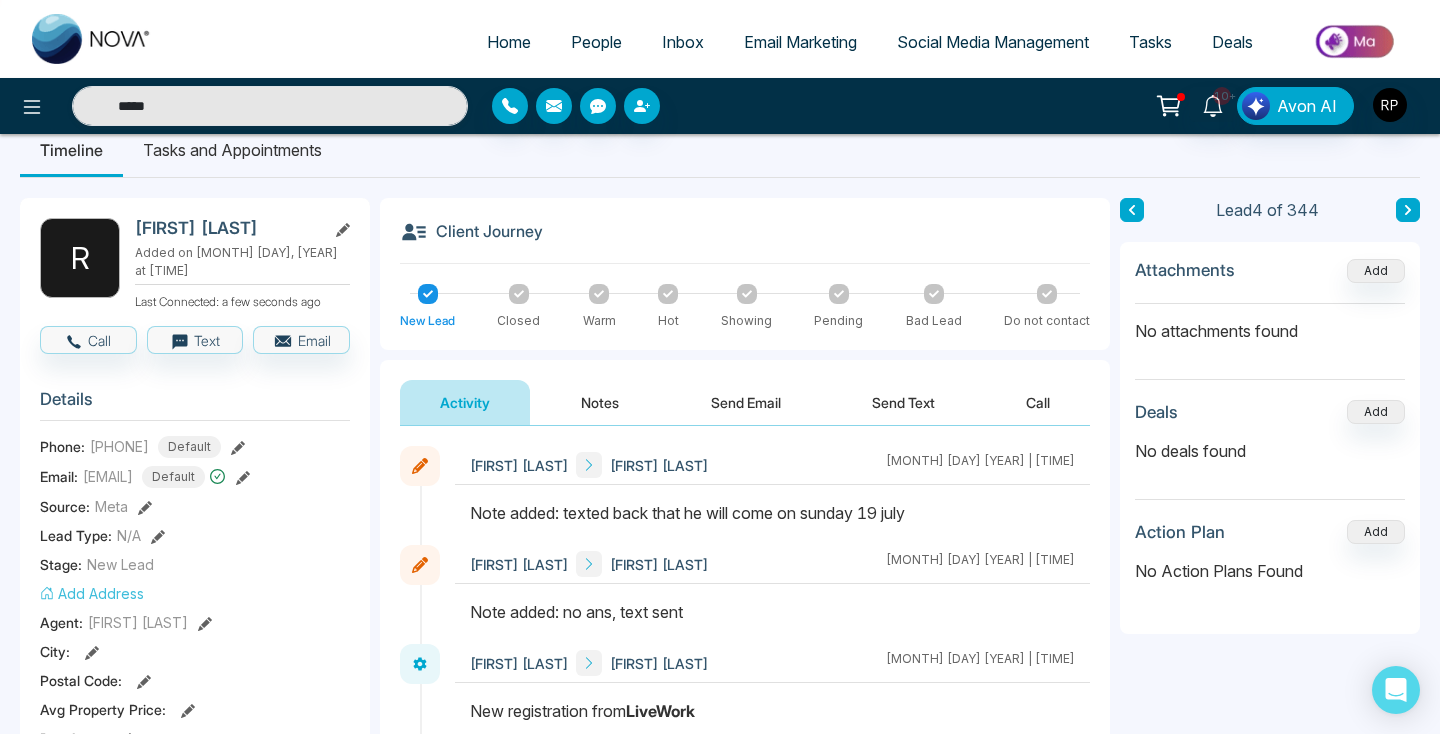 click on "People" at bounding box center (596, 42) 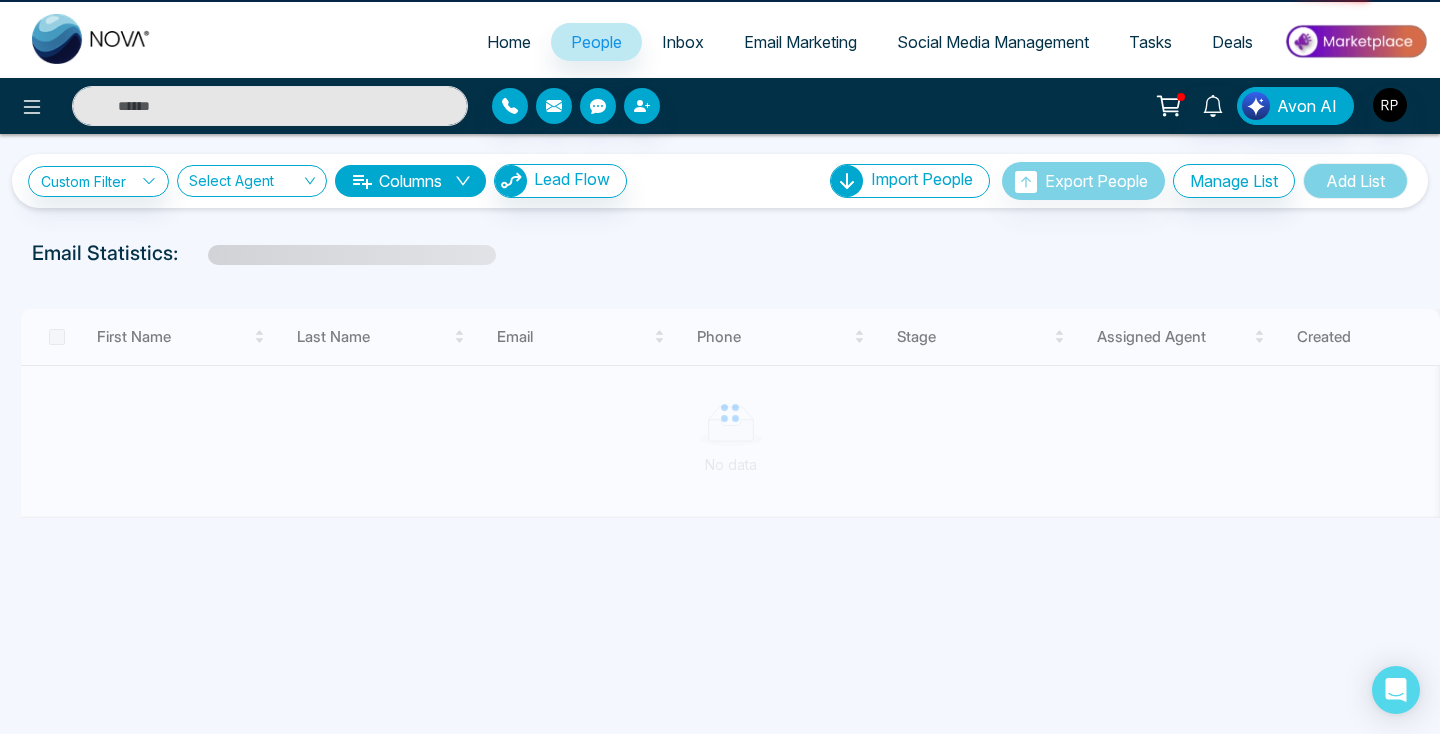 scroll, scrollTop: 0, scrollLeft: 0, axis: both 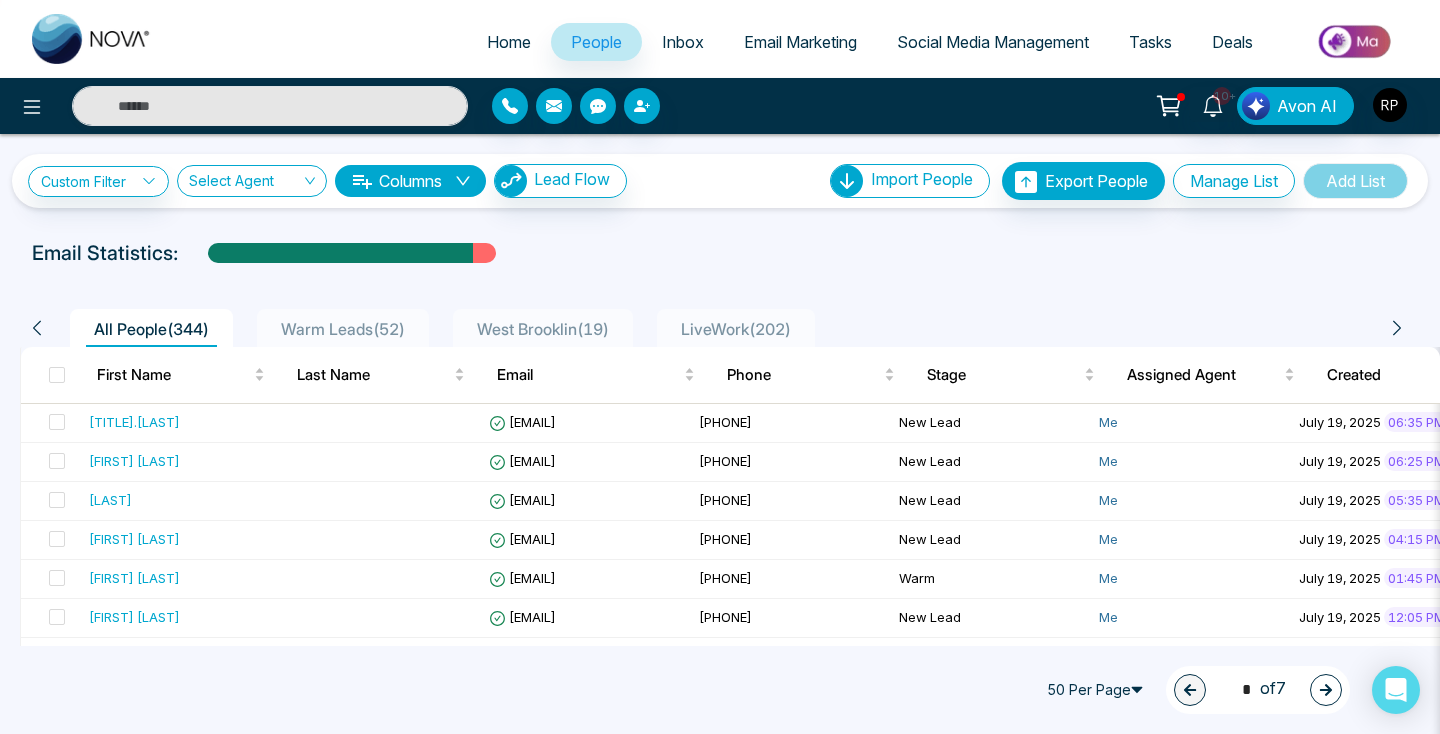 click on "LiveWork  ( 202 )" at bounding box center [736, 329] 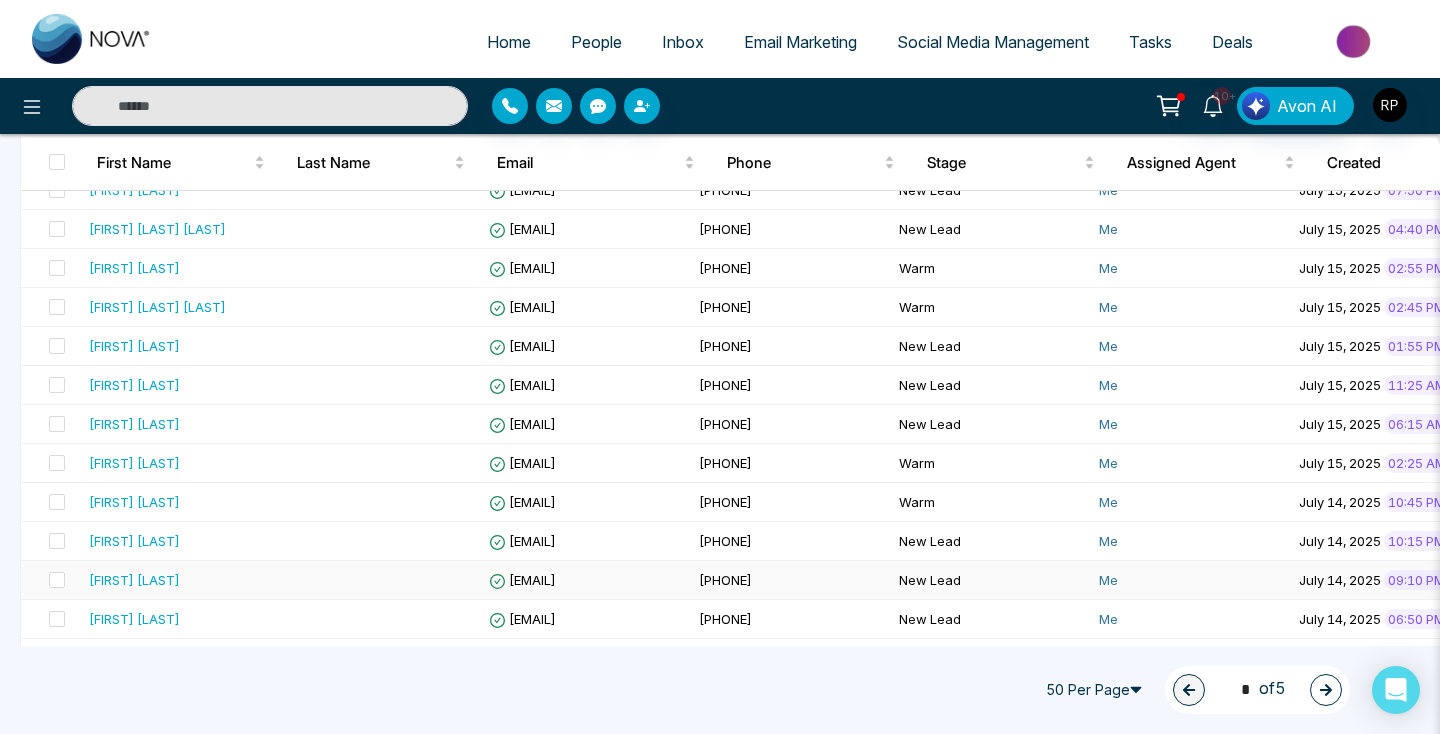 scroll, scrollTop: 1628, scrollLeft: 0, axis: vertical 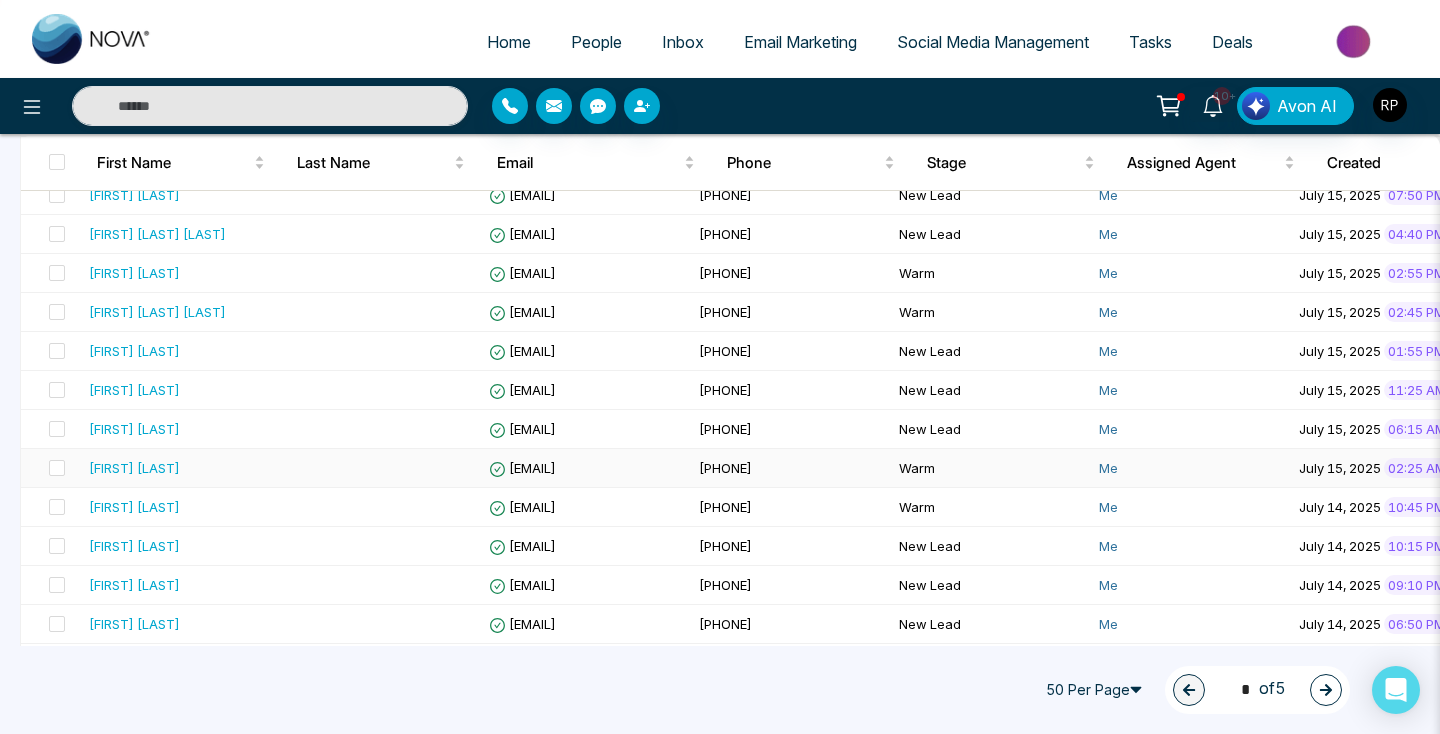 click on "[FIRST] [LAST]" at bounding box center [134, 468] 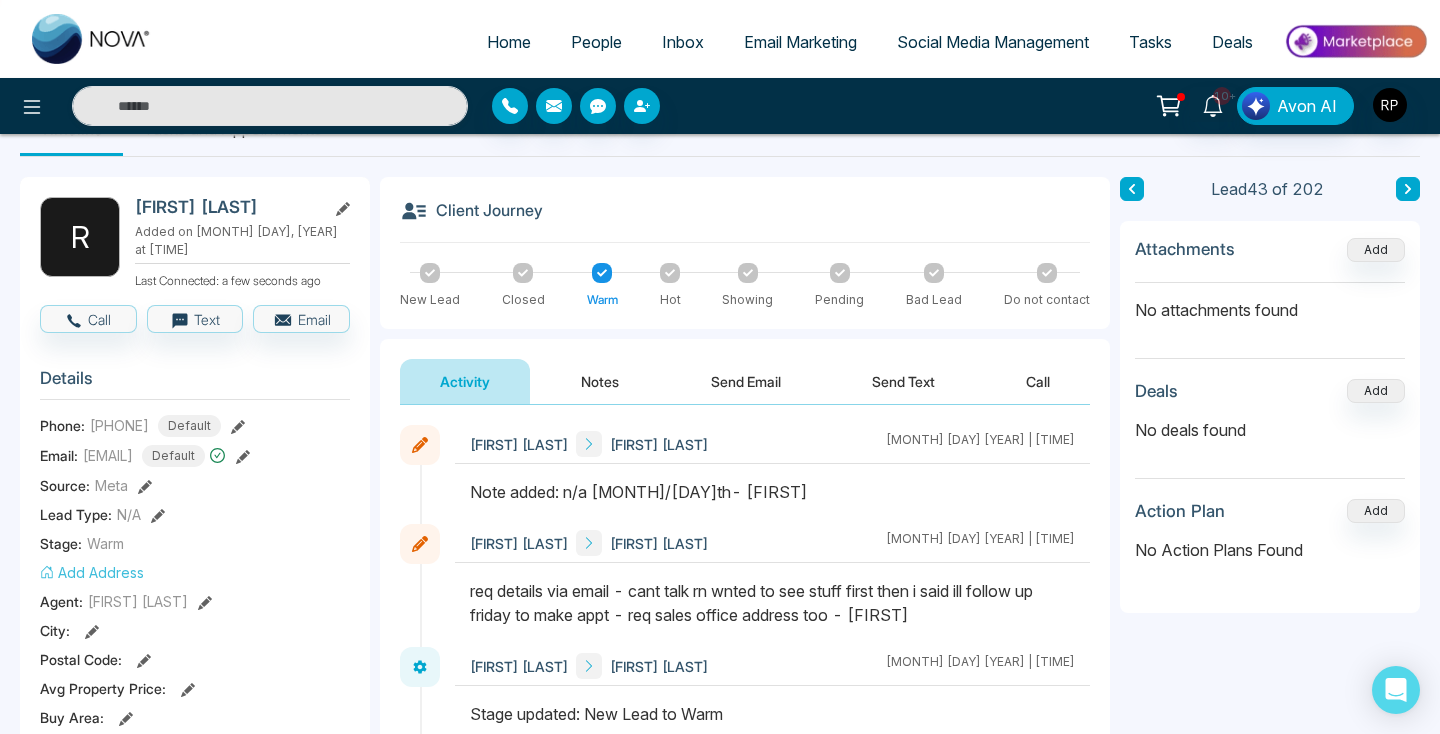 scroll, scrollTop: 0, scrollLeft: 0, axis: both 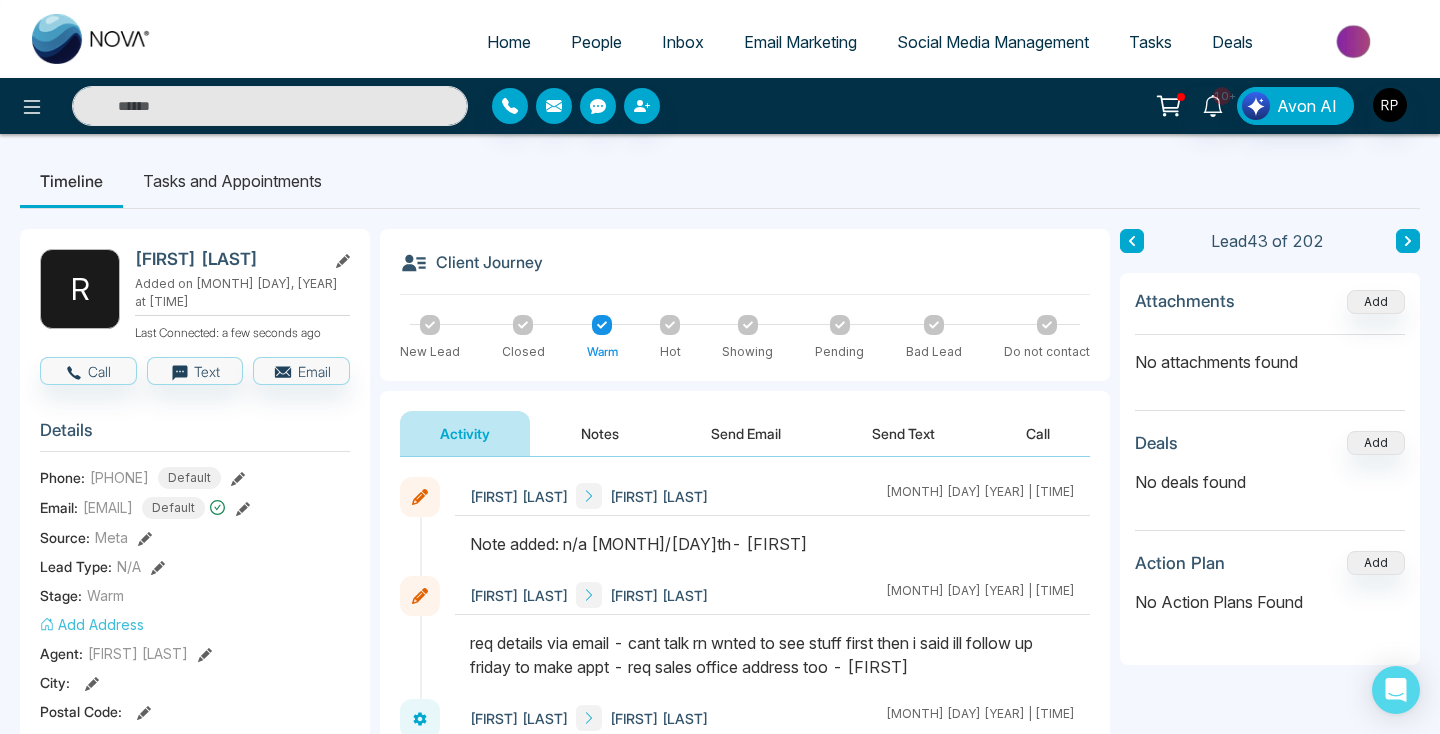 click 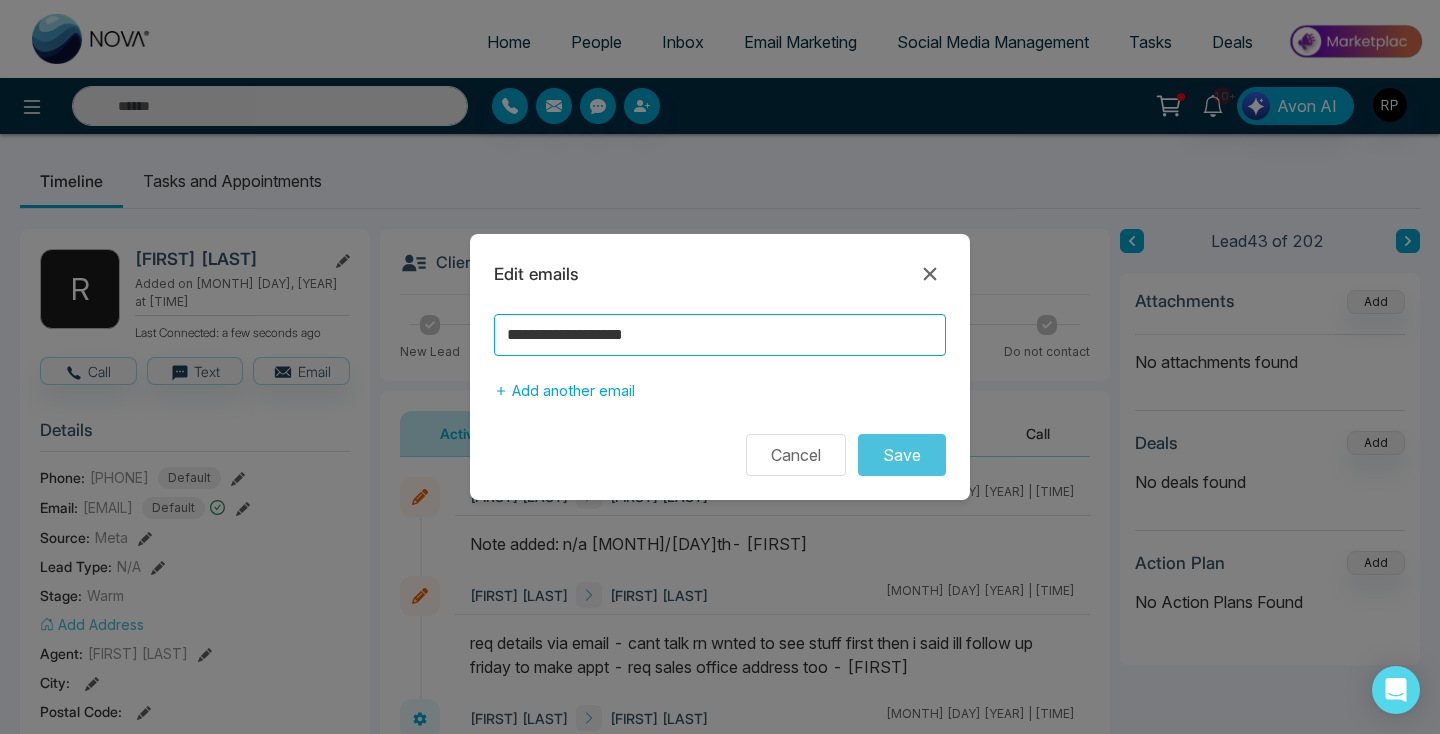 click on "**********" at bounding box center [720, 335] 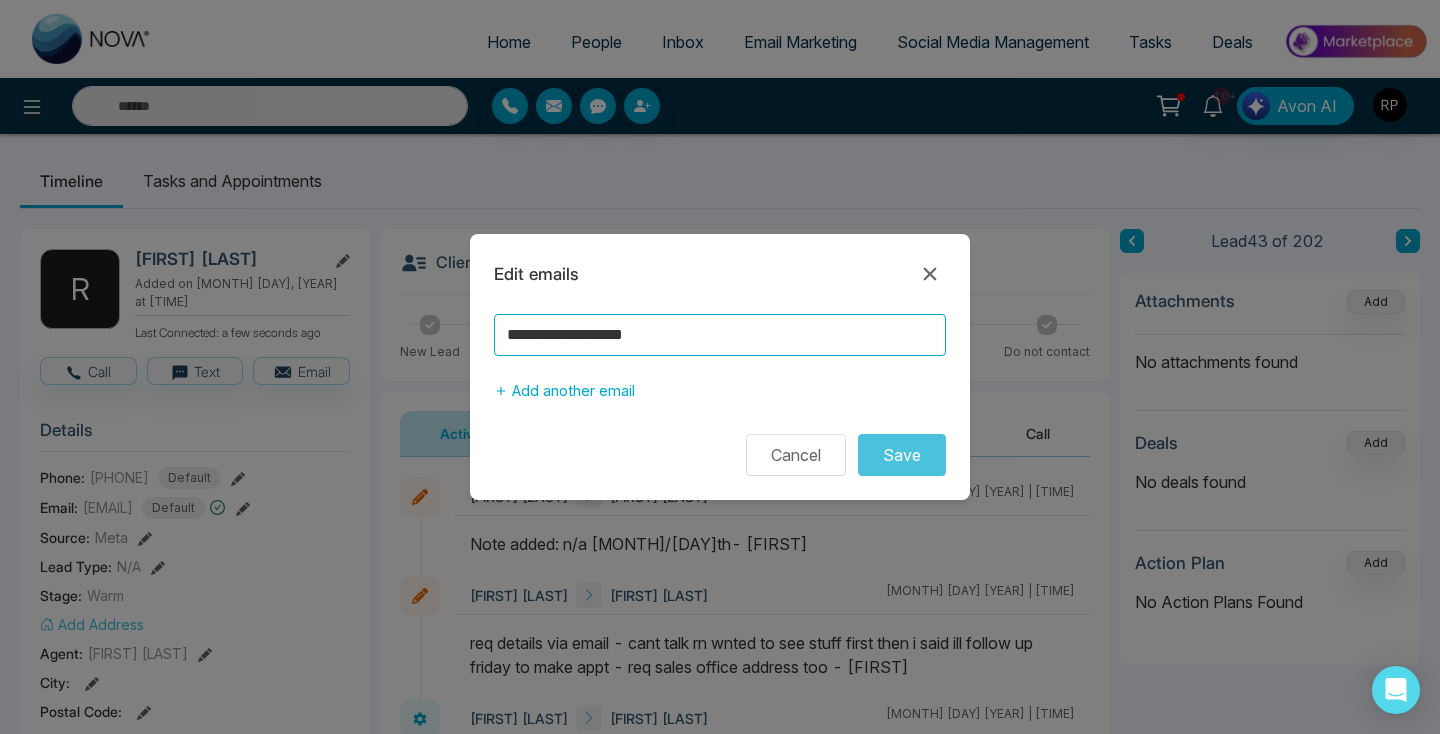 click on "**********" at bounding box center [720, 335] 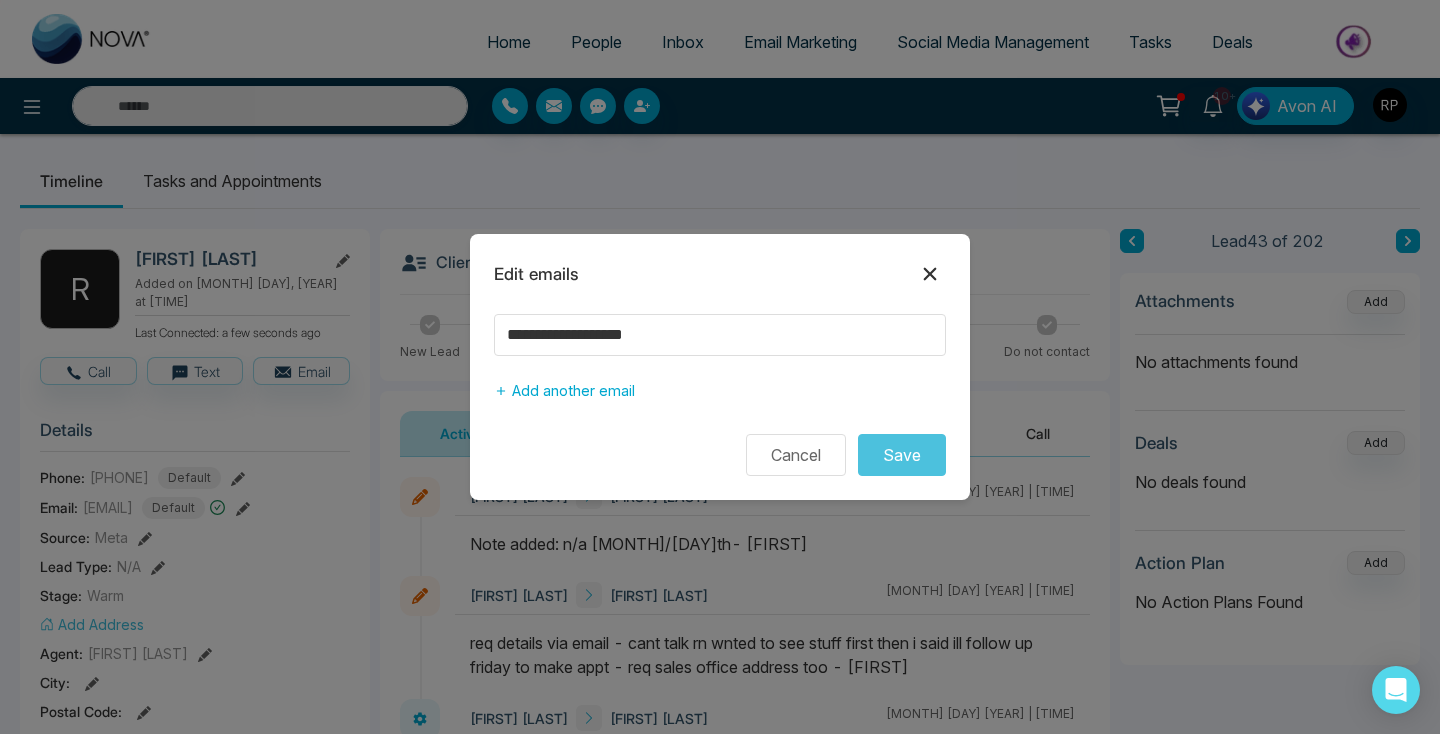 click 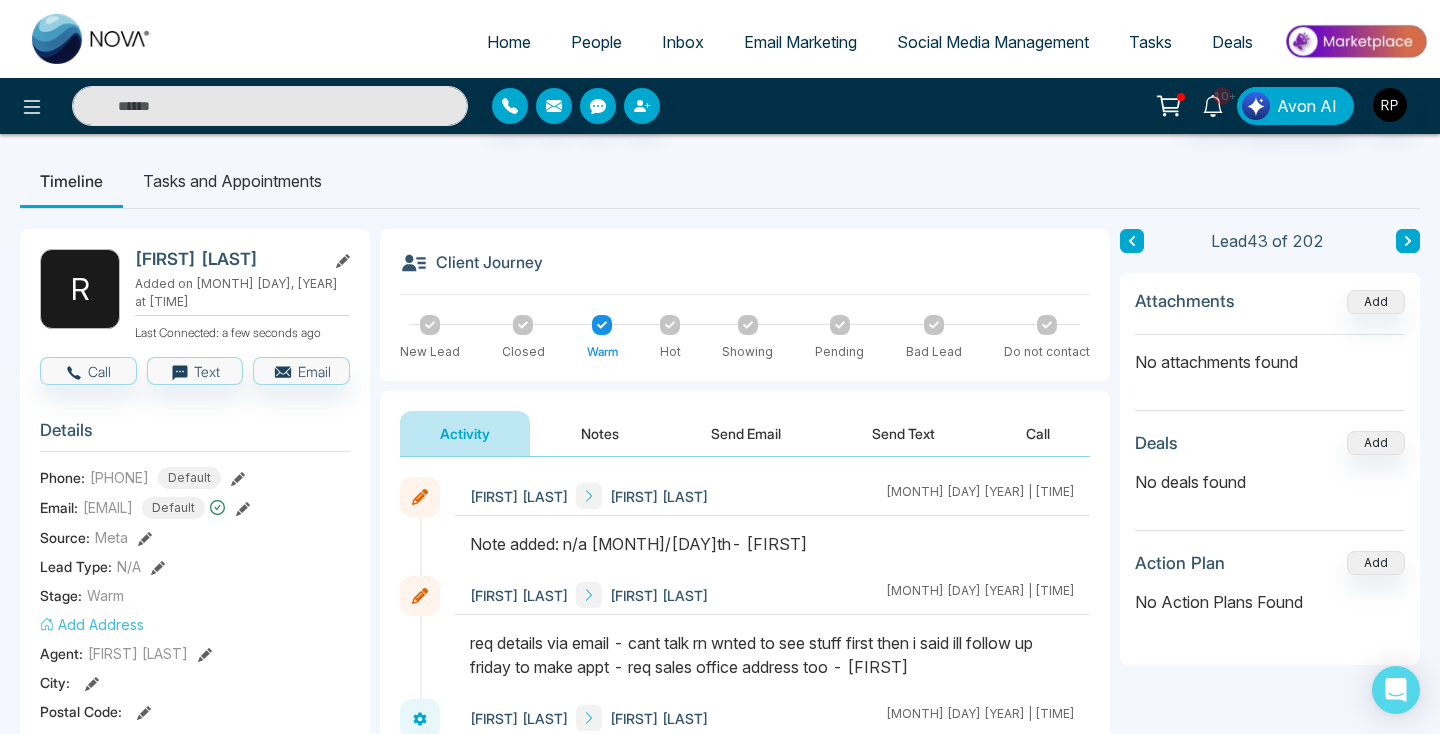 click on "Notes" at bounding box center [600, 433] 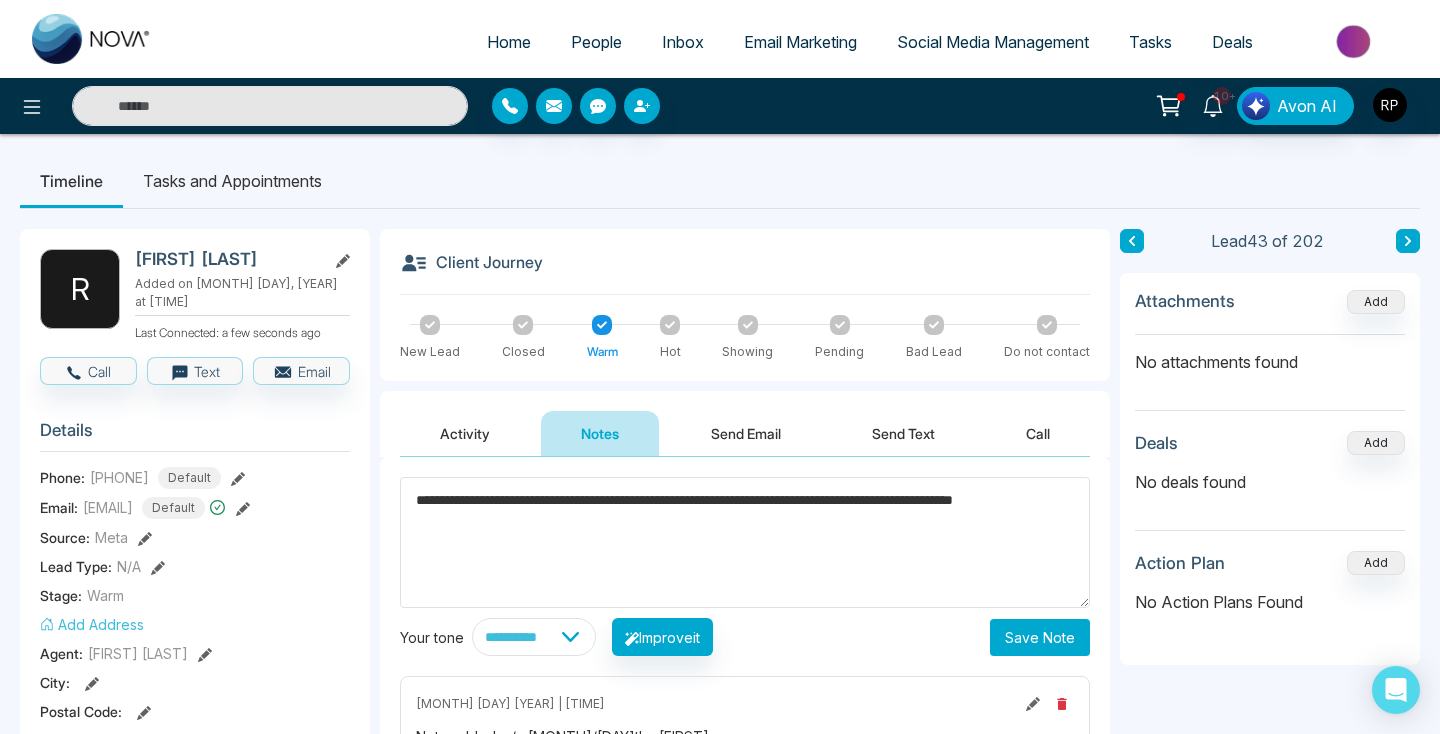 type on "**********" 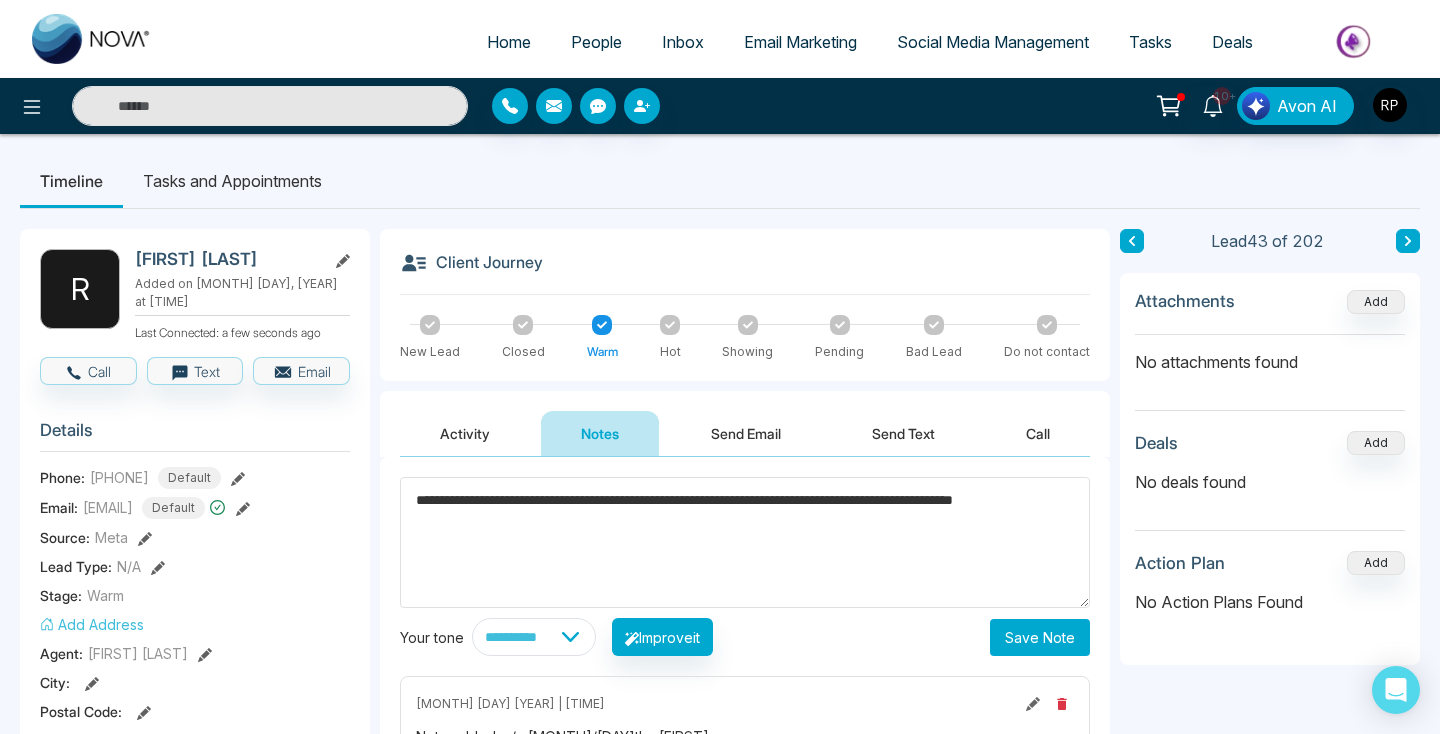 click on "Save Note" at bounding box center (1040, 637) 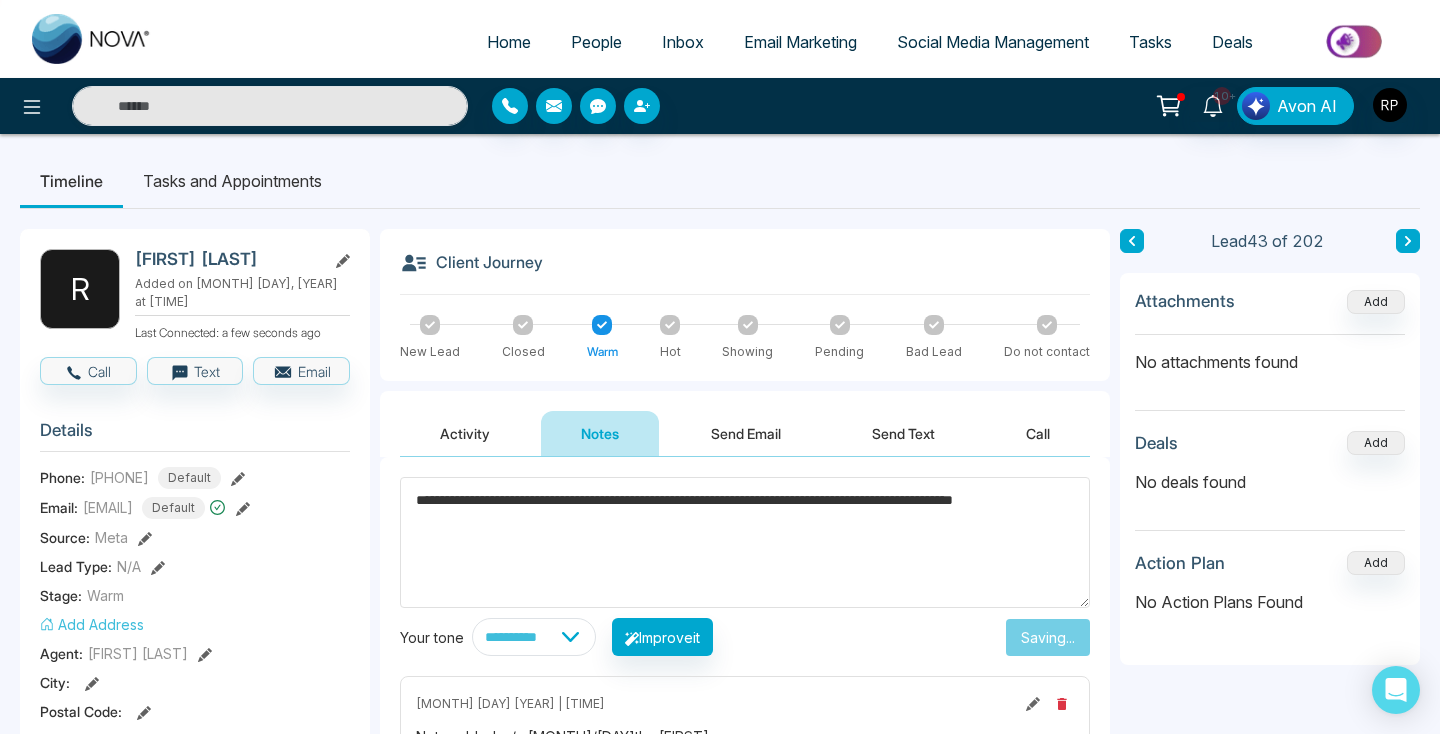 type 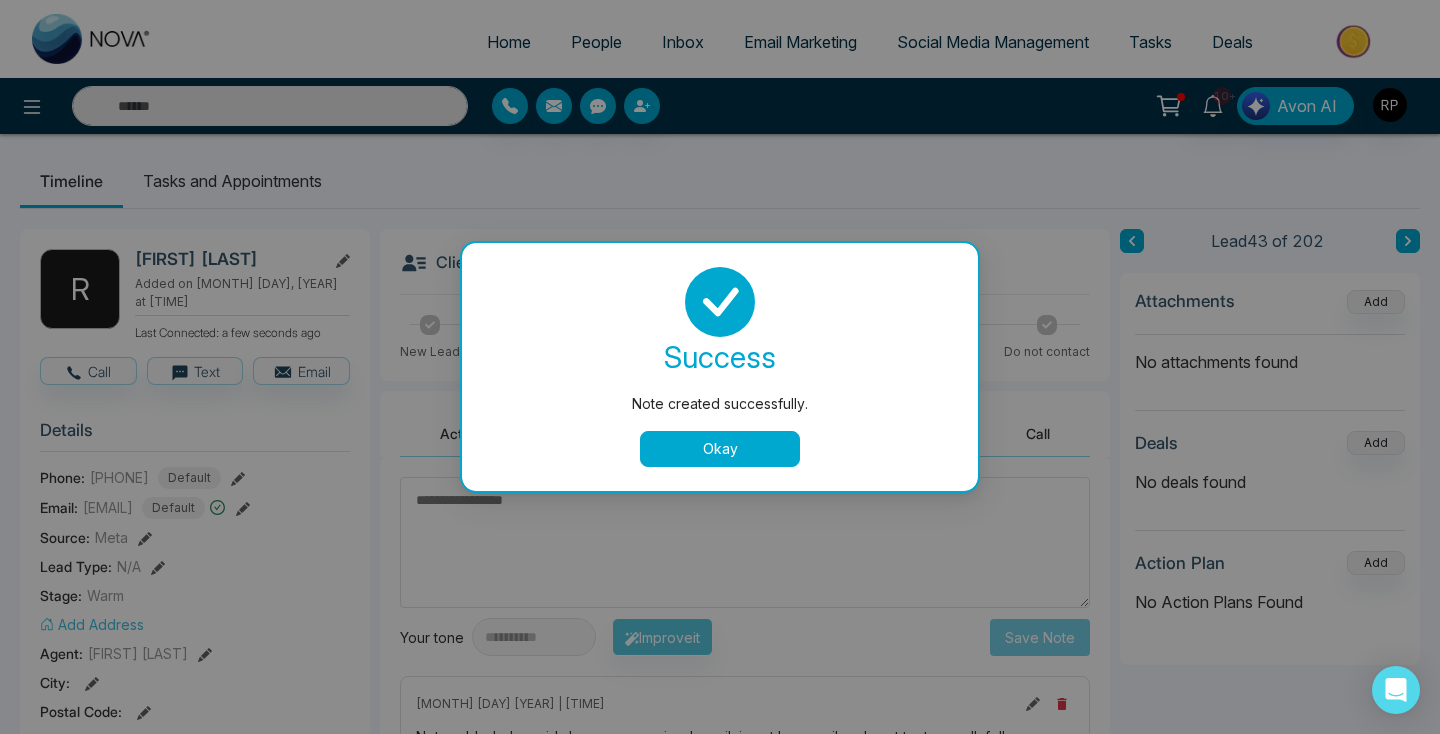 click on "Okay" at bounding box center [720, 449] 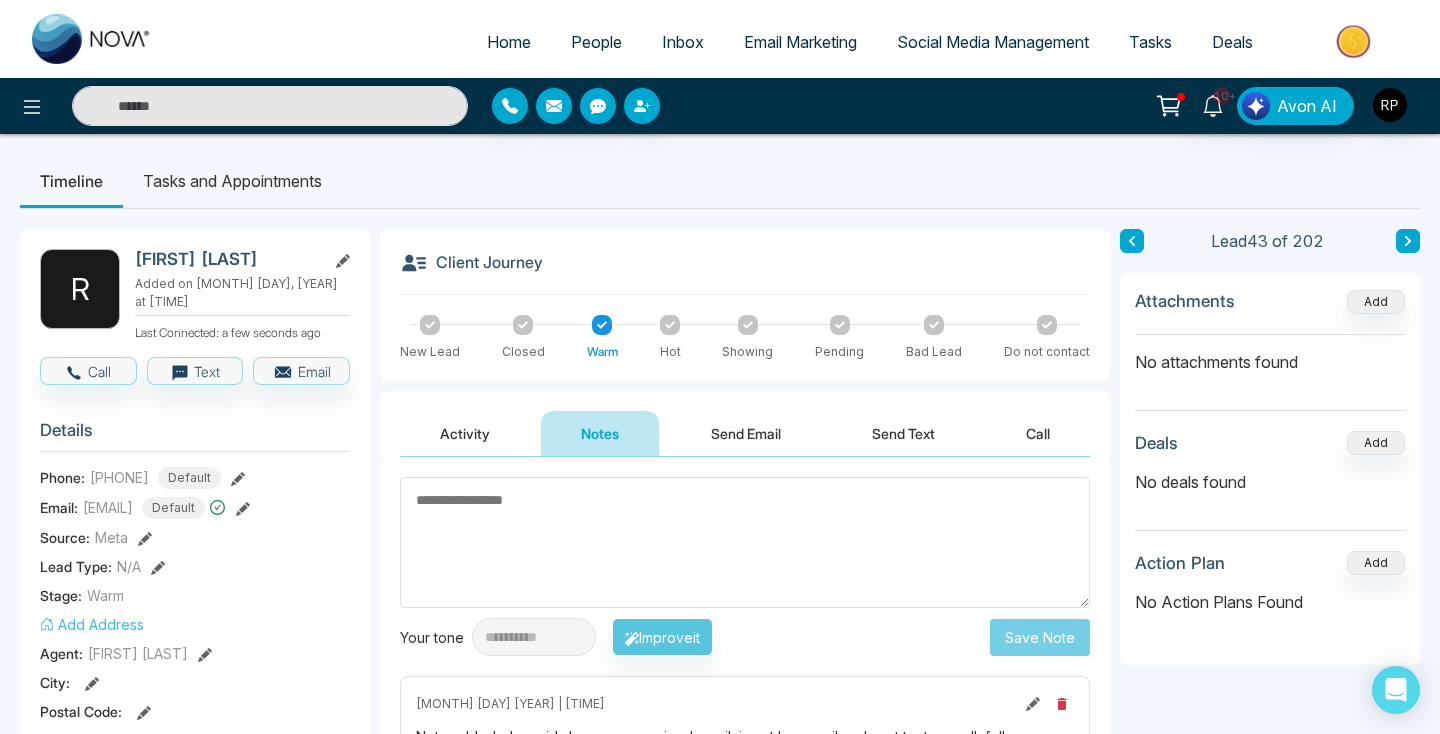 click on "Tasks and Appointments" at bounding box center [232, 181] 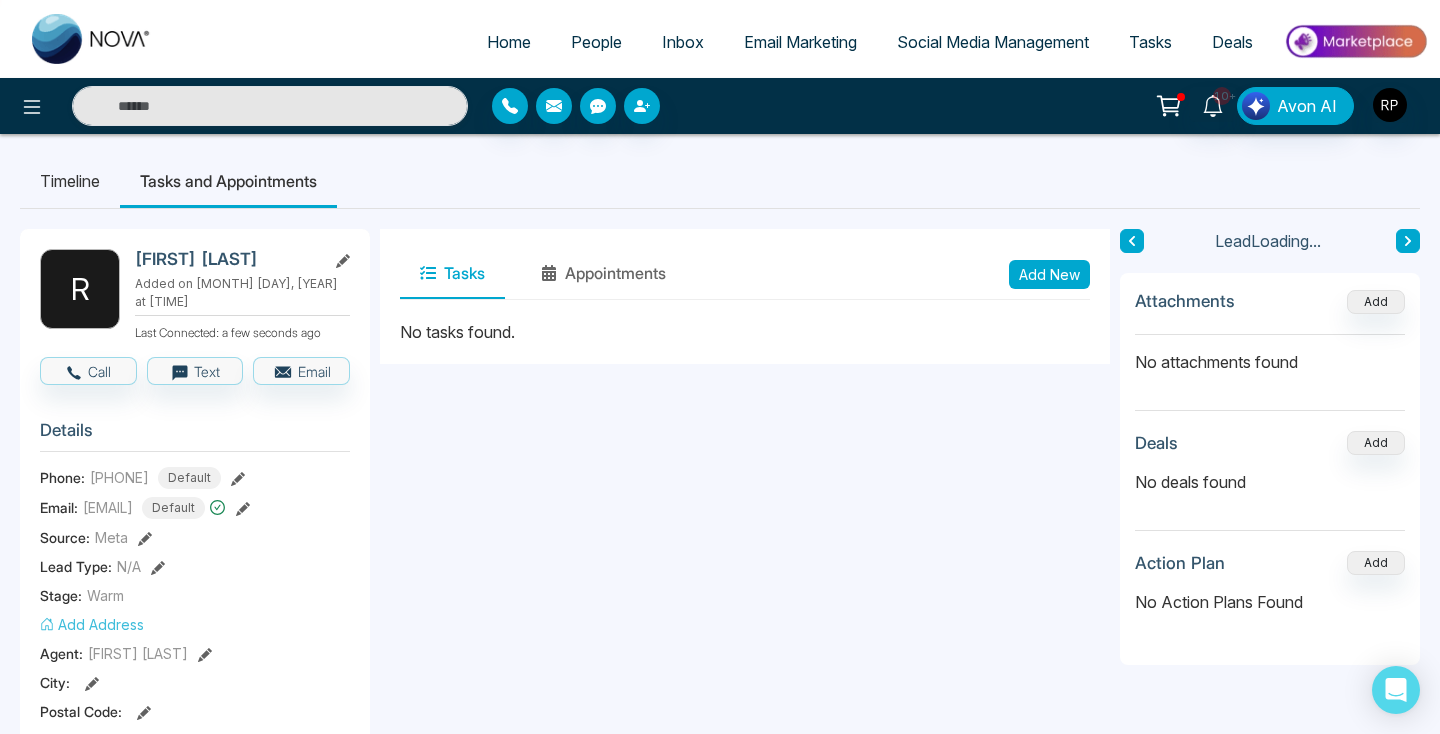 click on "Tasks" at bounding box center [452, 274] 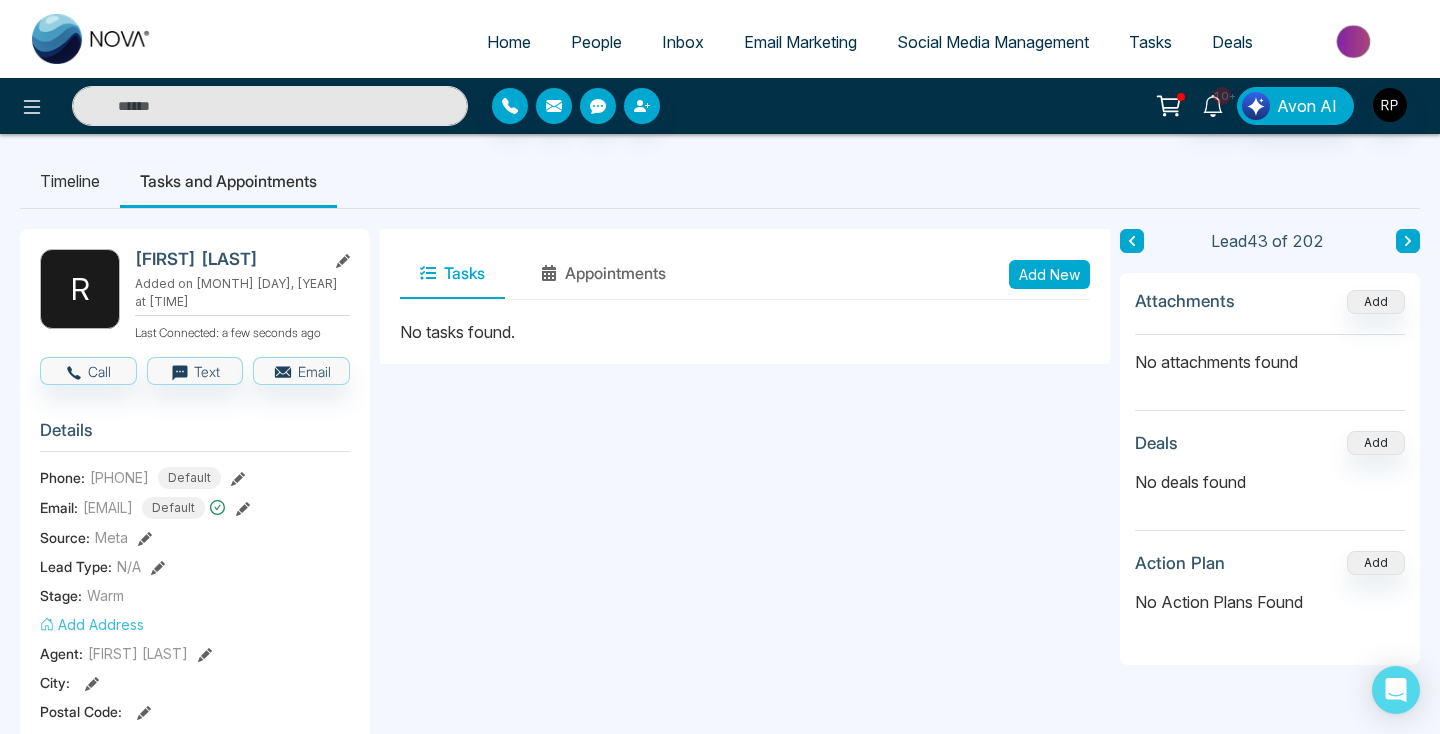 click on "Add New" at bounding box center [1049, 274] 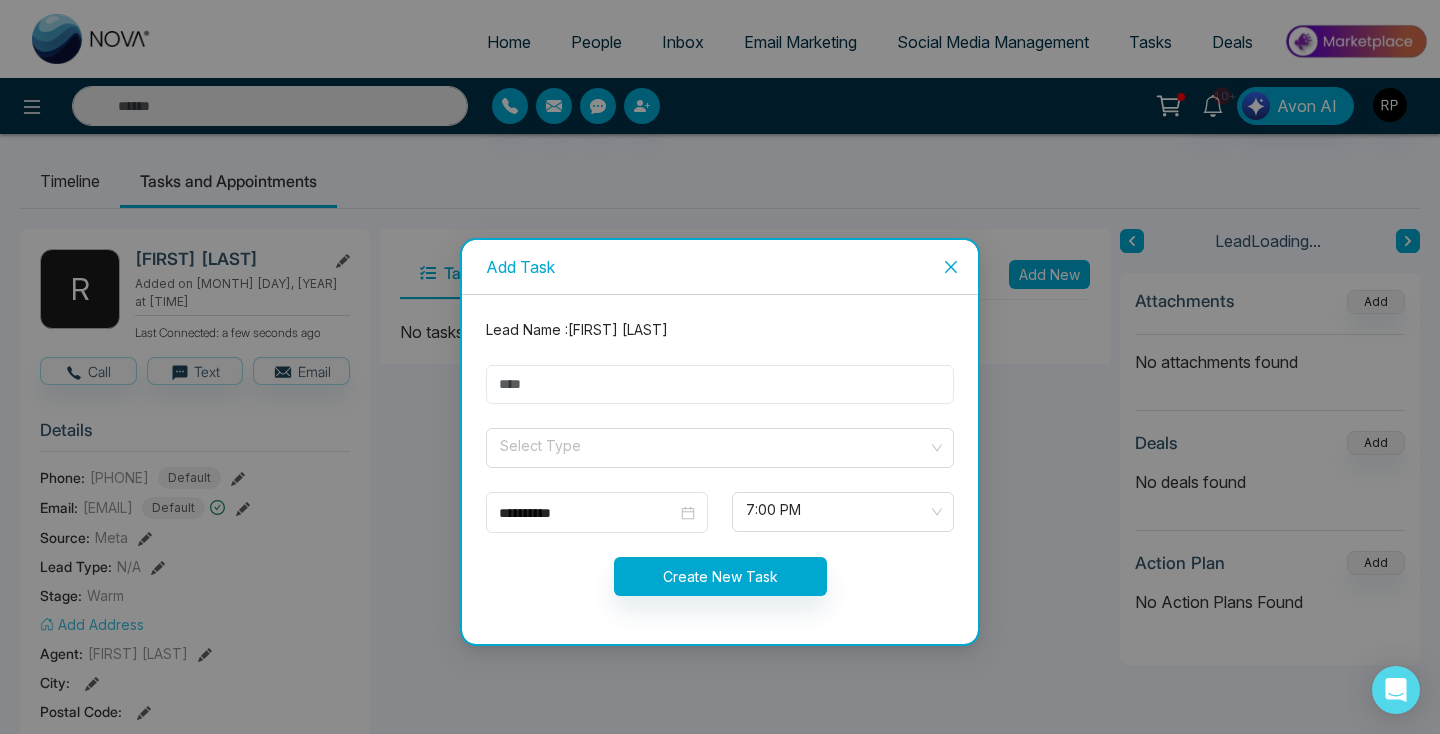 click at bounding box center (720, 384) 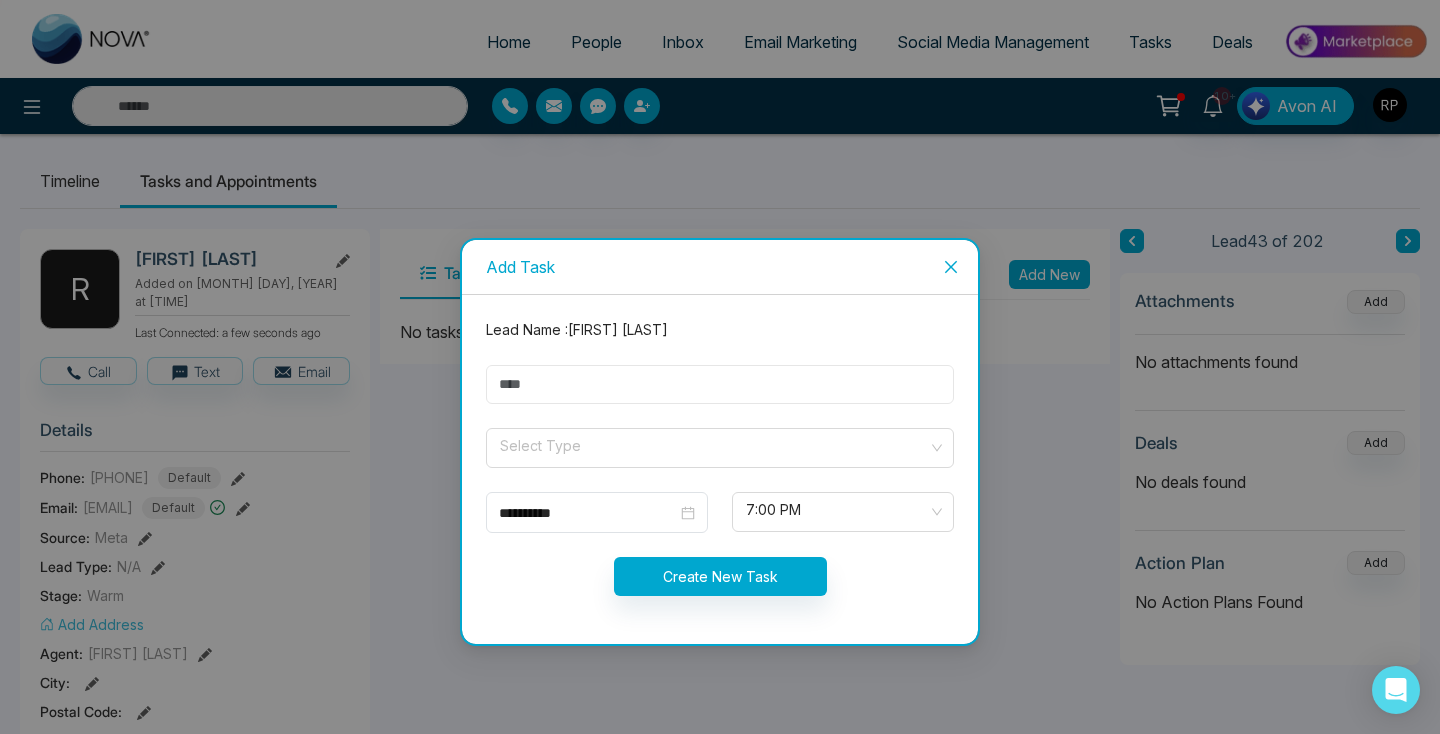 type on "*********" 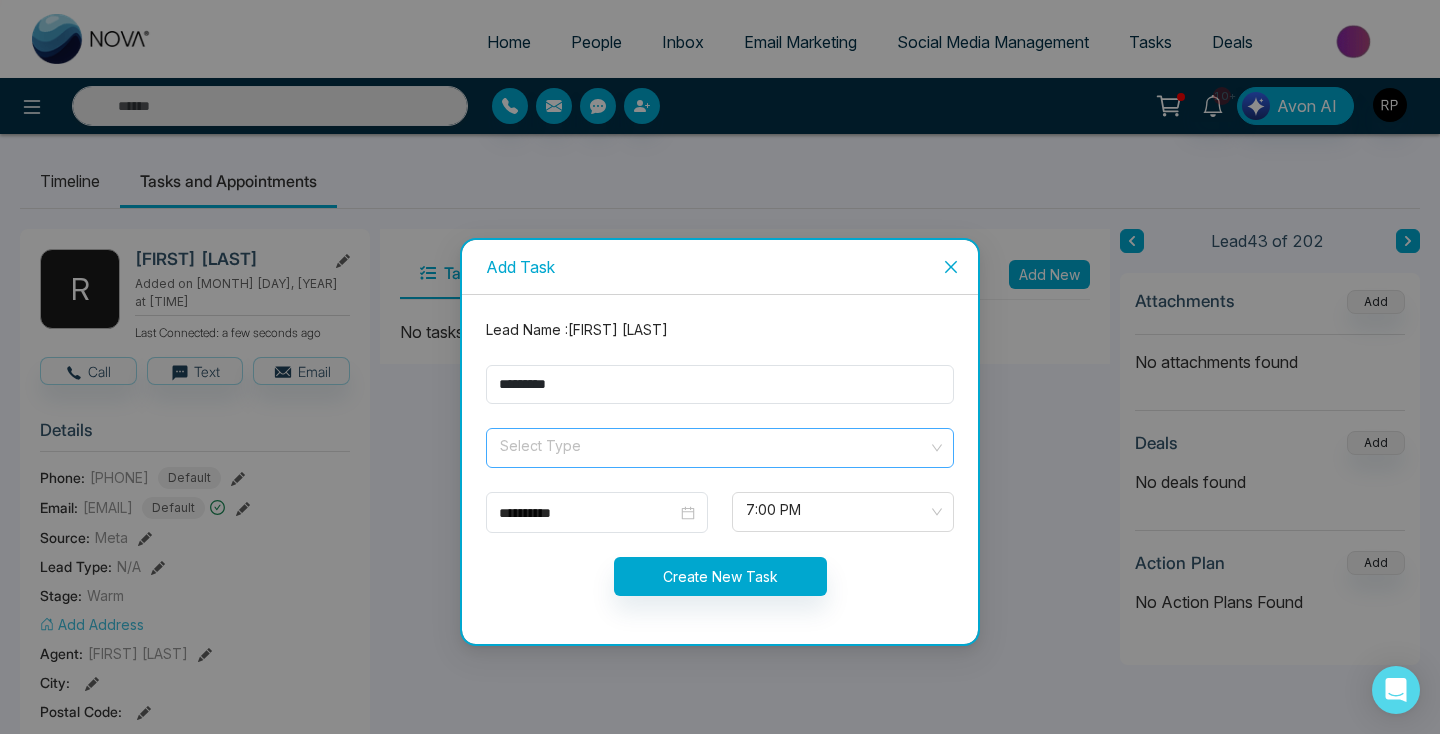 click at bounding box center [713, 444] 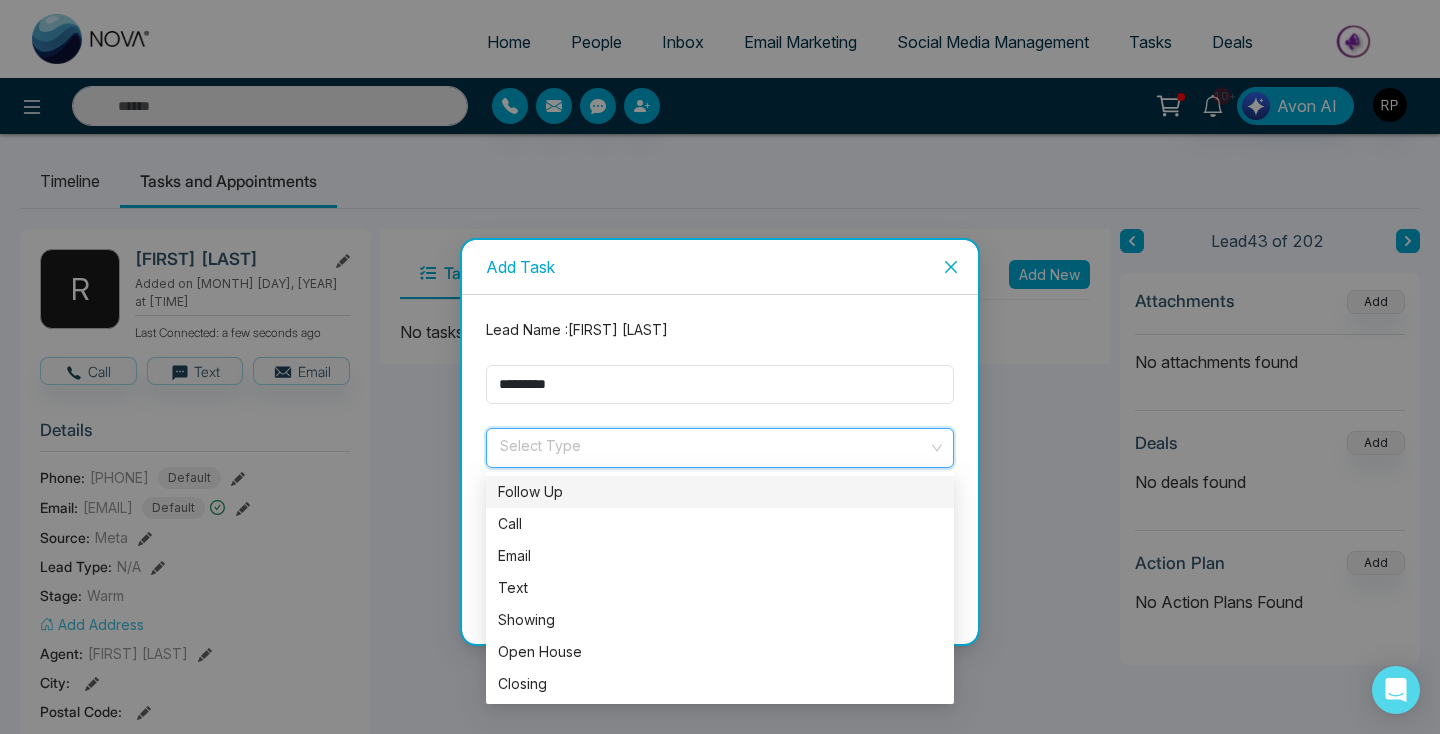 click on "Follow Up" at bounding box center (720, 492) 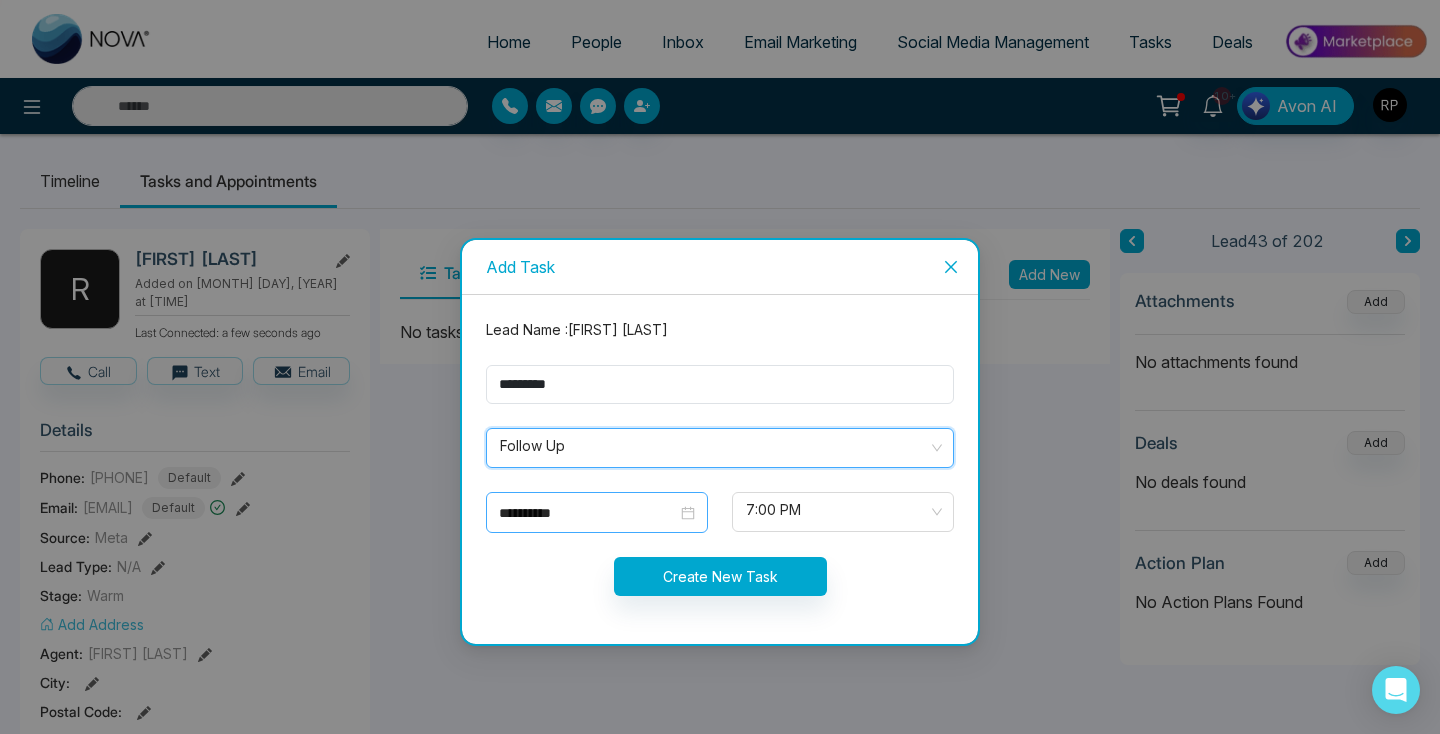 click on "**********" at bounding box center [588, 513] 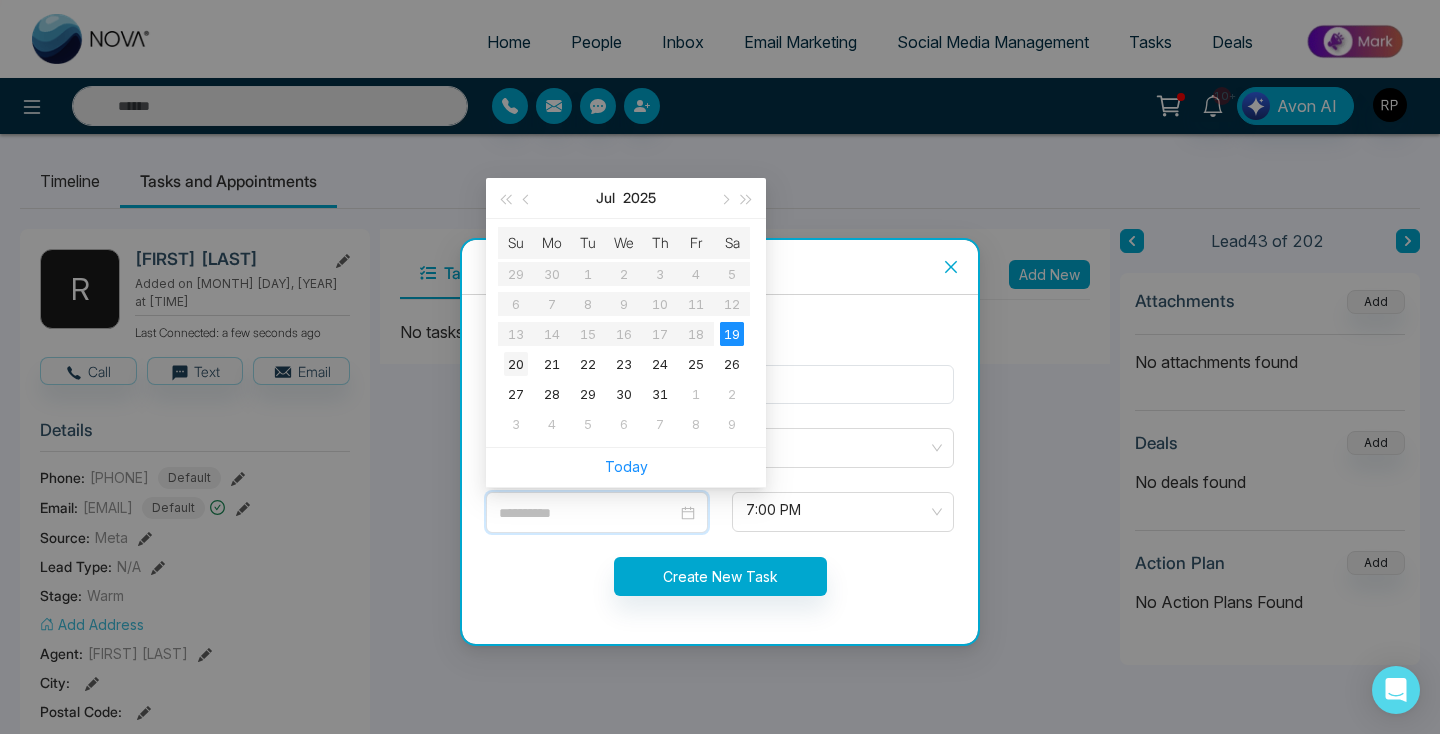 type on "**********" 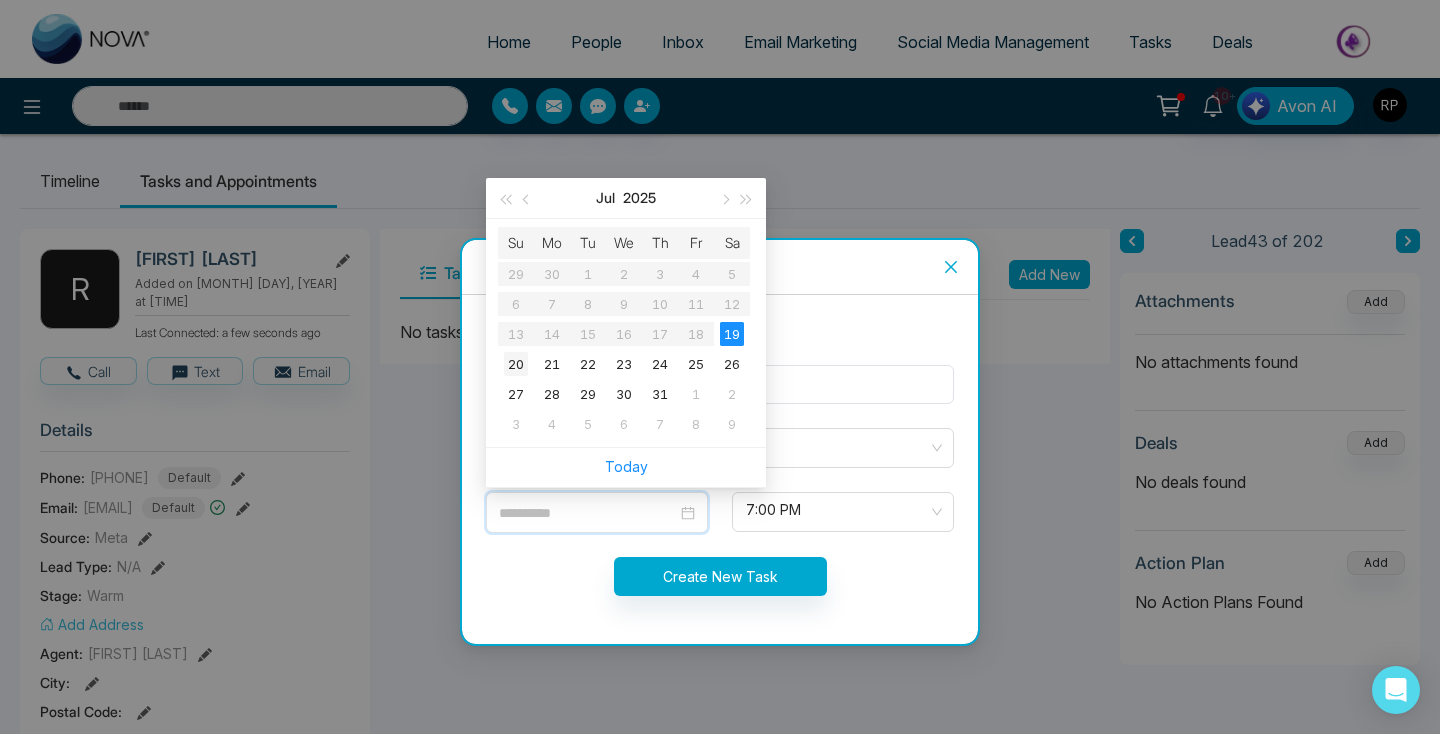click on "20" at bounding box center [516, 364] 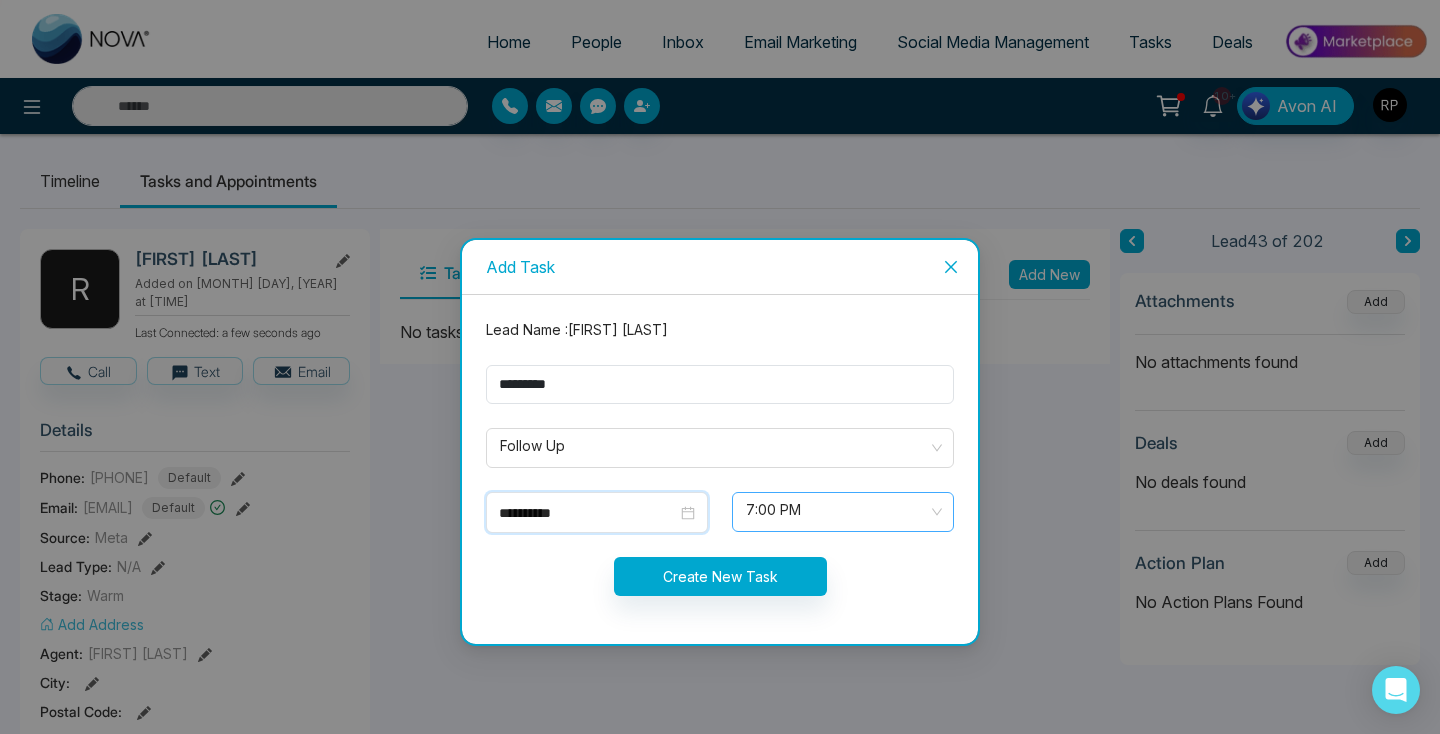 click on "7:00 PM" at bounding box center (843, 512) 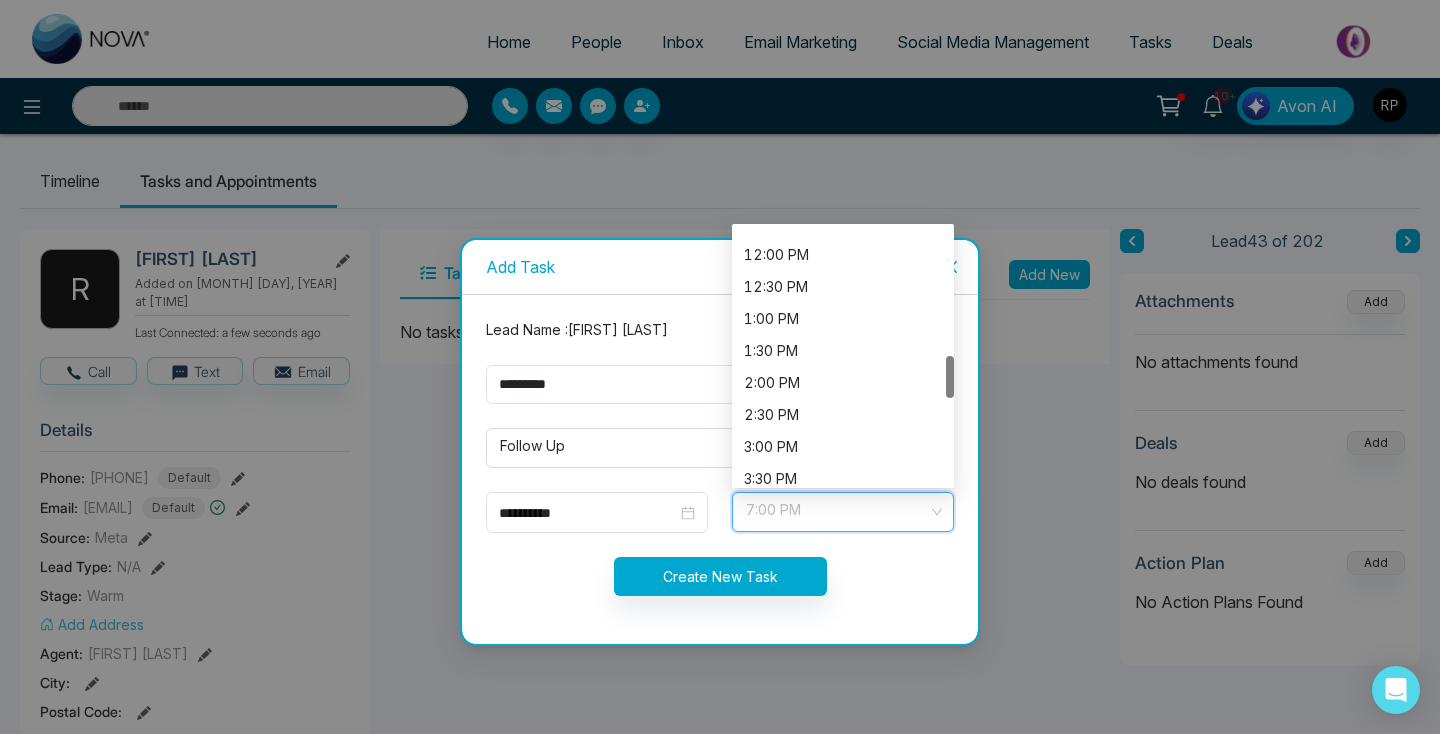 scroll, scrollTop: 766, scrollLeft: 0, axis: vertical 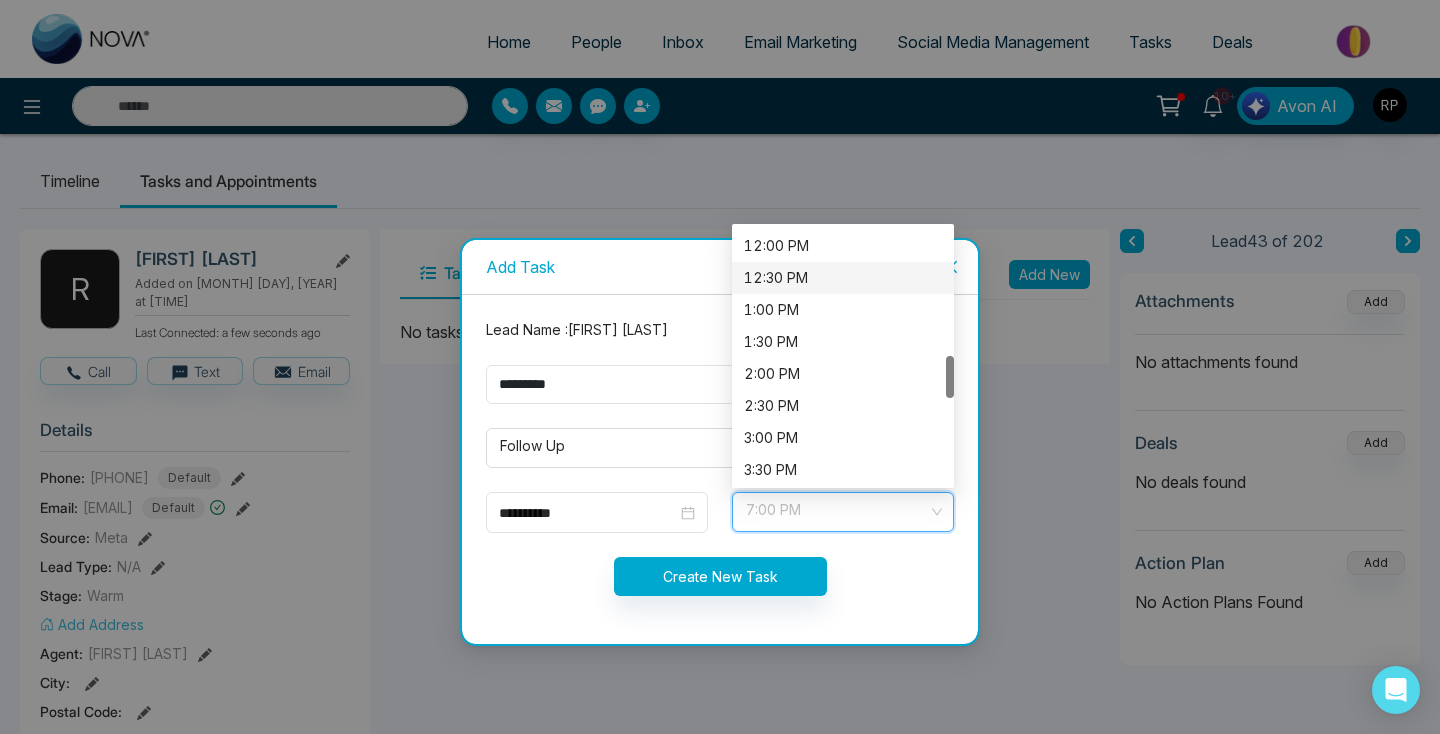 click on "12:30 PM" at bounding box center (843, 278) 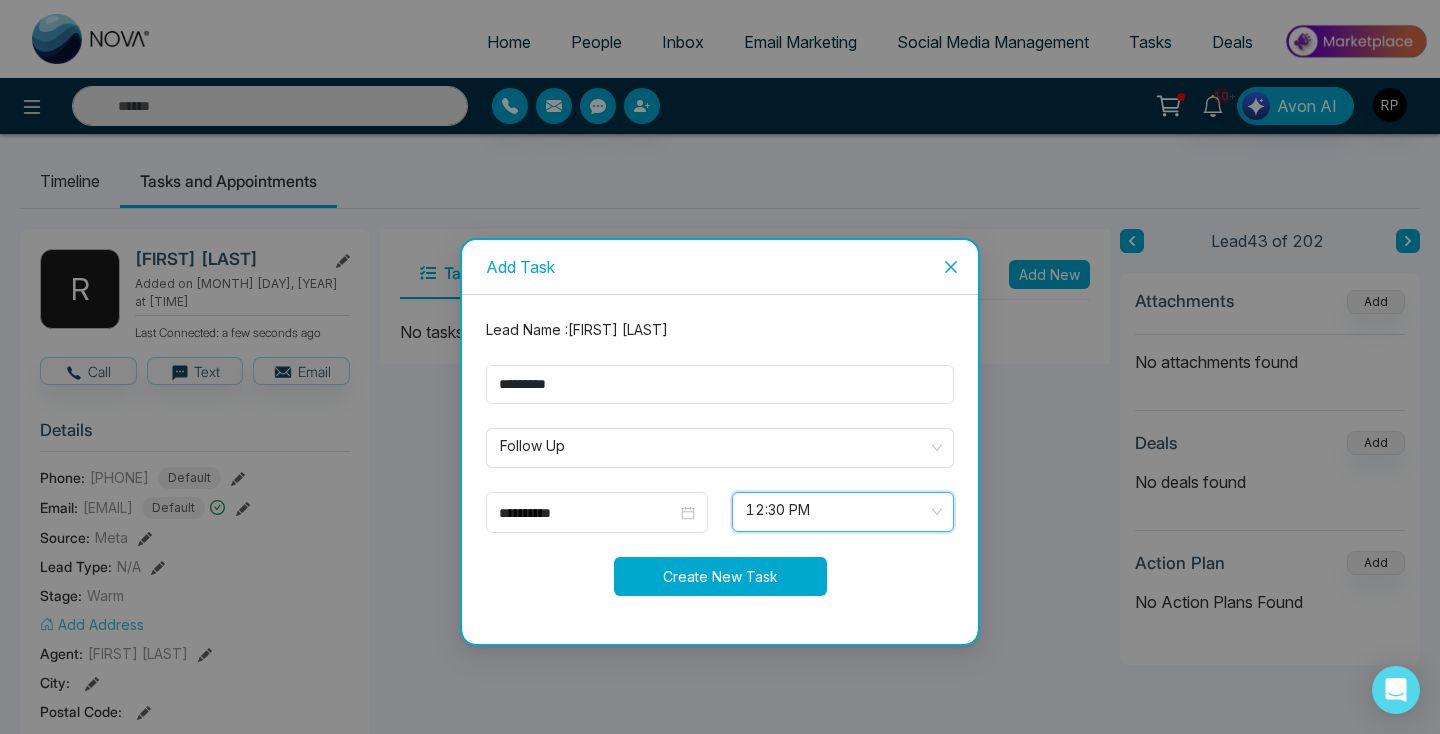 click on "Create New Task" at bounding box center (720, 576) 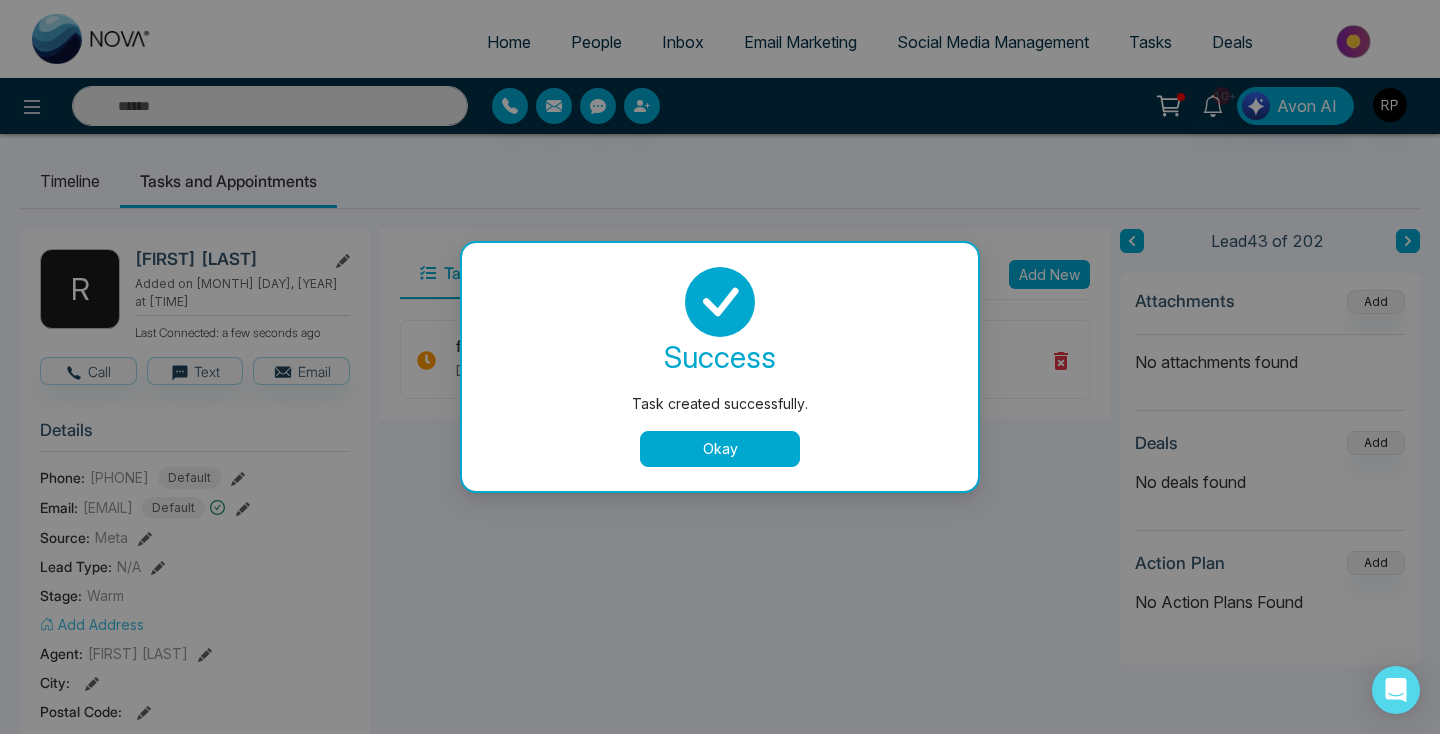 click on "Okay" at bounding box center [720, 449] 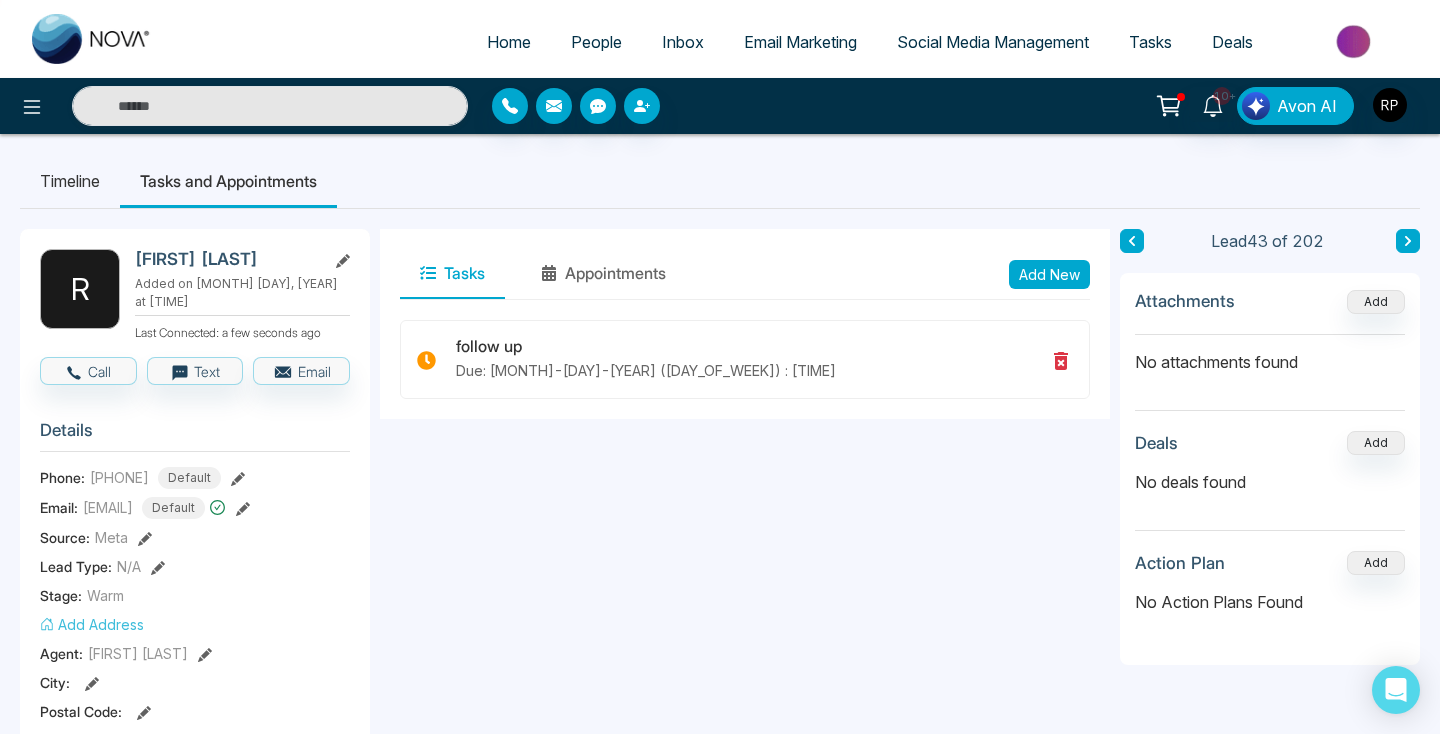 click at bounding box center [1408, 241] 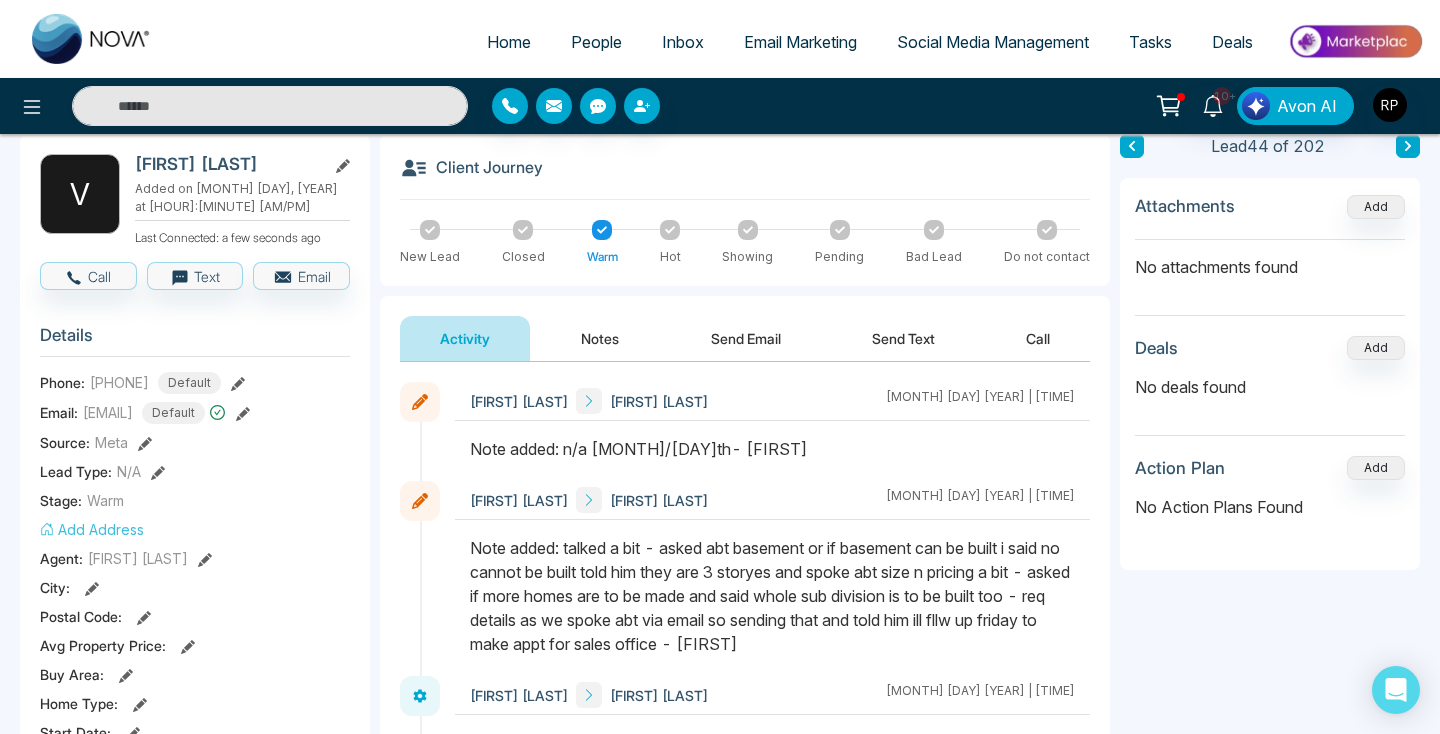 scroll, scrollTop: 80, scrollLeft: 0, axis: vertical 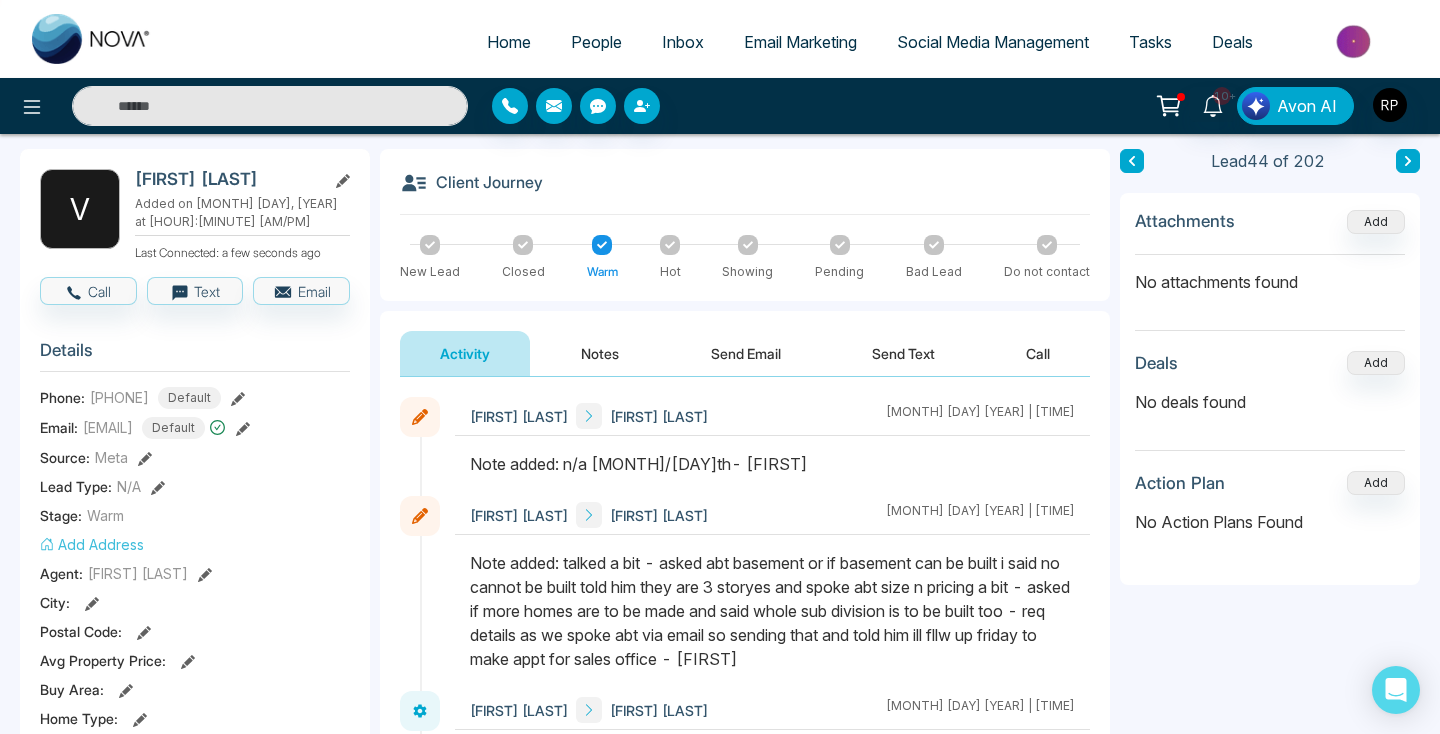 click at bounding box center [270, 106] 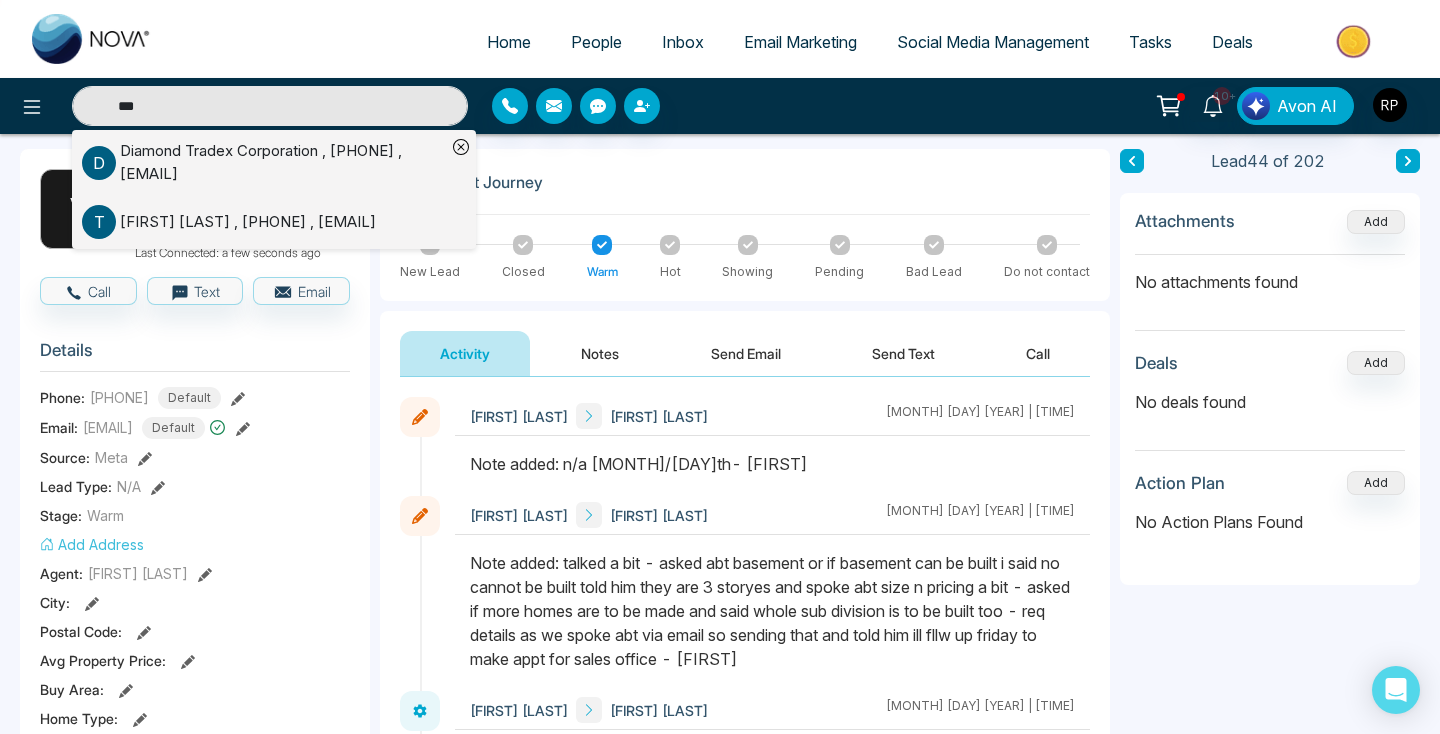 type on "***" 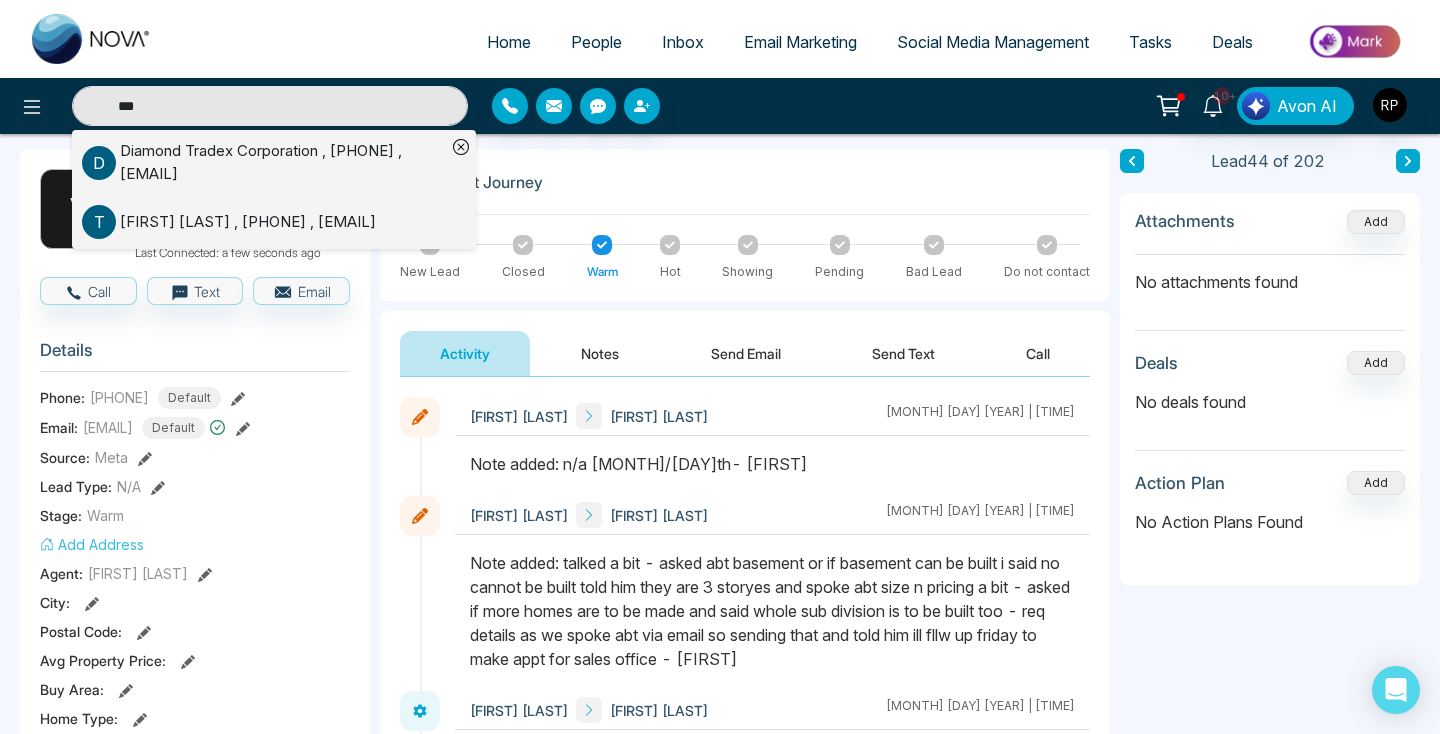 click on "Diamond Tradex Corporation     , [PHONE]   , [EMAIL]" at bounding box center [283, 162] 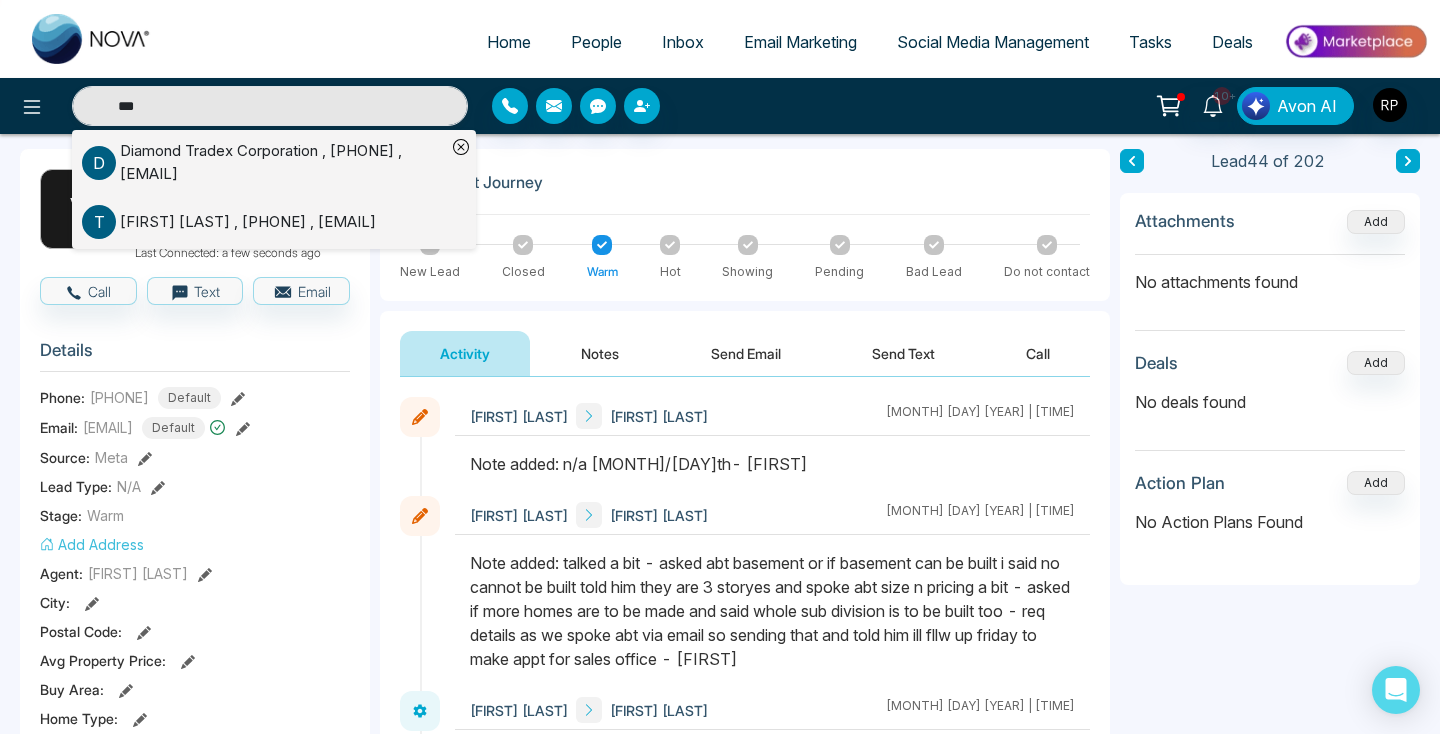 scroll, scrollTop: 0, scrollLeft: 0, axis: both 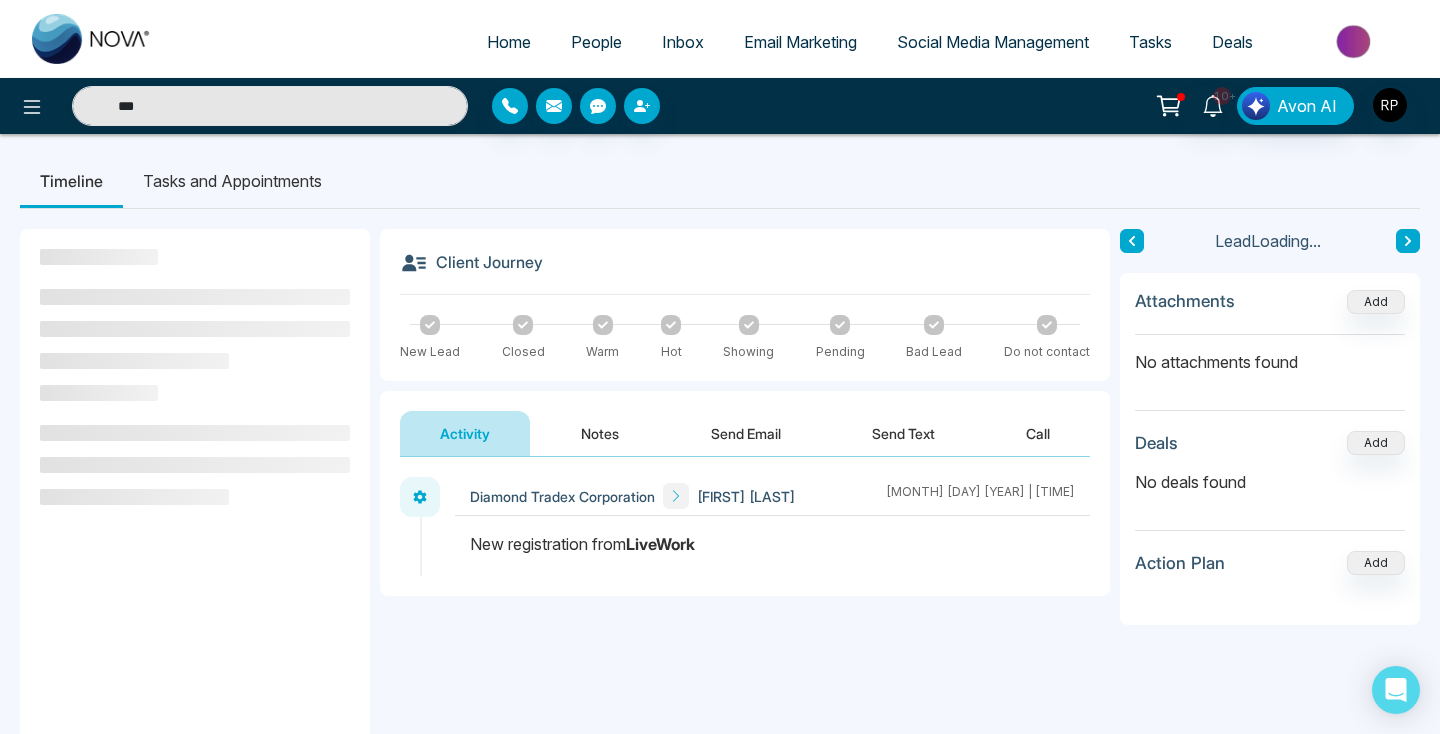 click on "Notes" at bounding box center [600, 433] 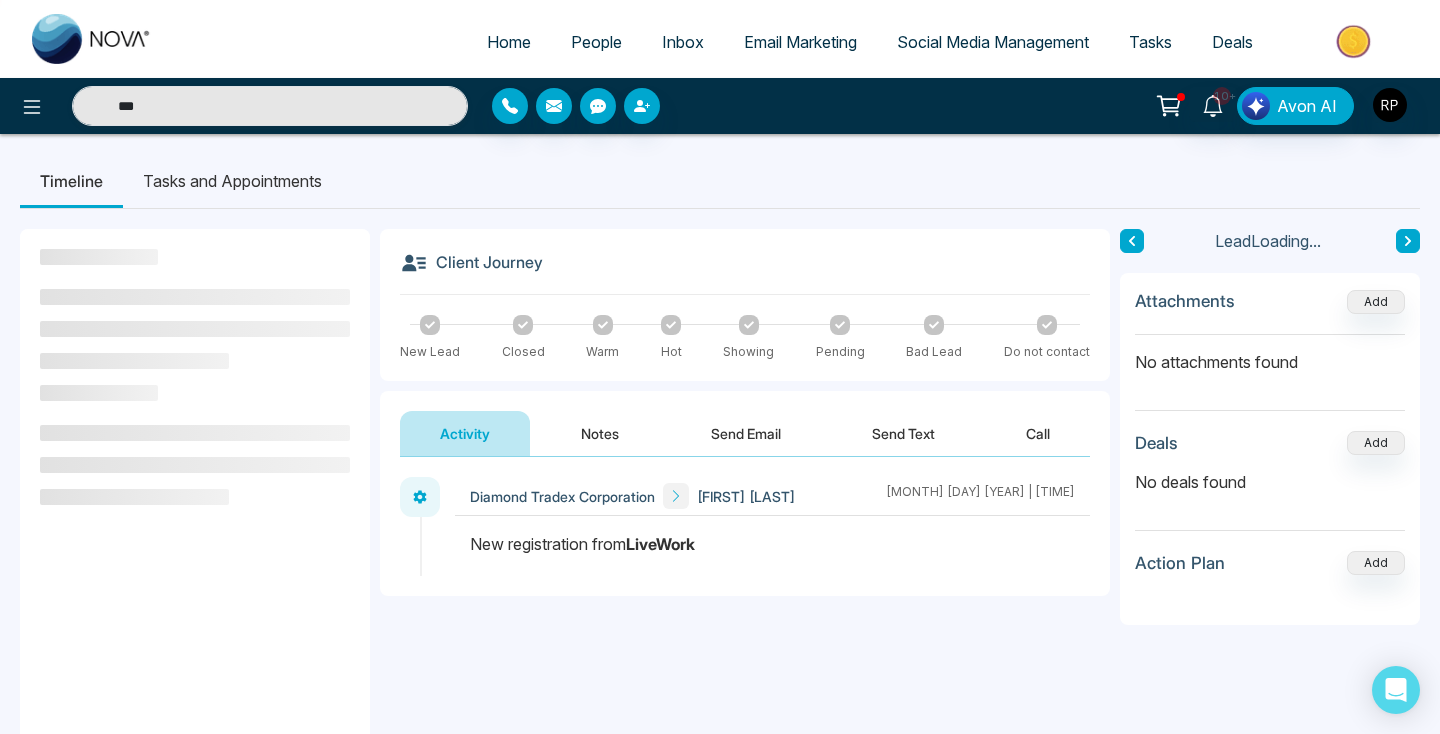 type on "***" 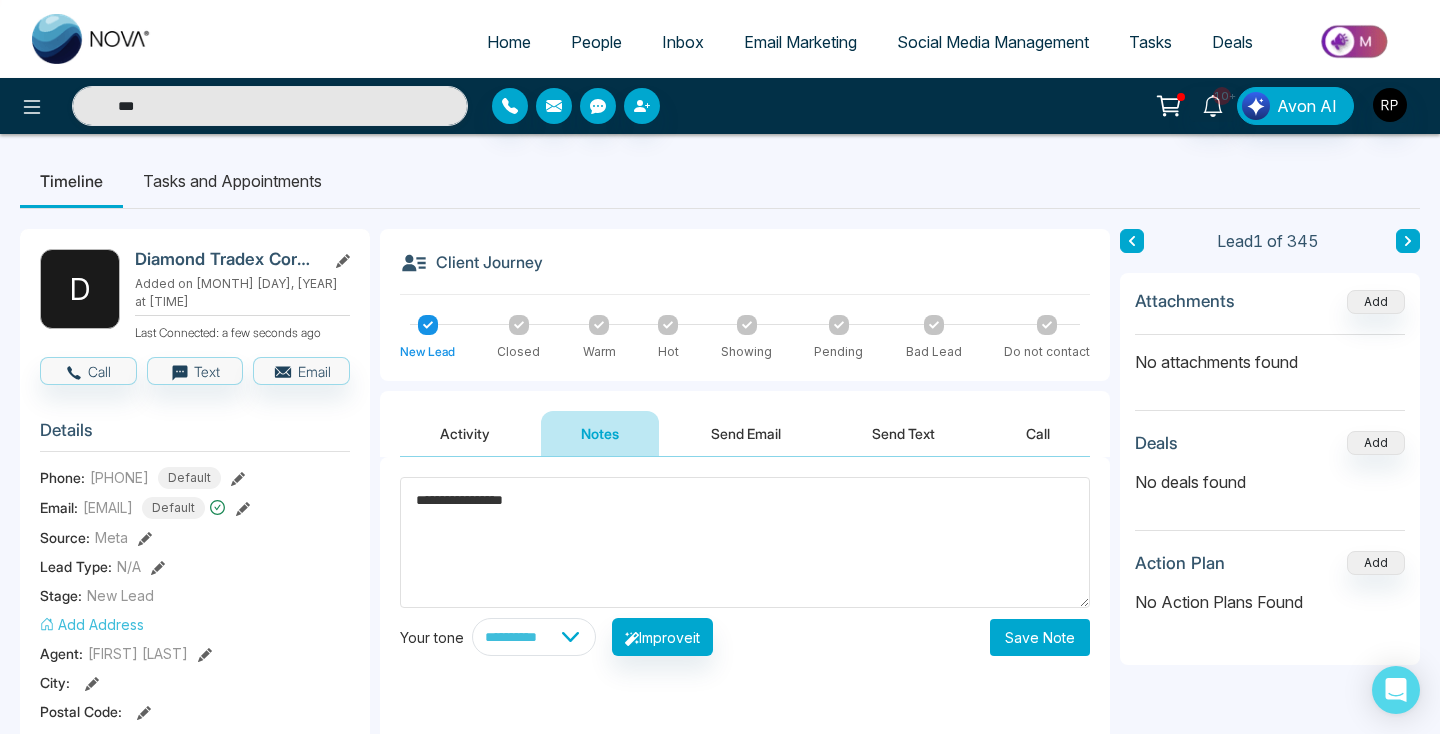 type on "**********" 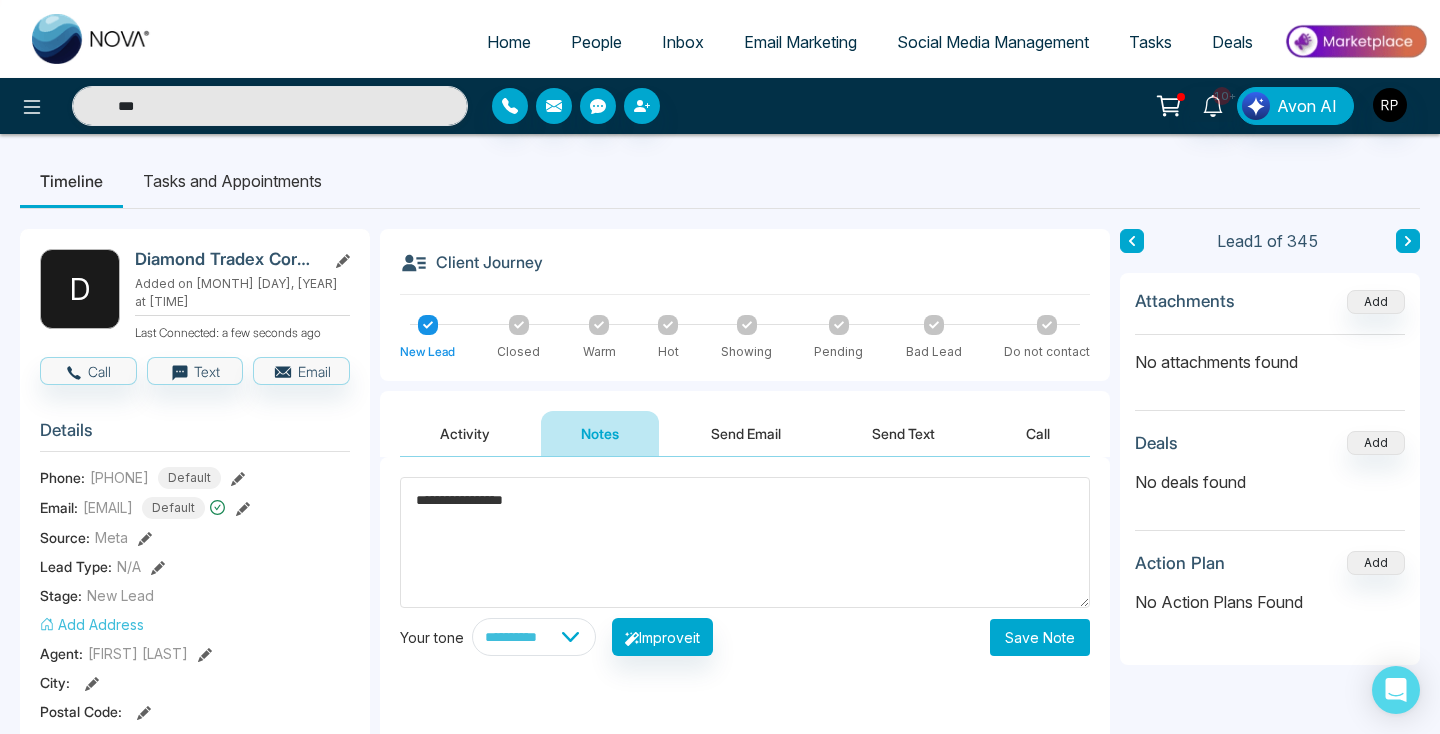 click on "Save Note" at bounding box center (1040, 637) 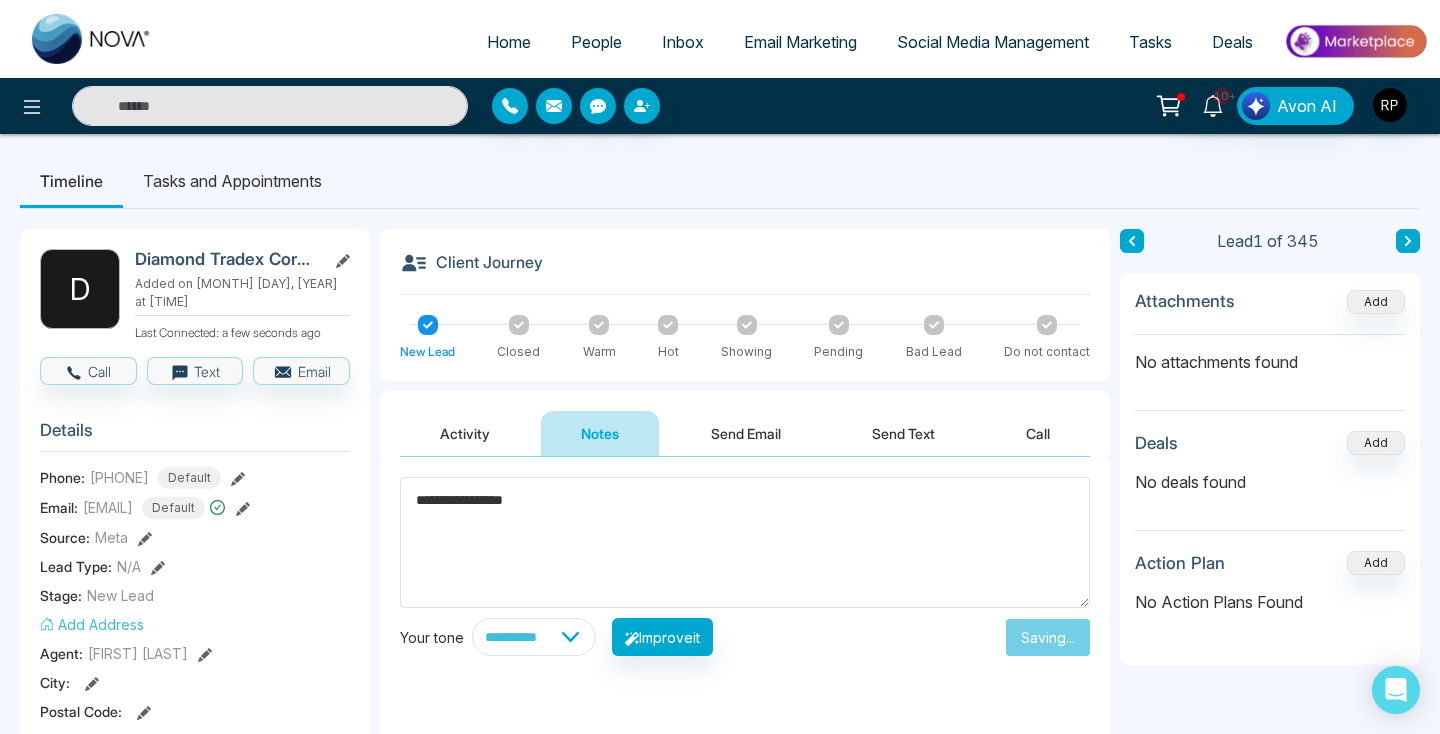 type on "***" 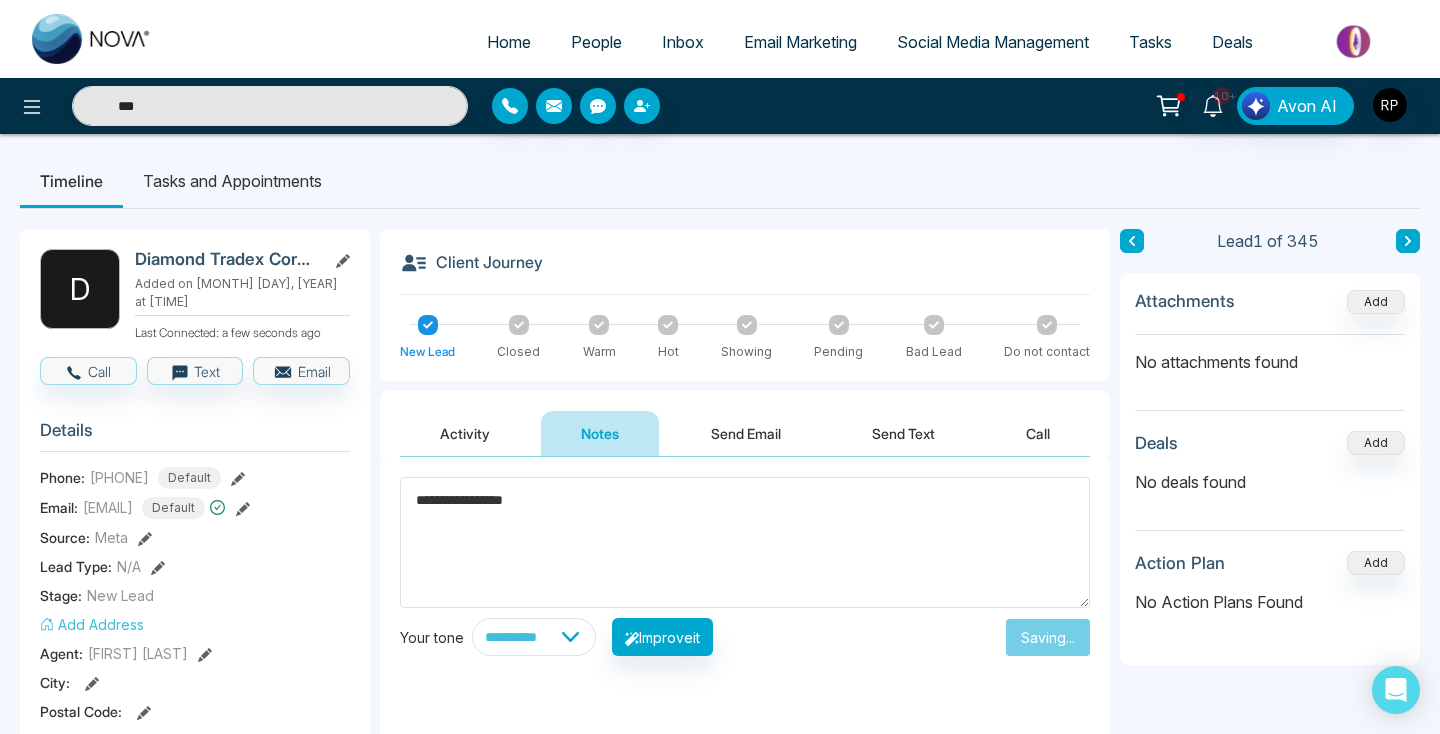 type 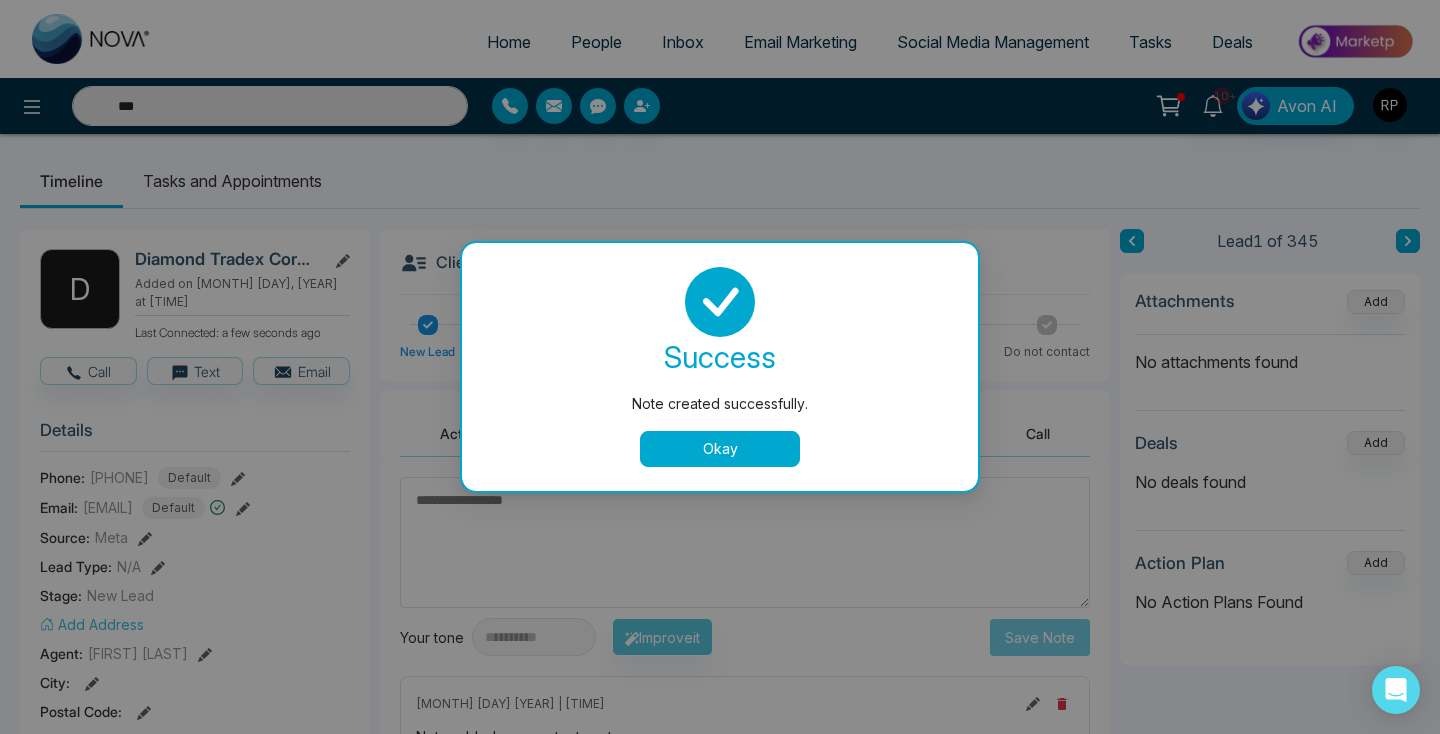 click on "Okay" at bounding box center (720, 449) 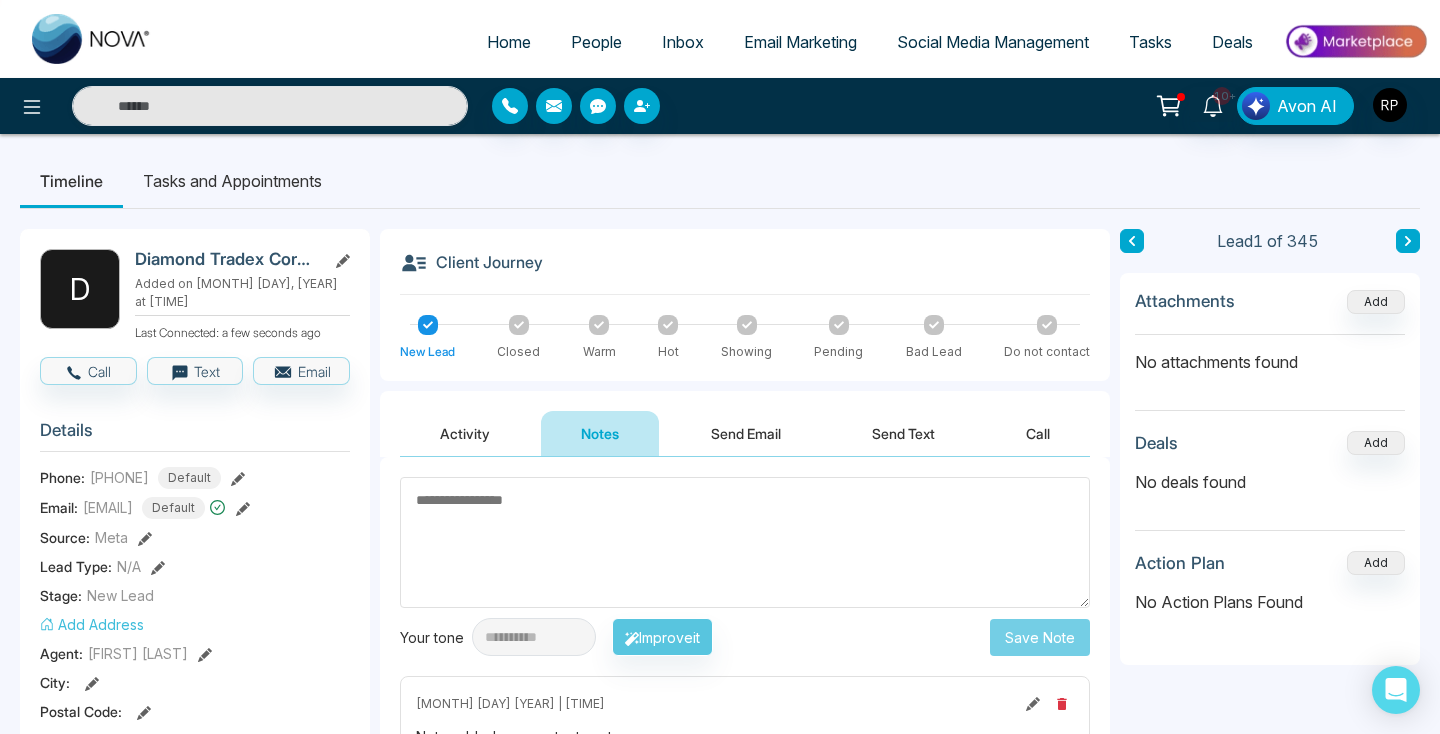 type on "***" 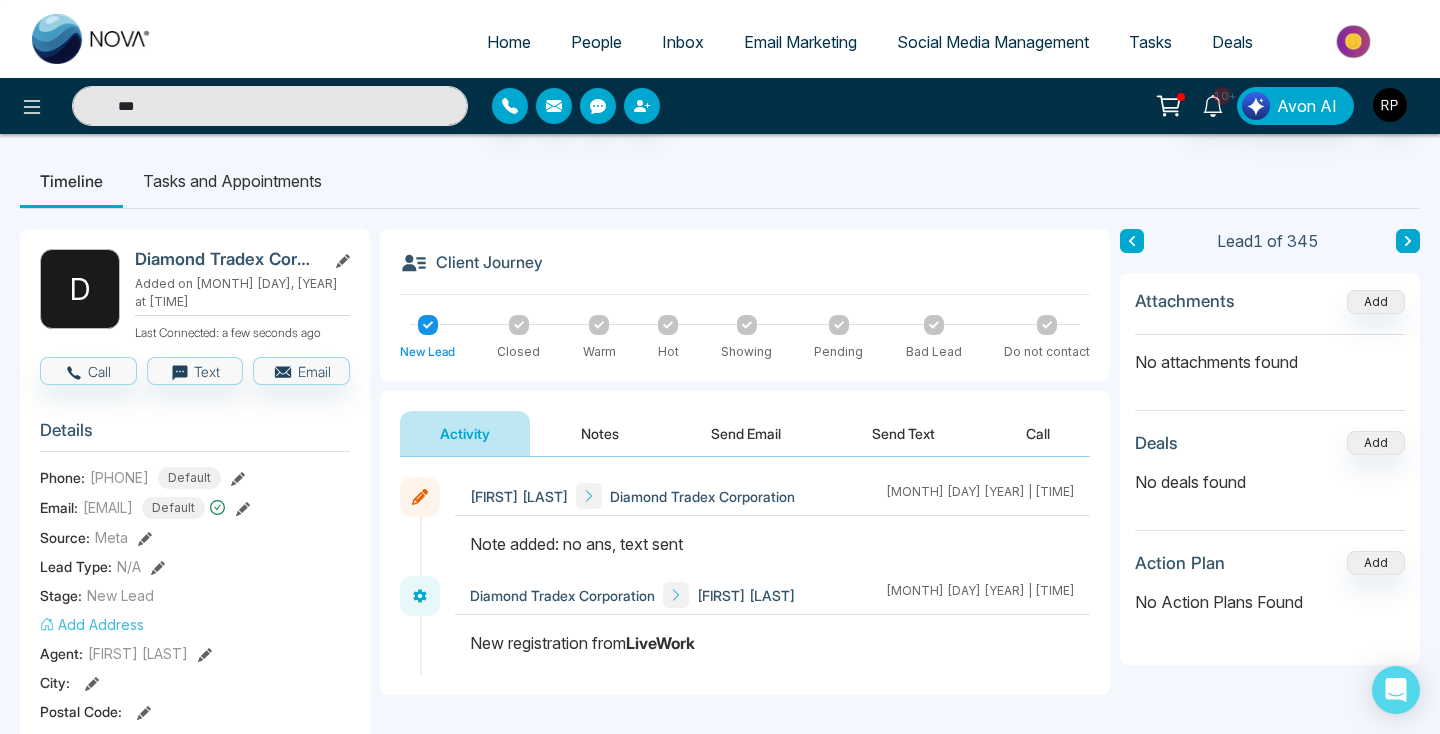 click on "People" at bounding box center [596, 42] 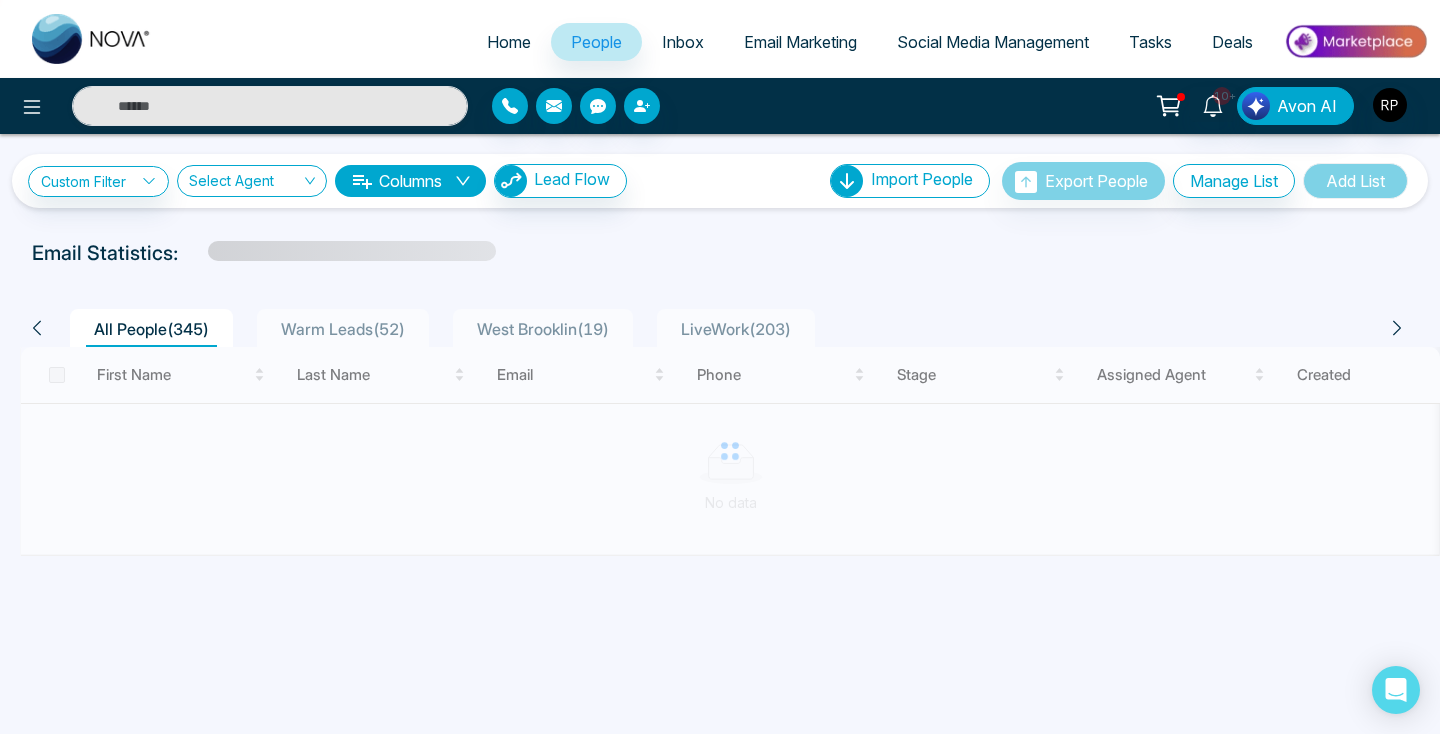 click on "LiveWork  ( 203 )" at bounding box center (736, 329) 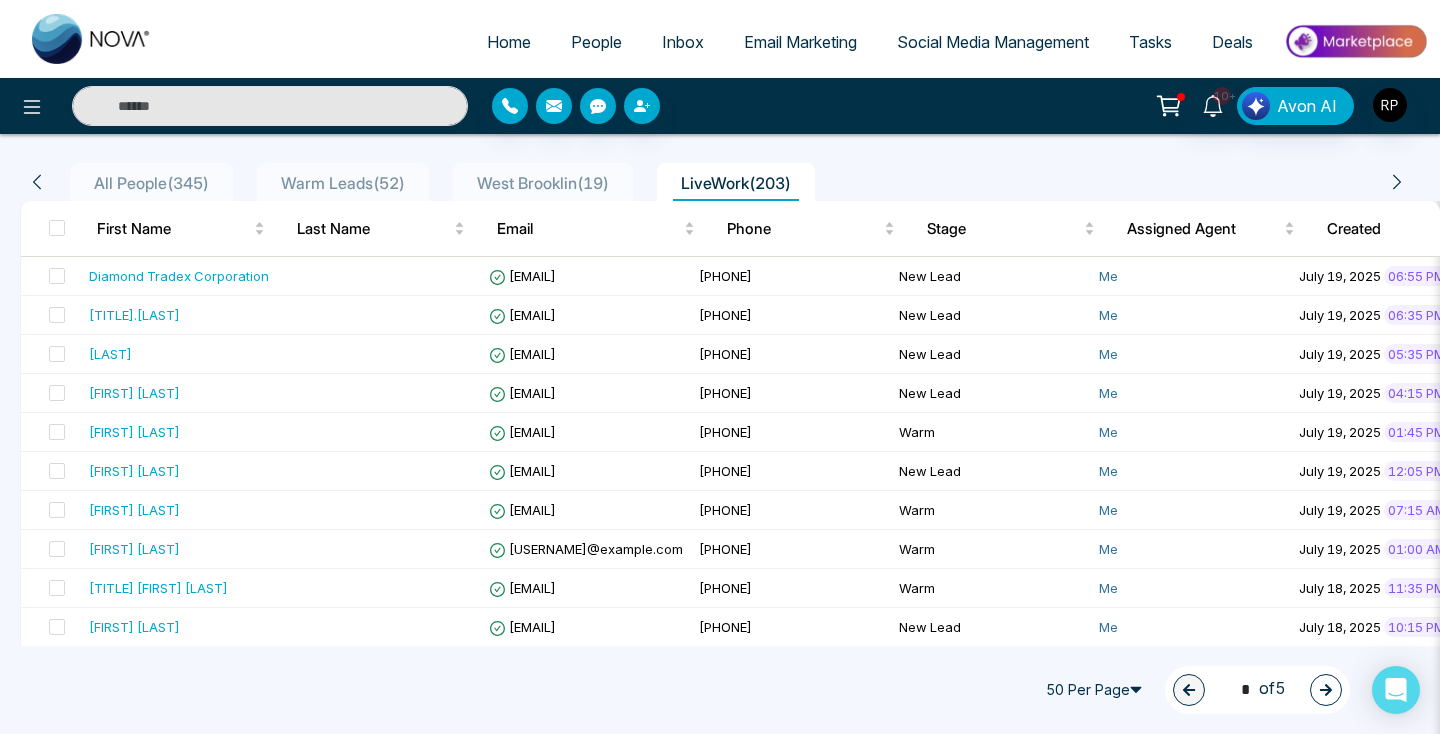 scroll, scrollTop: 205, scrollLeft: 0, axis: vertical 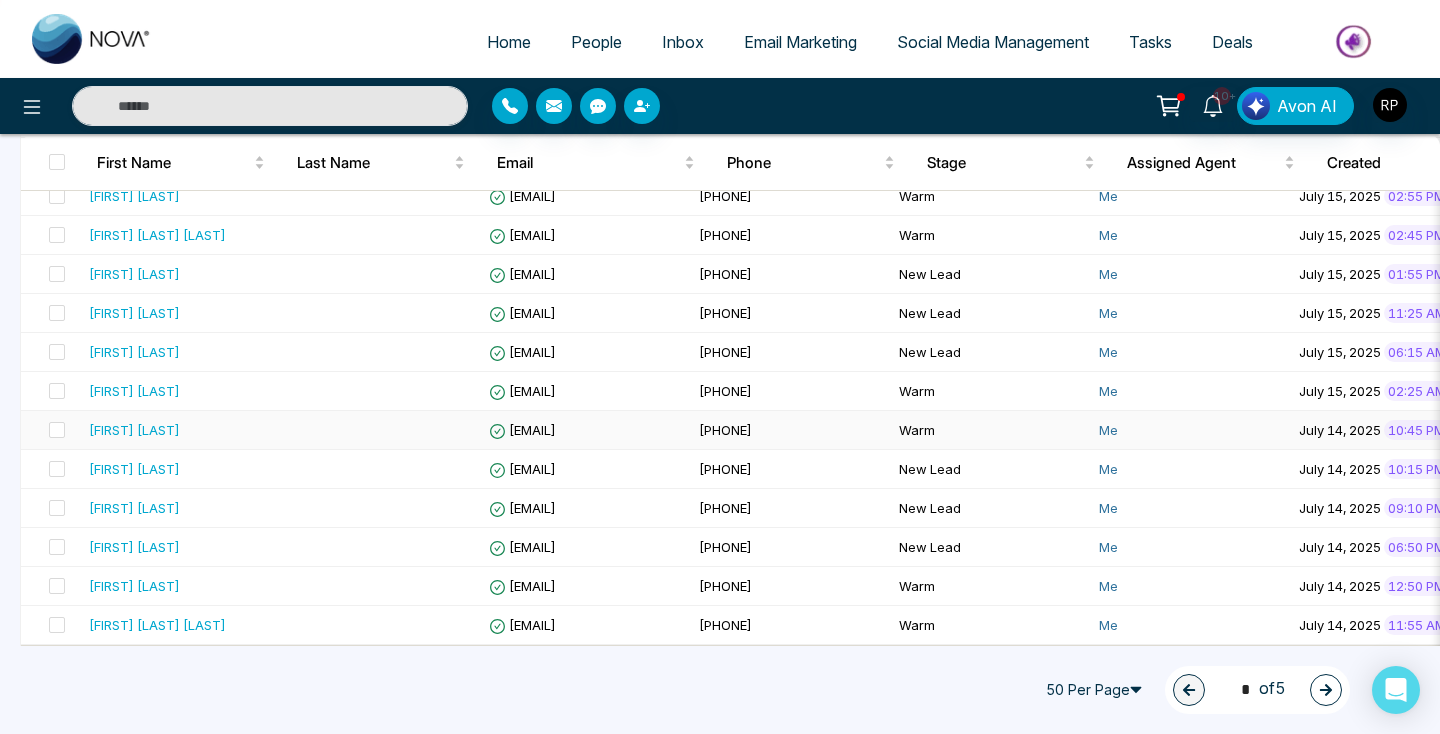 click on "[FIRST] [LAST]" at bounding box center (134, 430) 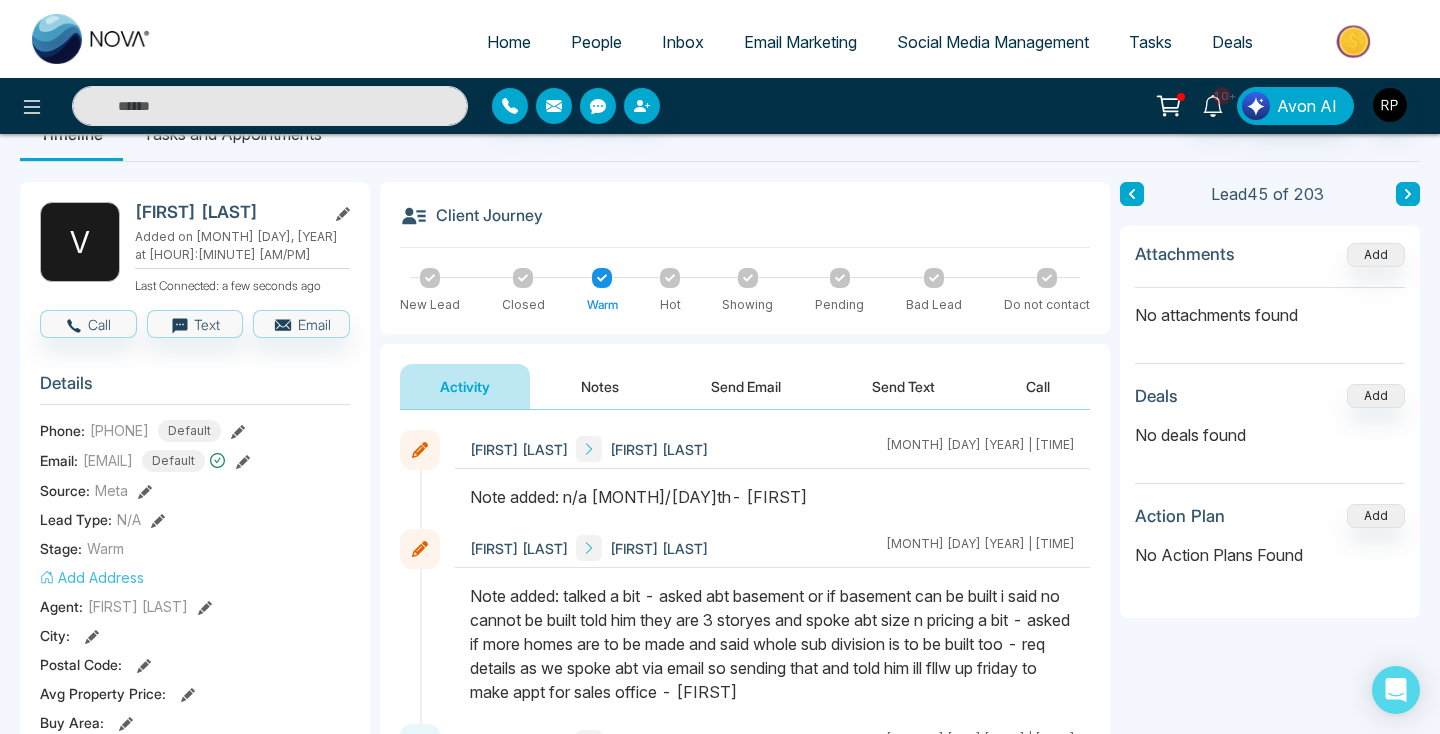 scroll, scrollTop: 0, scrollLeft: 0, axis: both 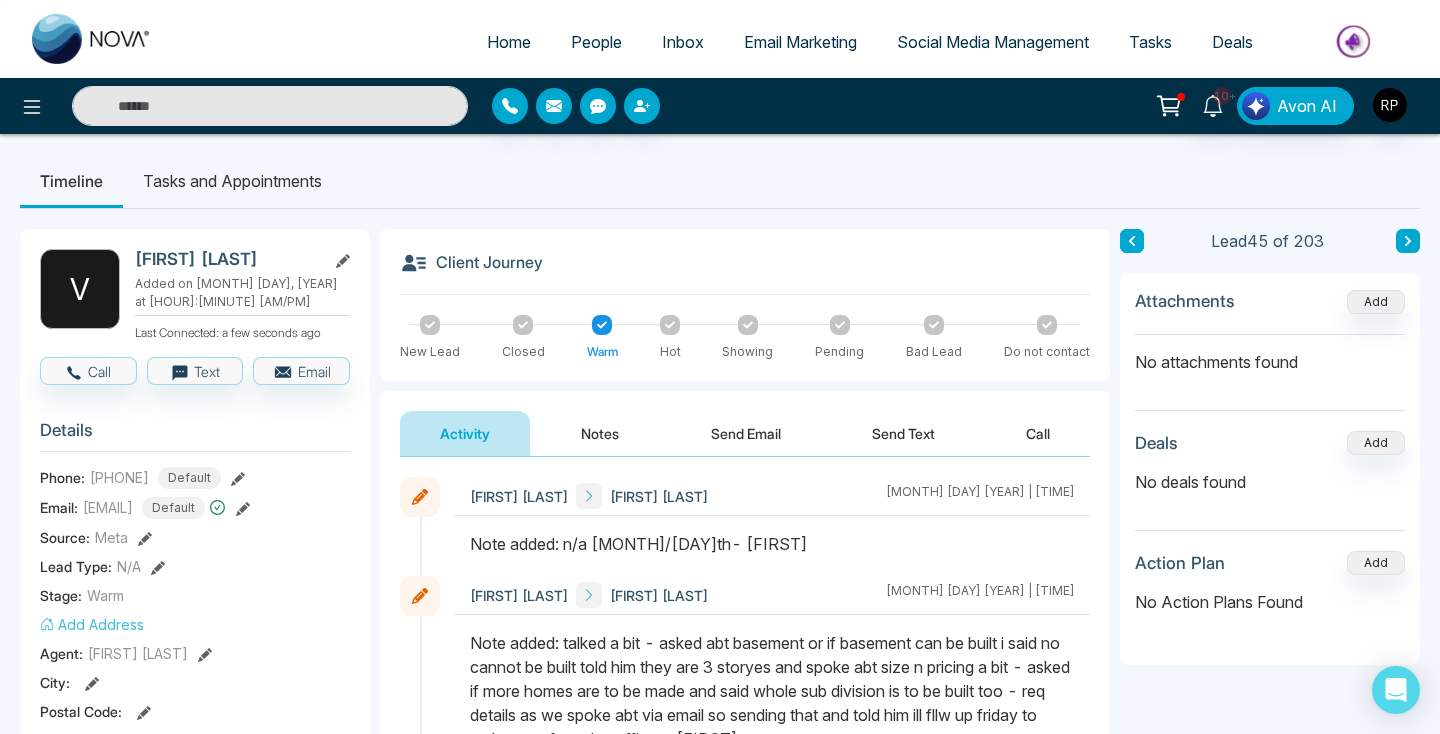 click on "Notes" at bounding box center [600, 433] 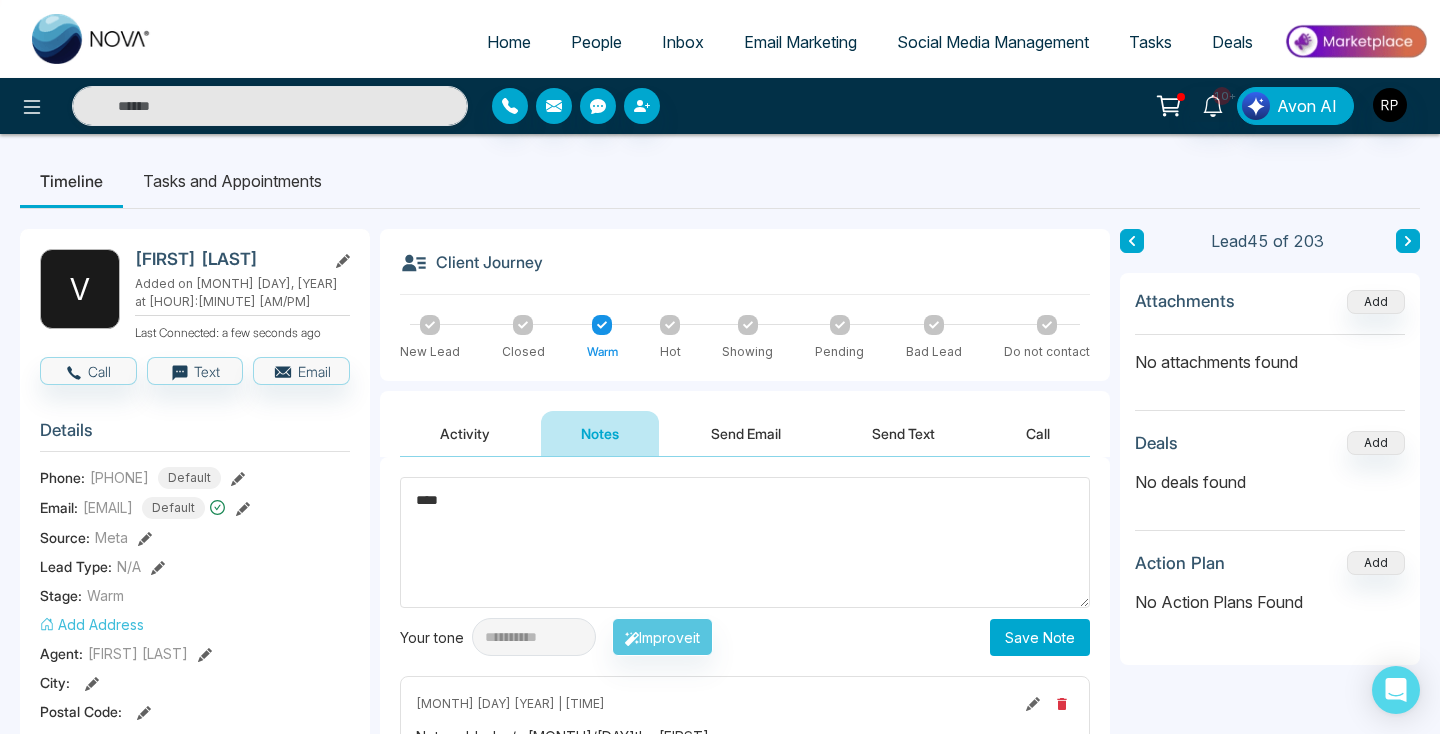 type on "***" 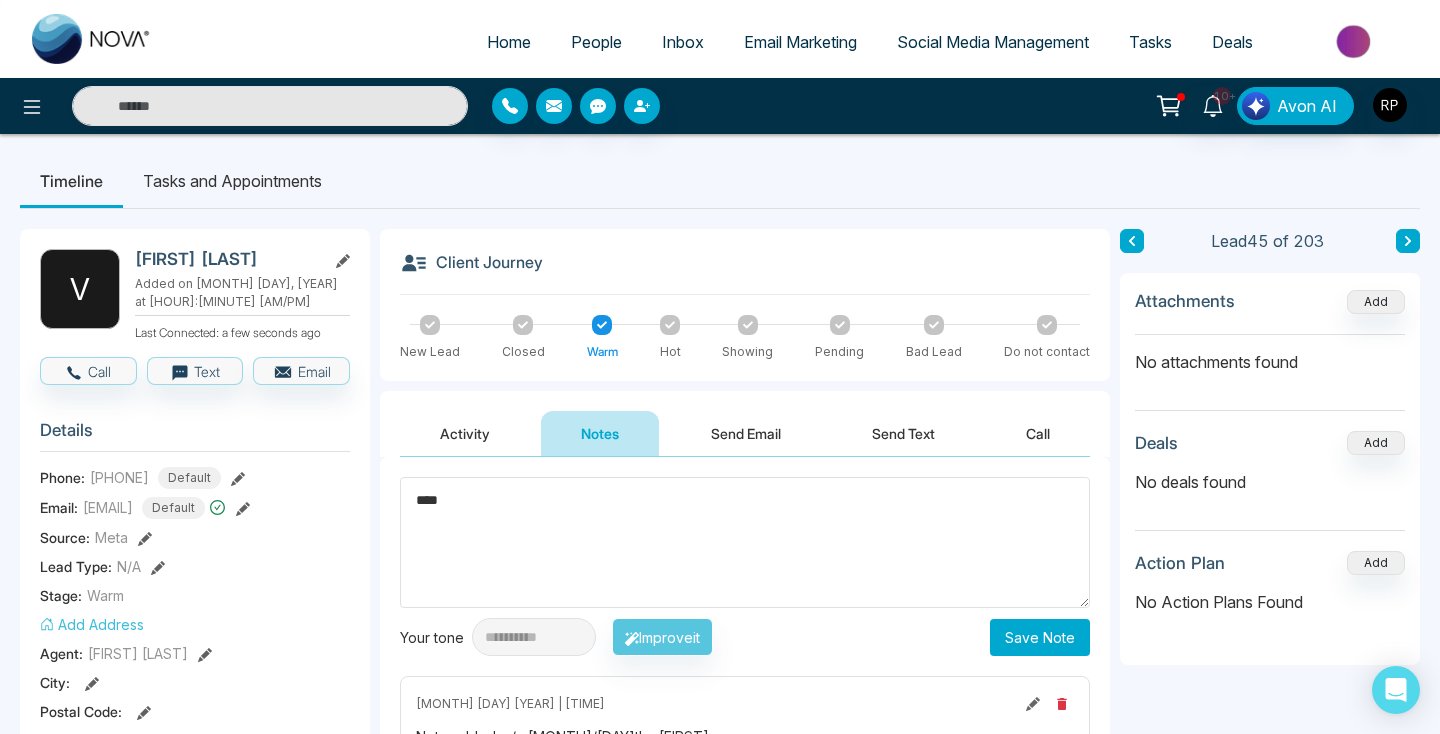 click on "Save Note" at bounding box center (1040, 637) 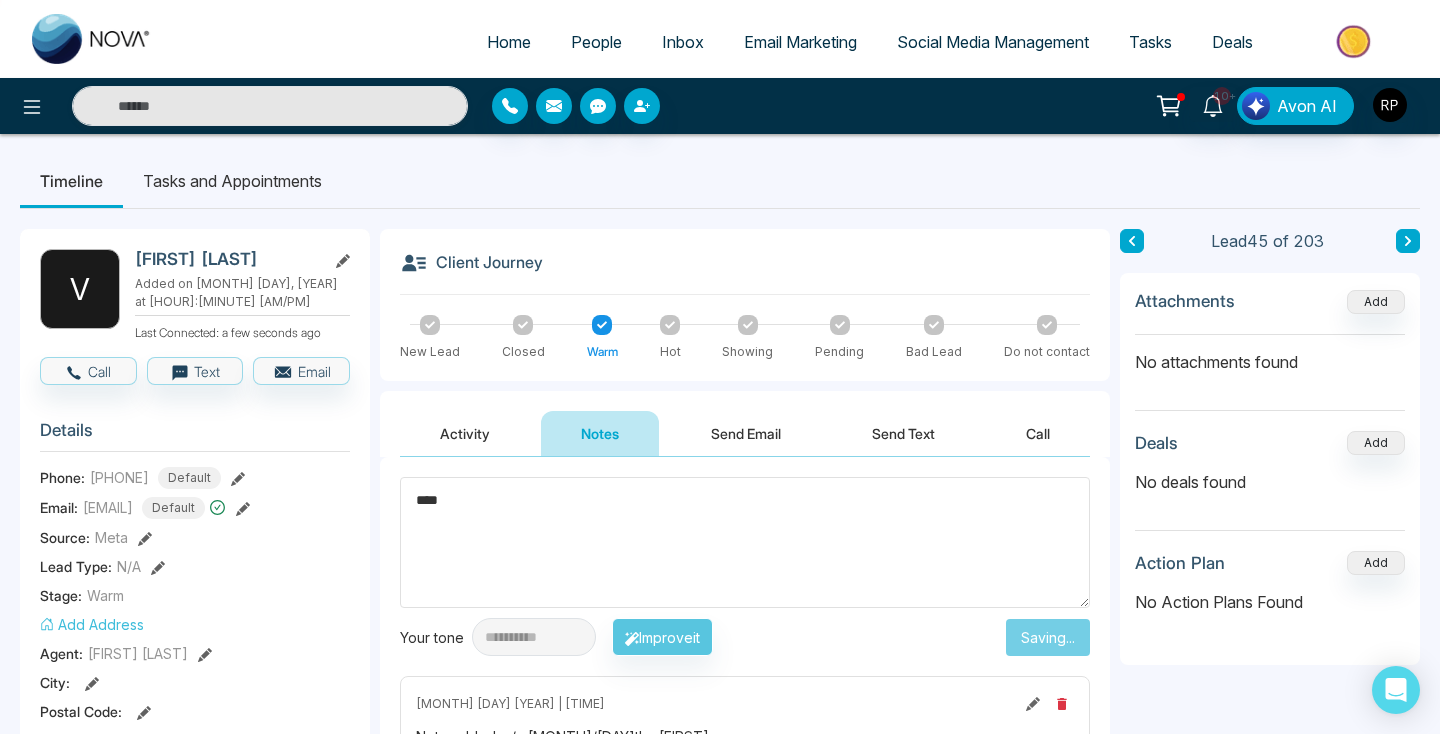 type 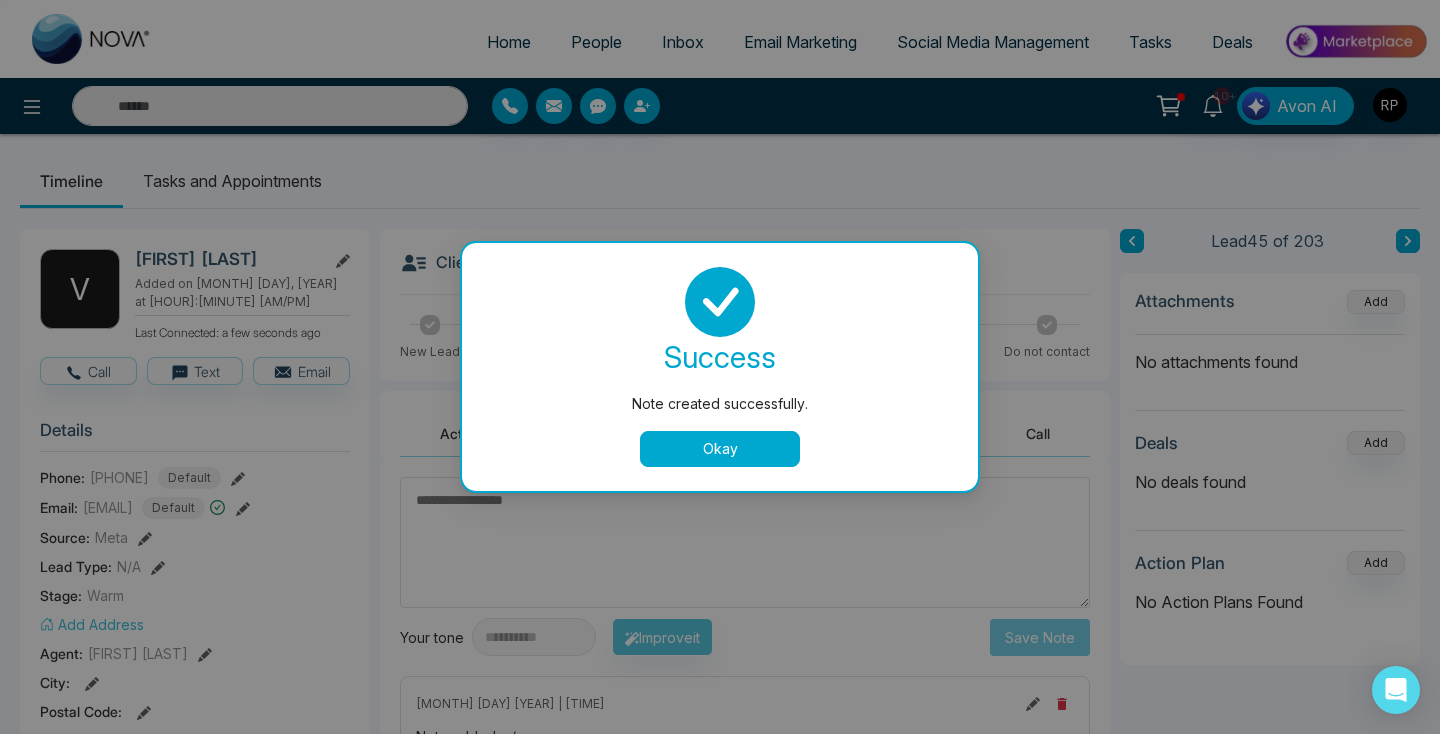 click on "Okay" at bounding box center [720, 449] 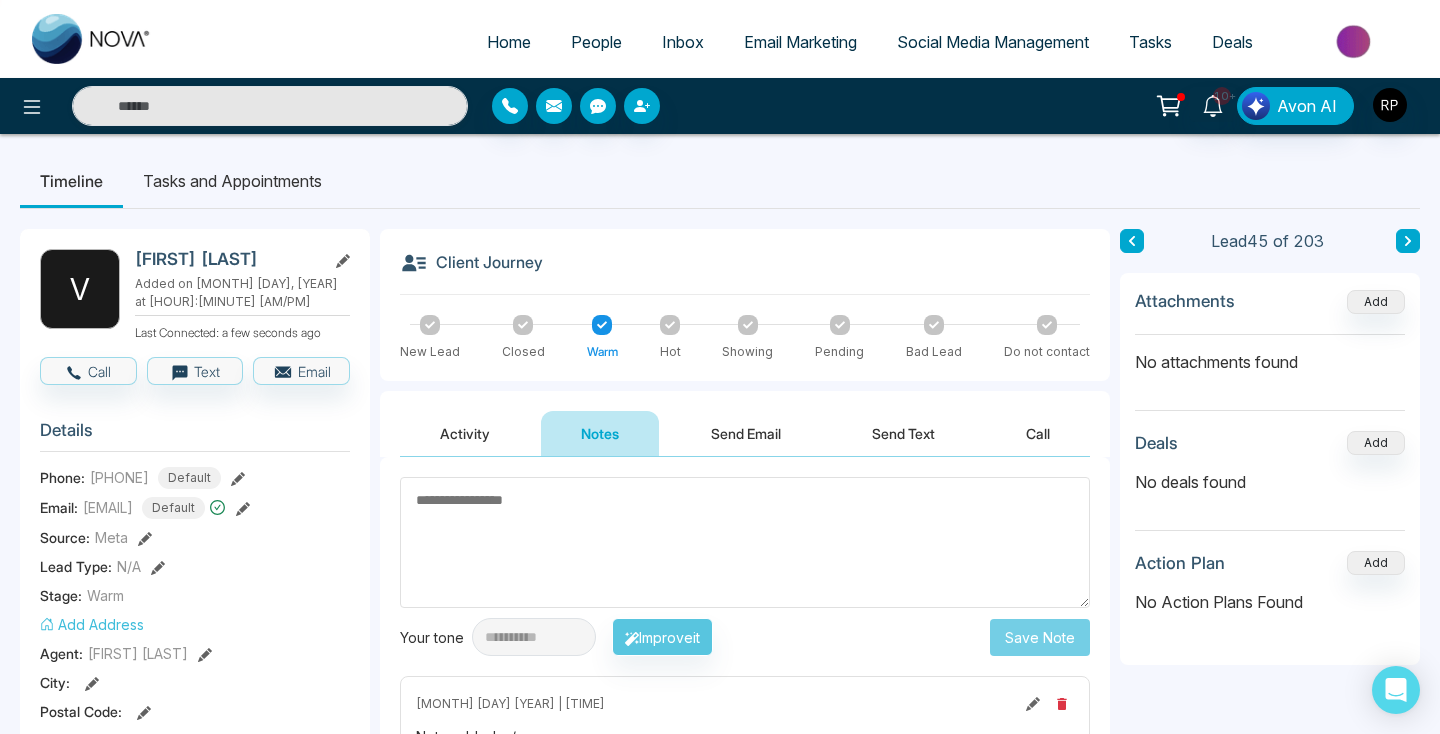 click on "Lead  45 of 203" at bounding box center [1270, 241] 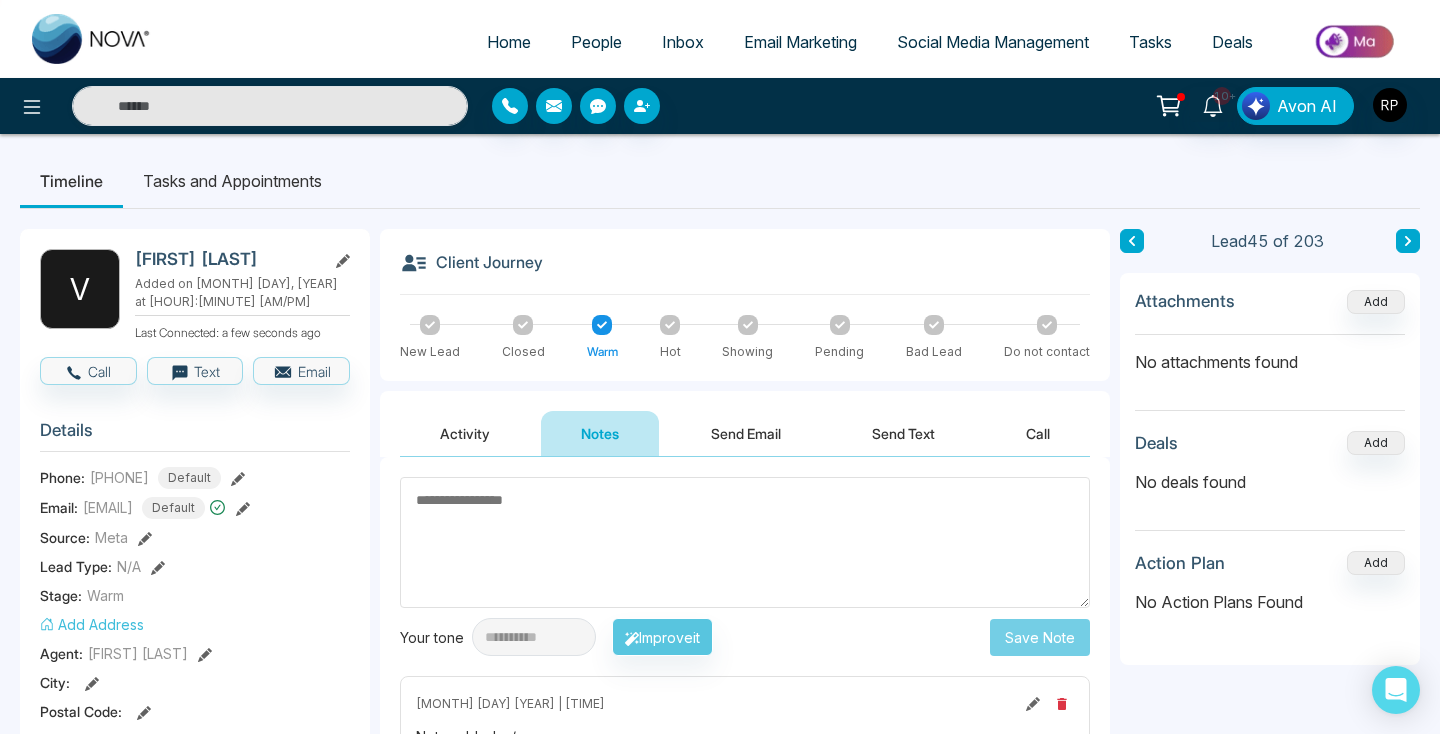 click on "Lead  45 of 203" at bounding box center (1270, 241) 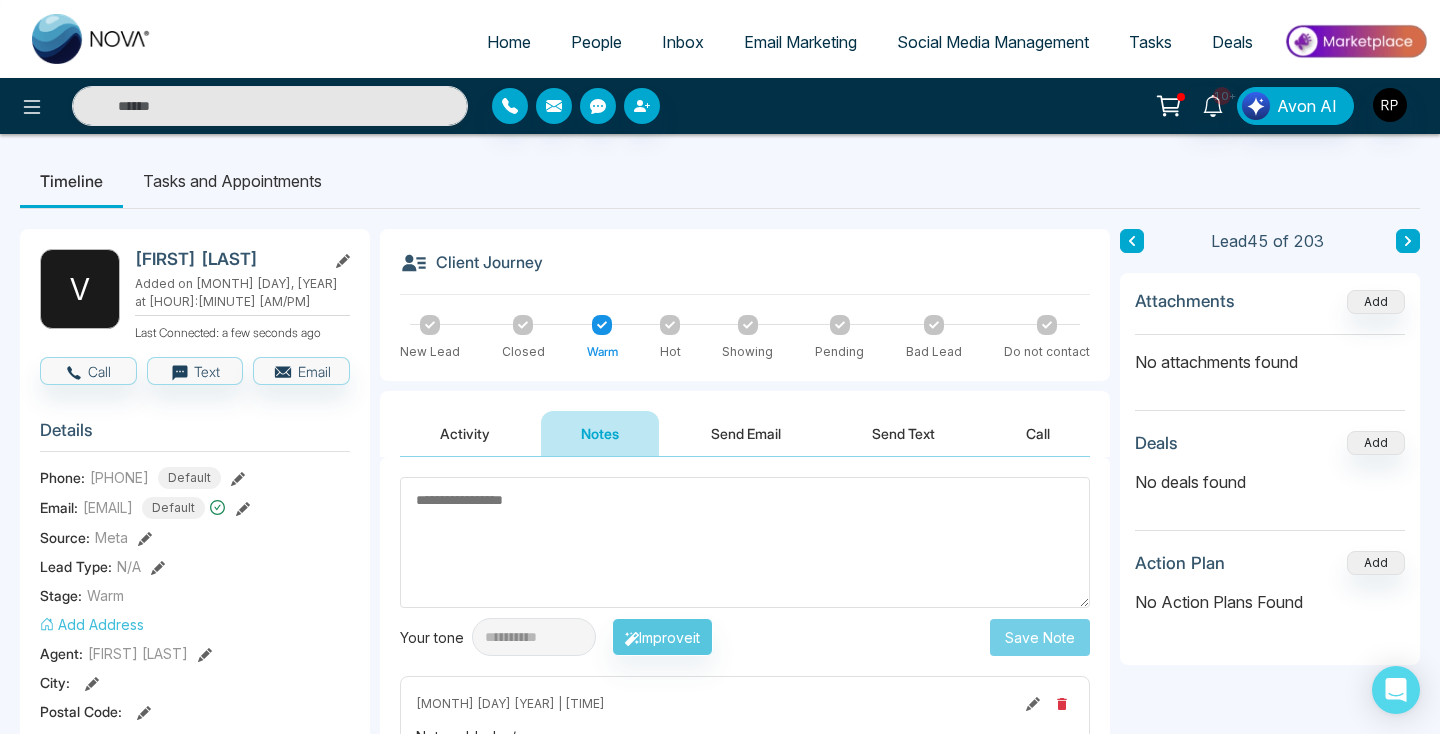 click on "Lead  45 of 203" at bounding box center (1270, 241) 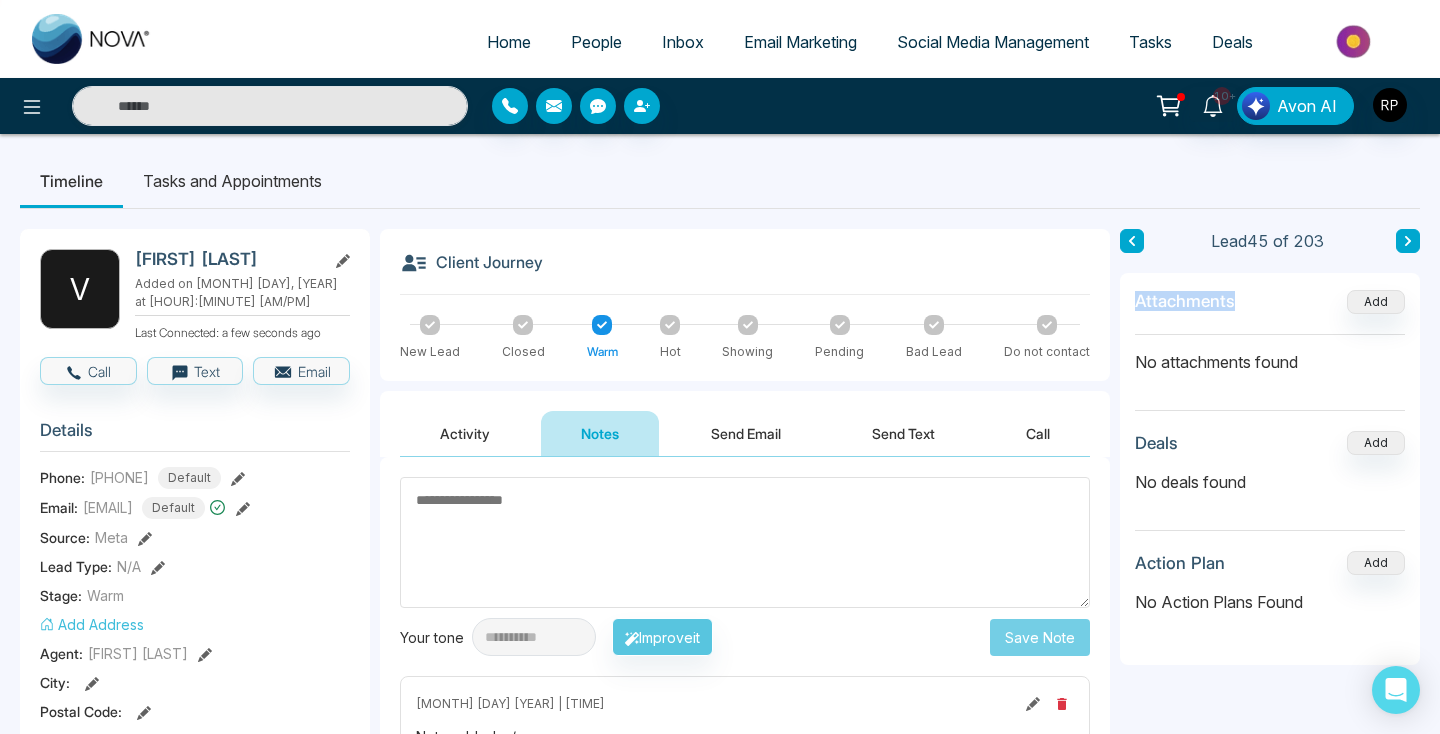 click 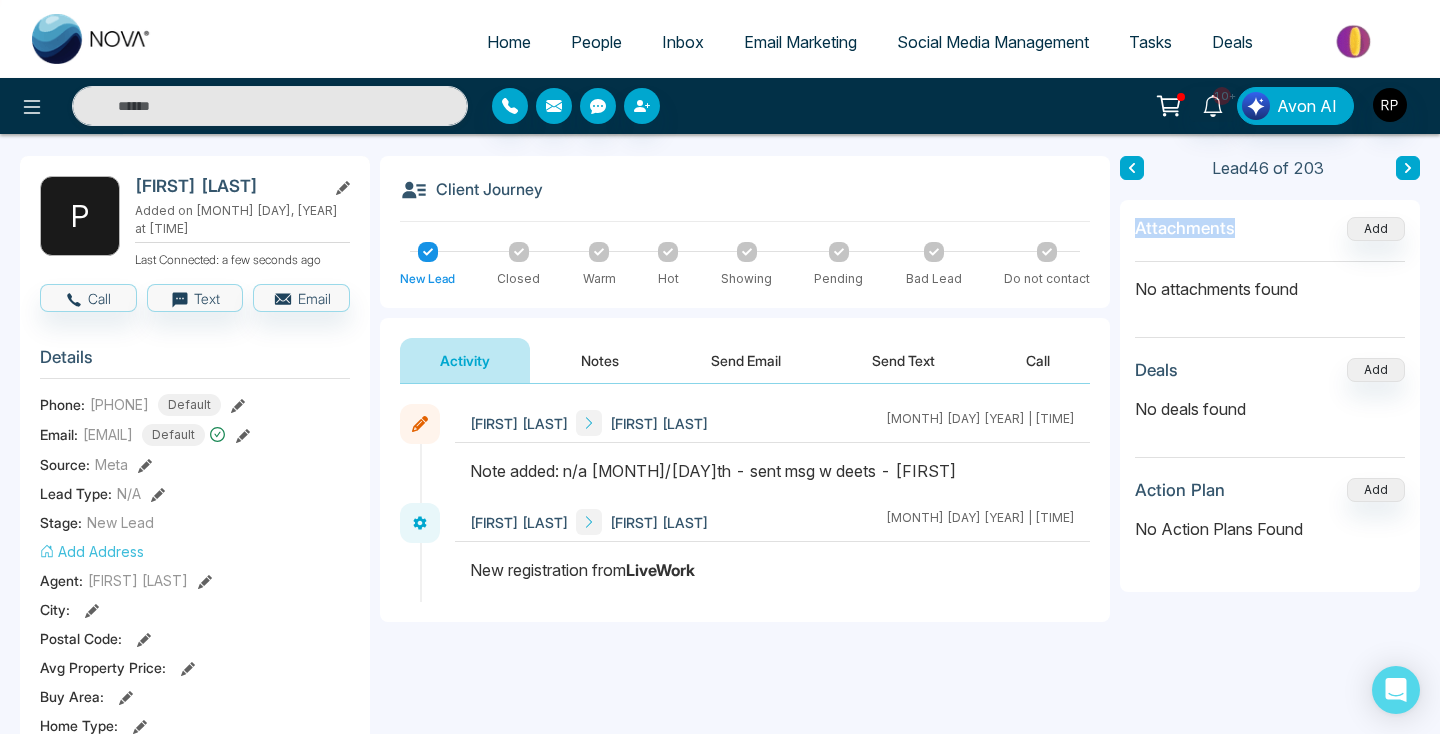 scroll, scrollTop: 81, scrollLeft: 0, axis: vertical 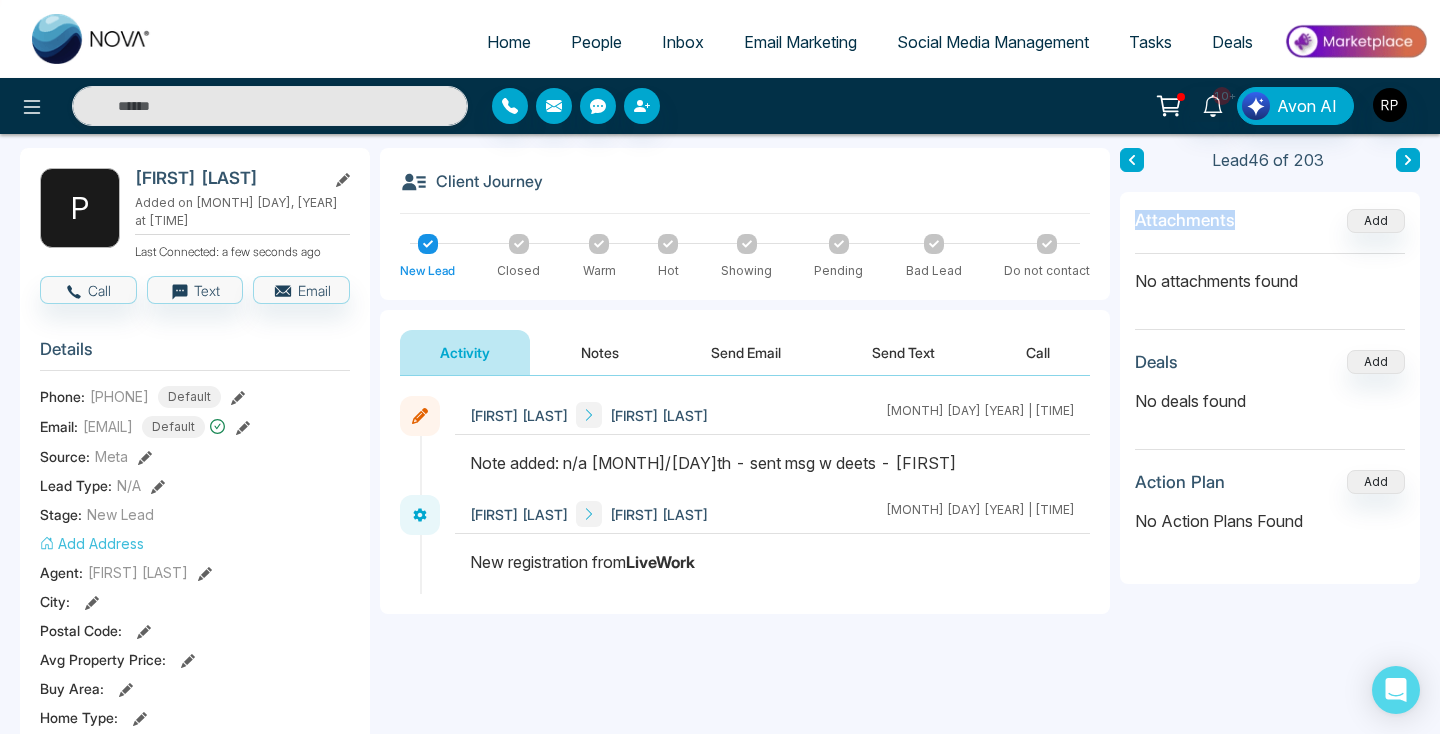 click on "Notes" at bounding box center (600, 352) 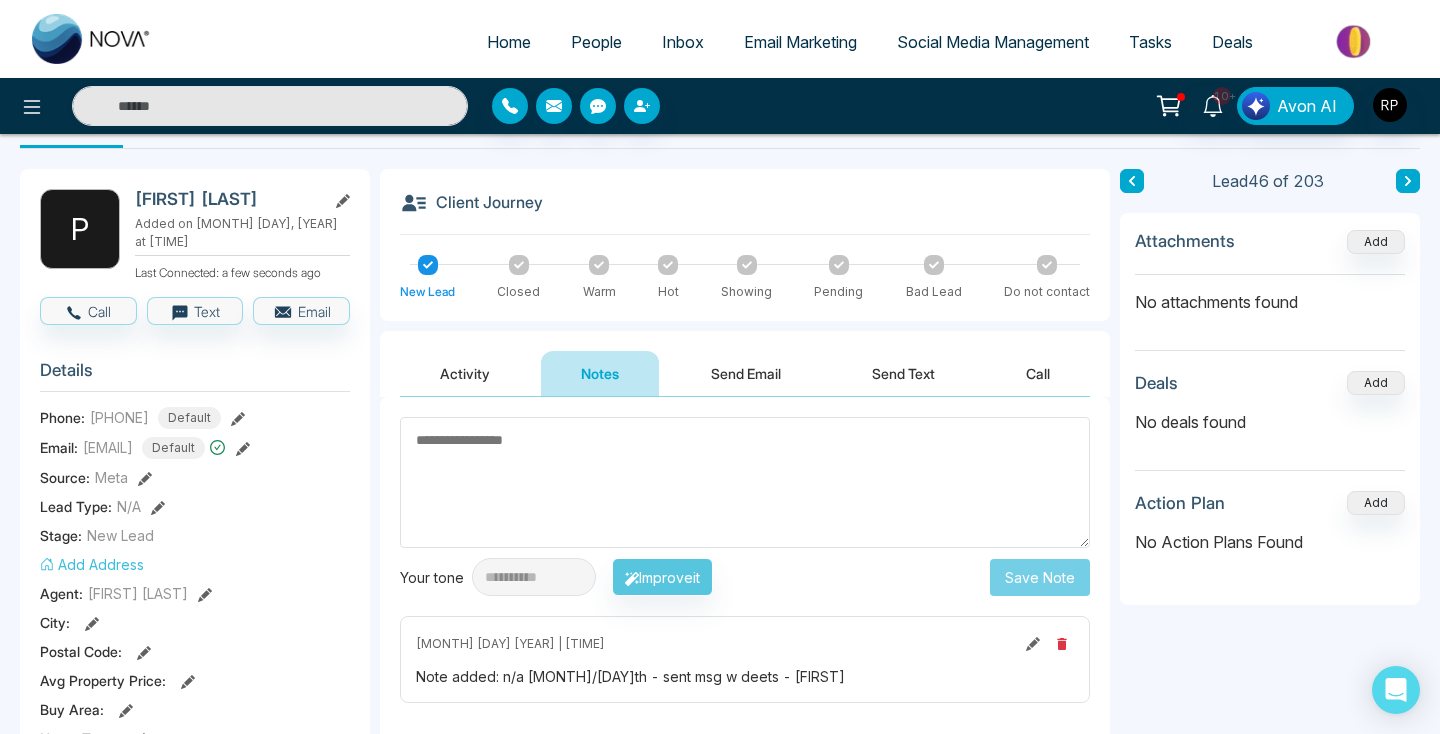 scroll, scrollTop: 59, scrollLeft: 0, axis: vertical 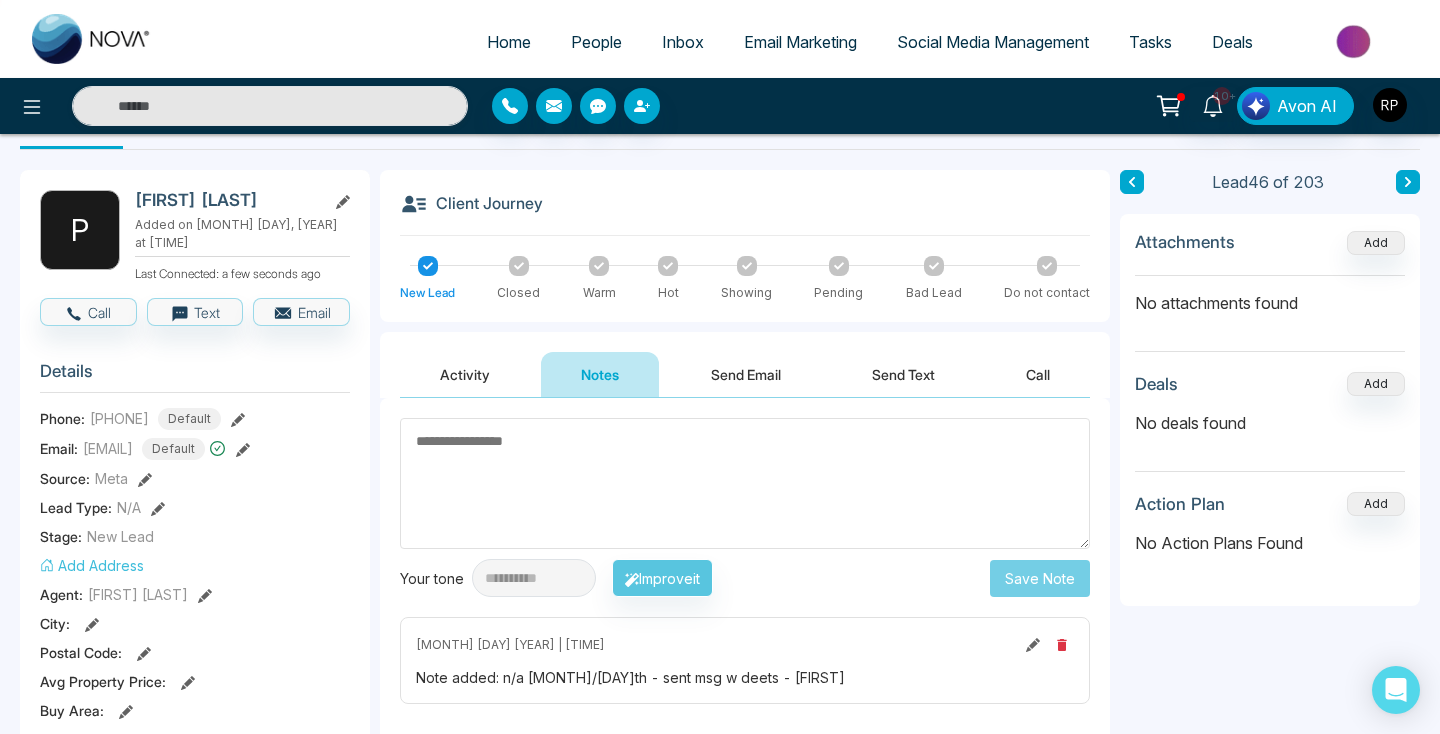 click at bounding box center (1132, 182) 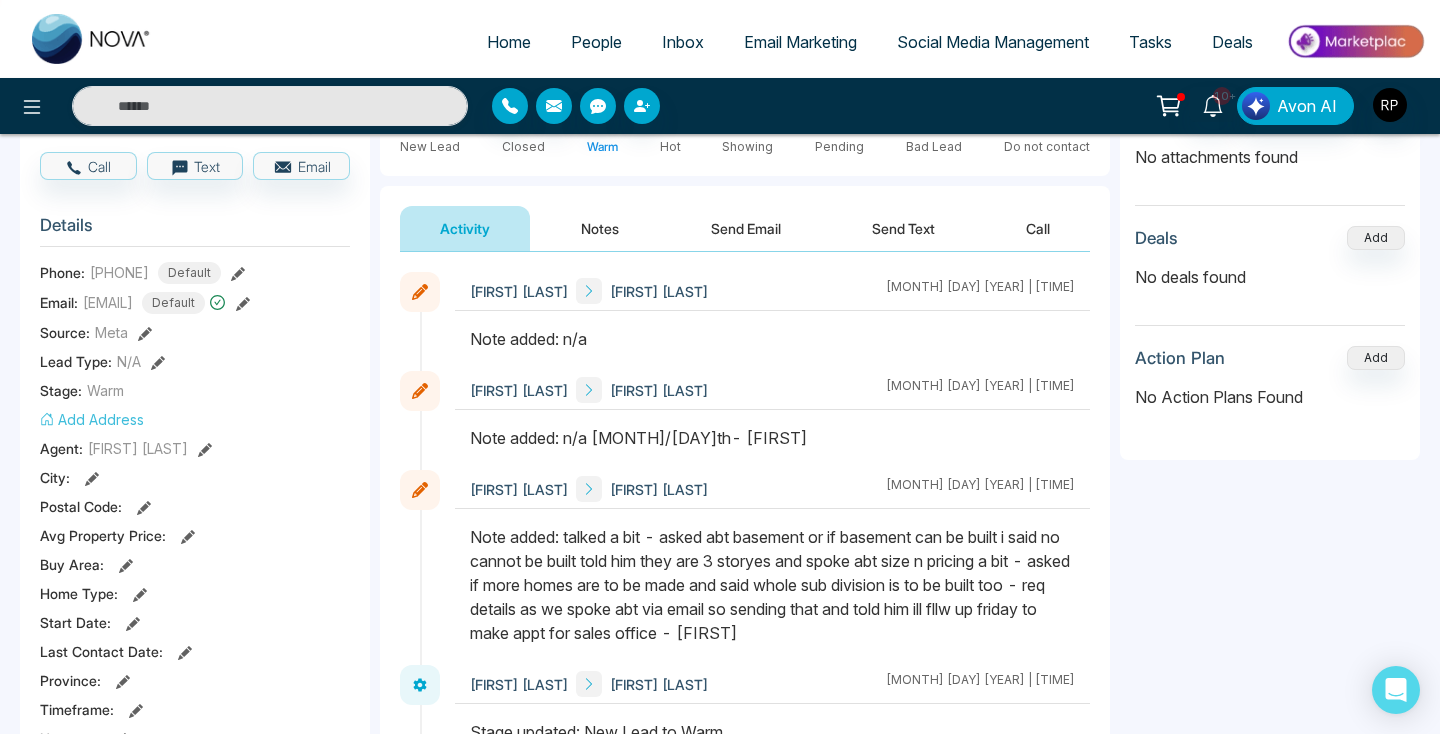 scroll, scrollTop: 202, scrollLeft: 0, axis: vertical 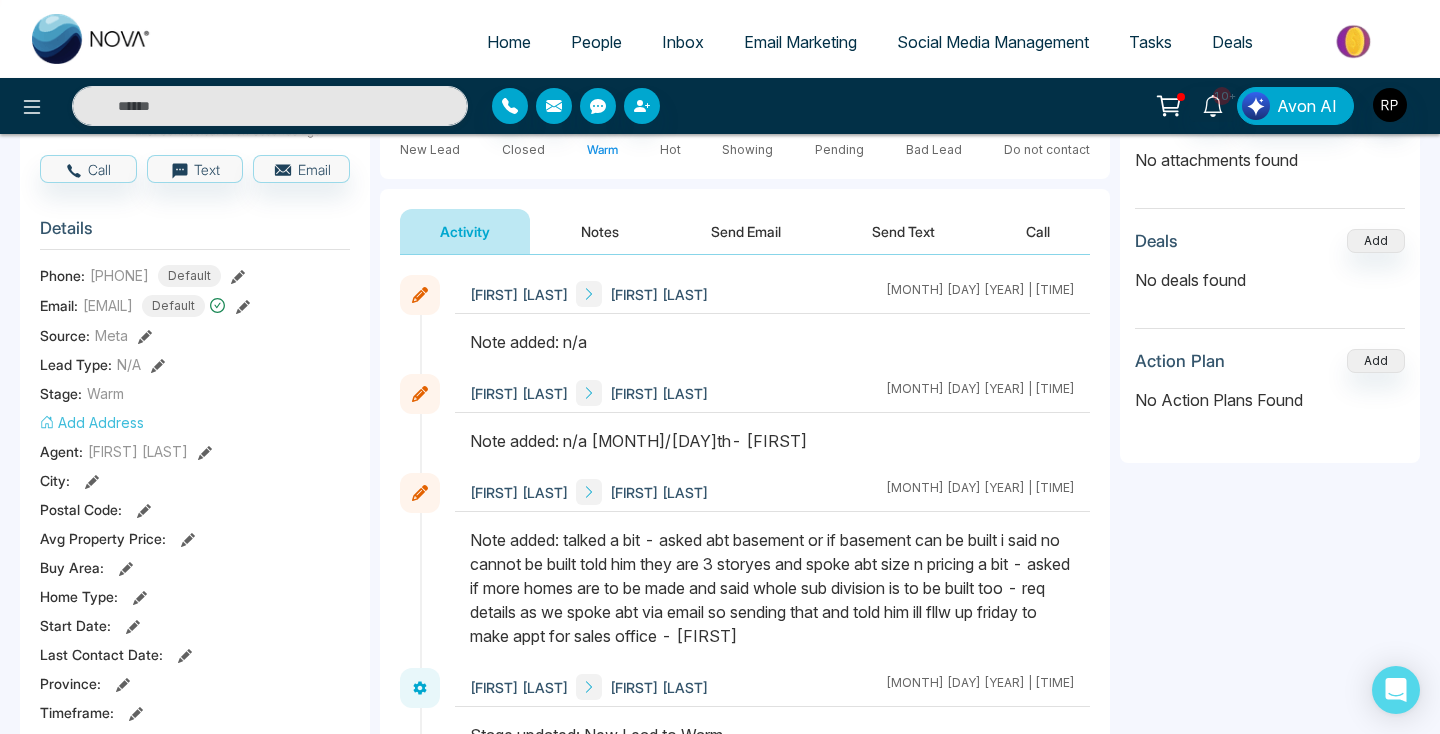 click on "Notes" at bounding box center [600, 231] 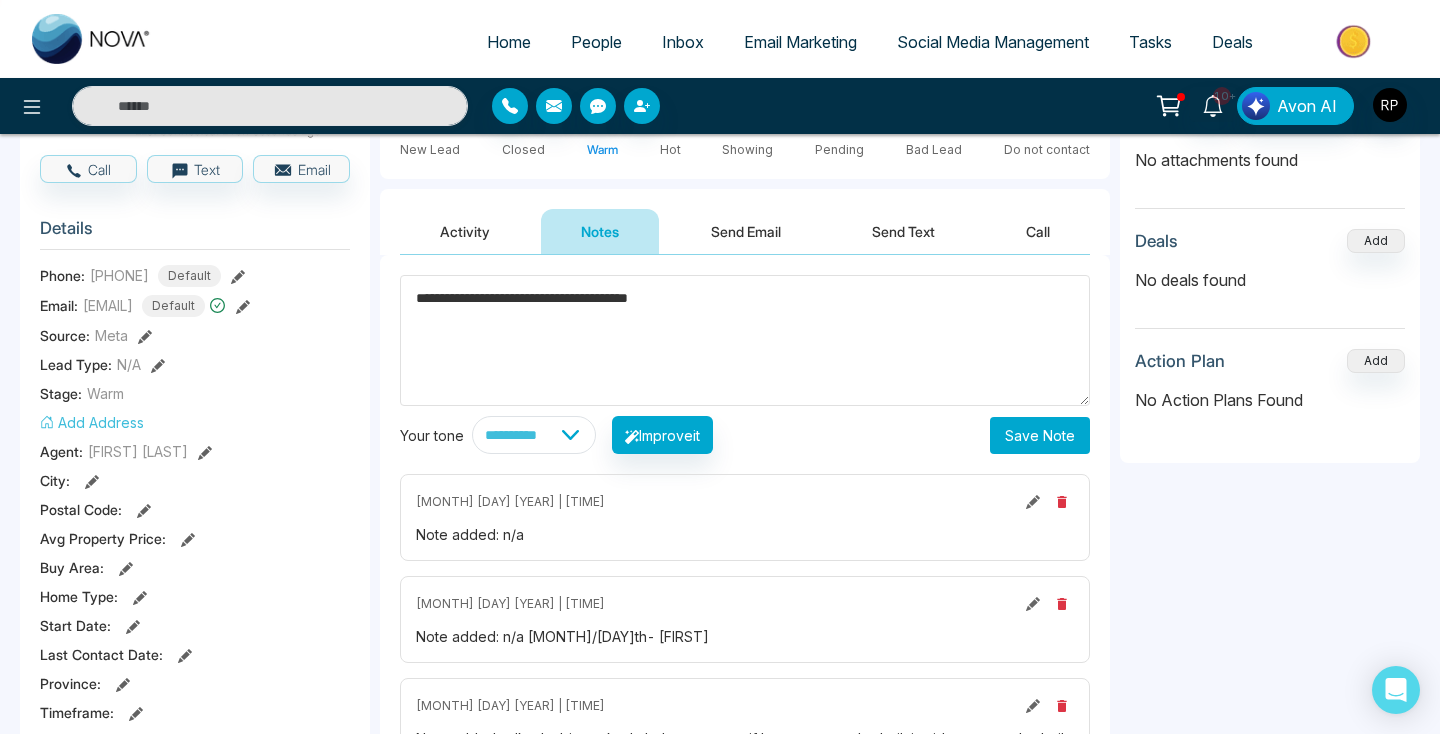 type on "**********" 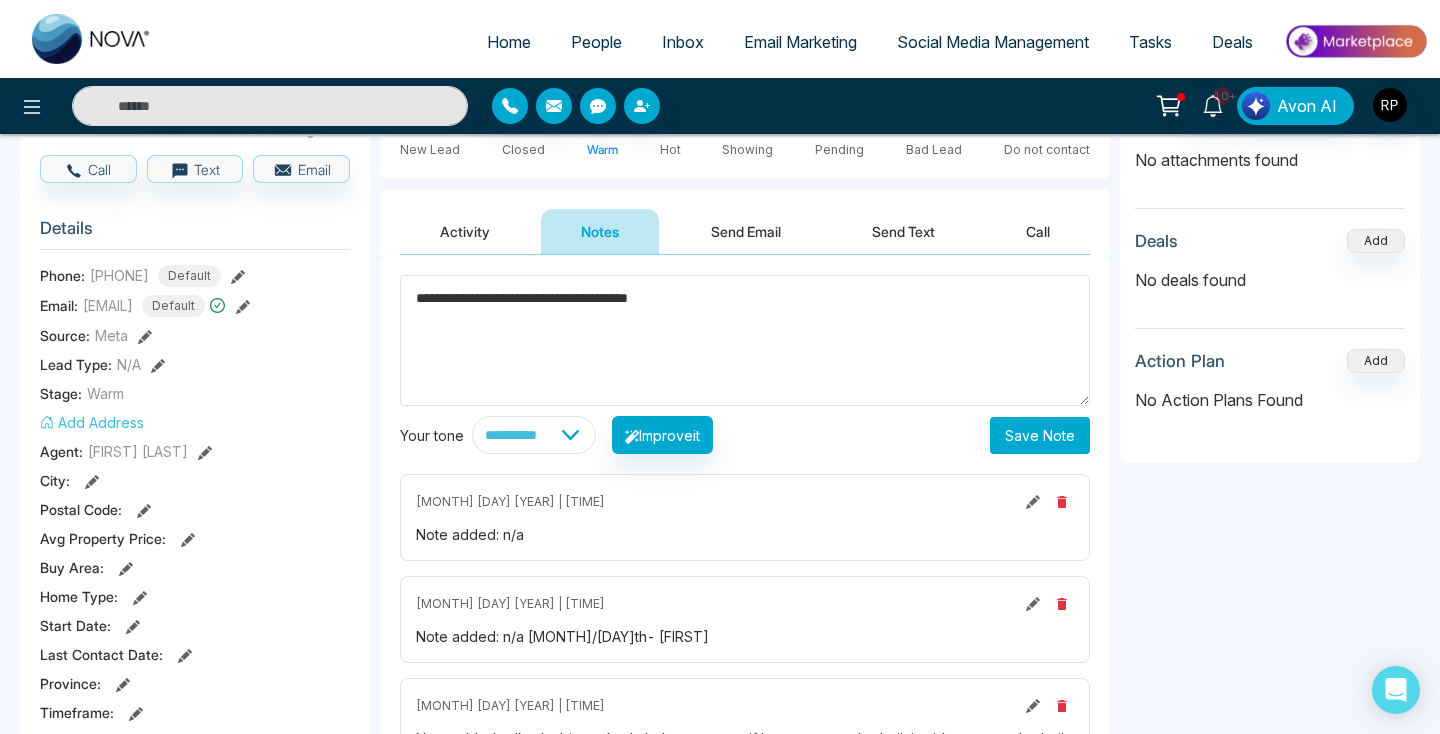 click on "Save Note" at bounding box center [1040, 435] 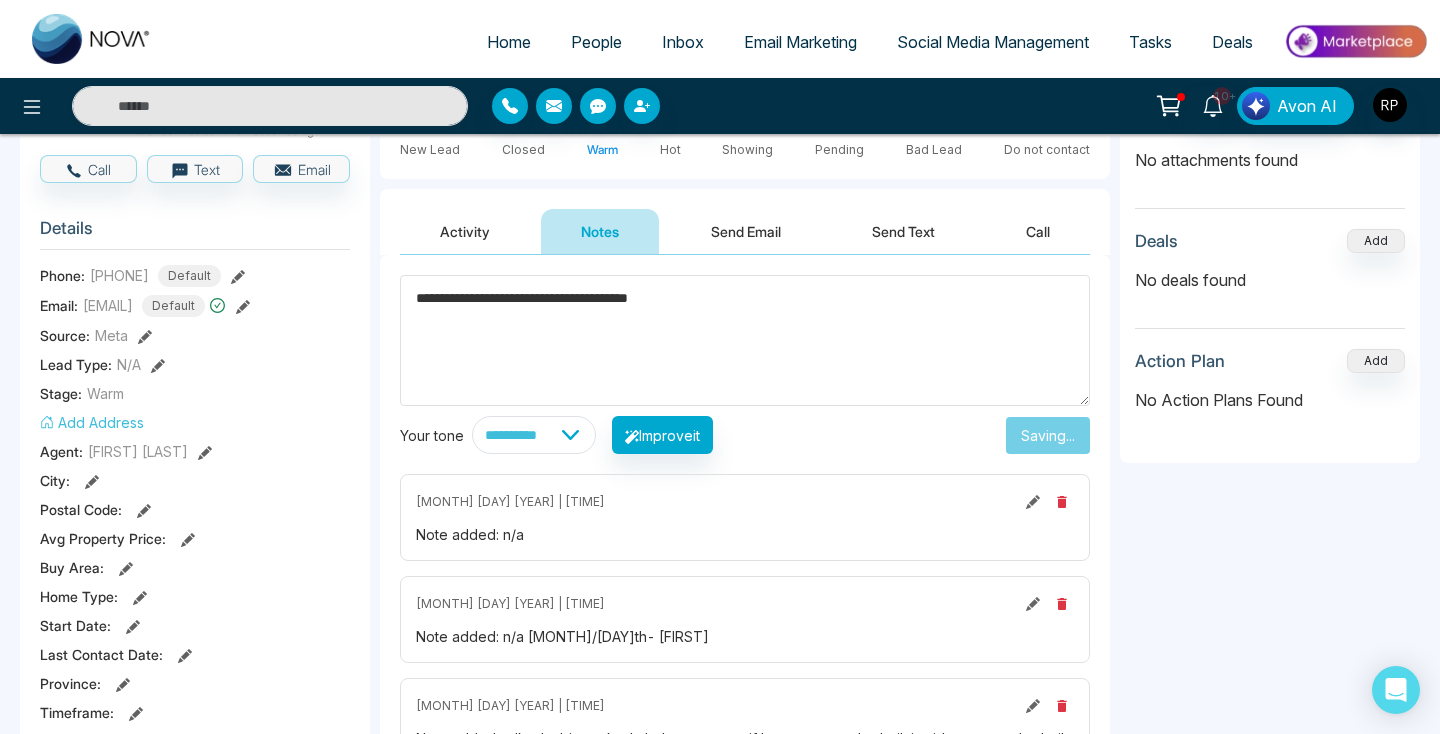 type 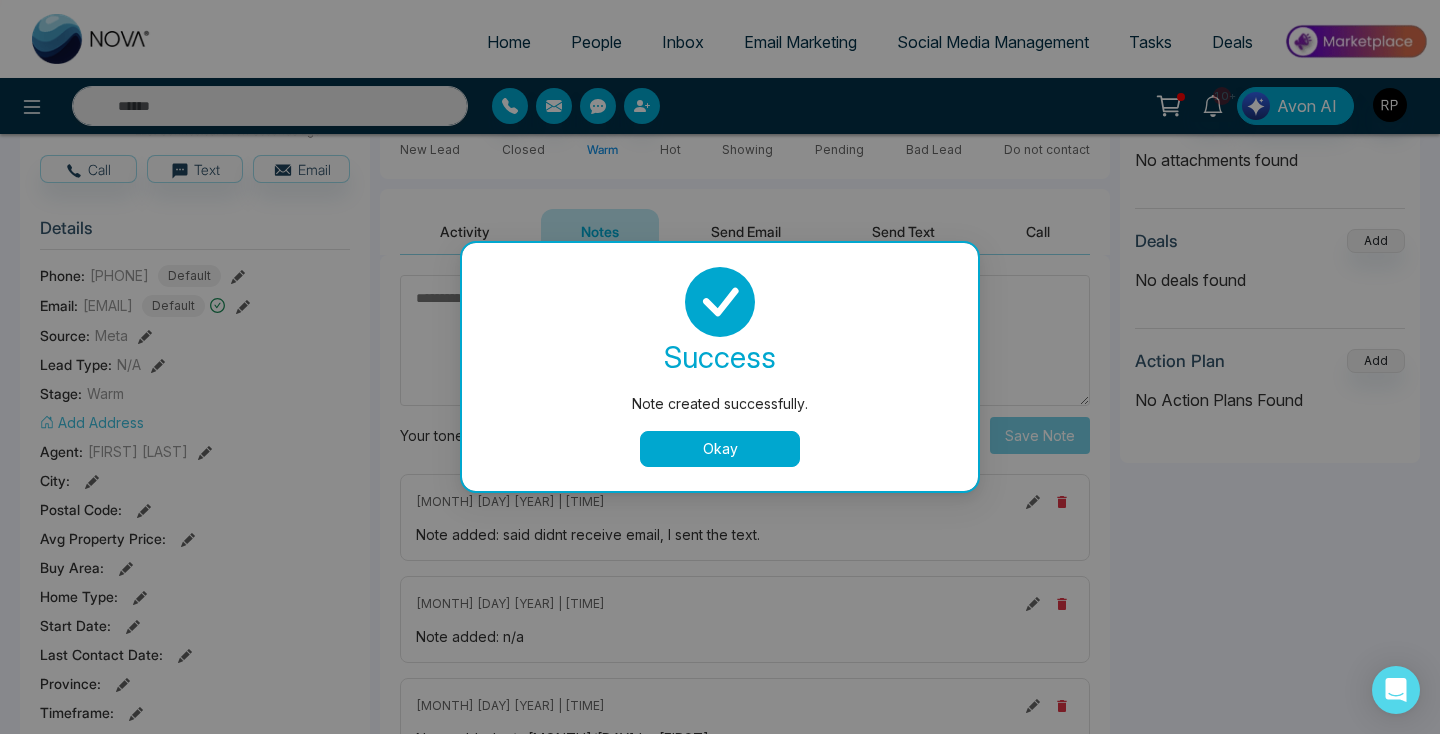 click on "Okay" at bounding box center [720, 449] 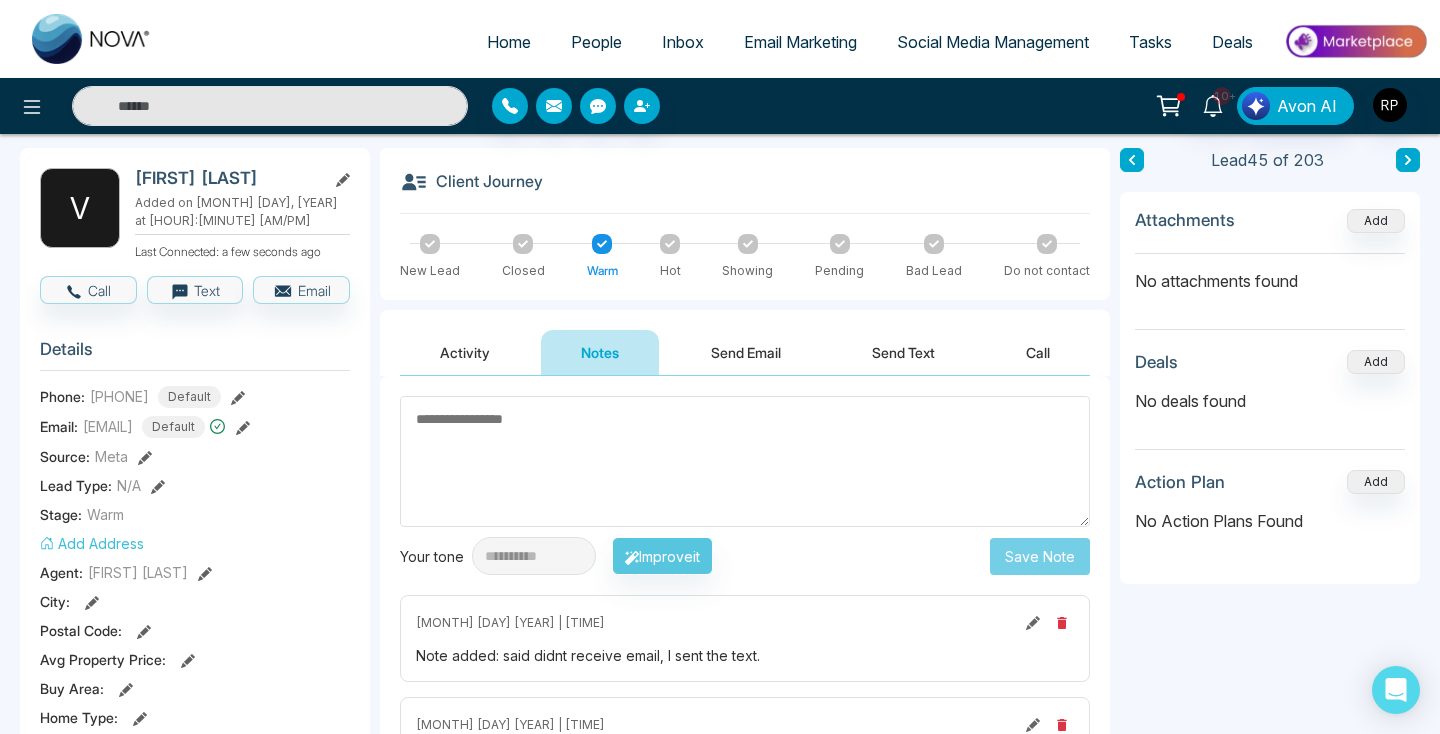 scroll, scrollTop: 0, scrollLeft: 0, axis: both 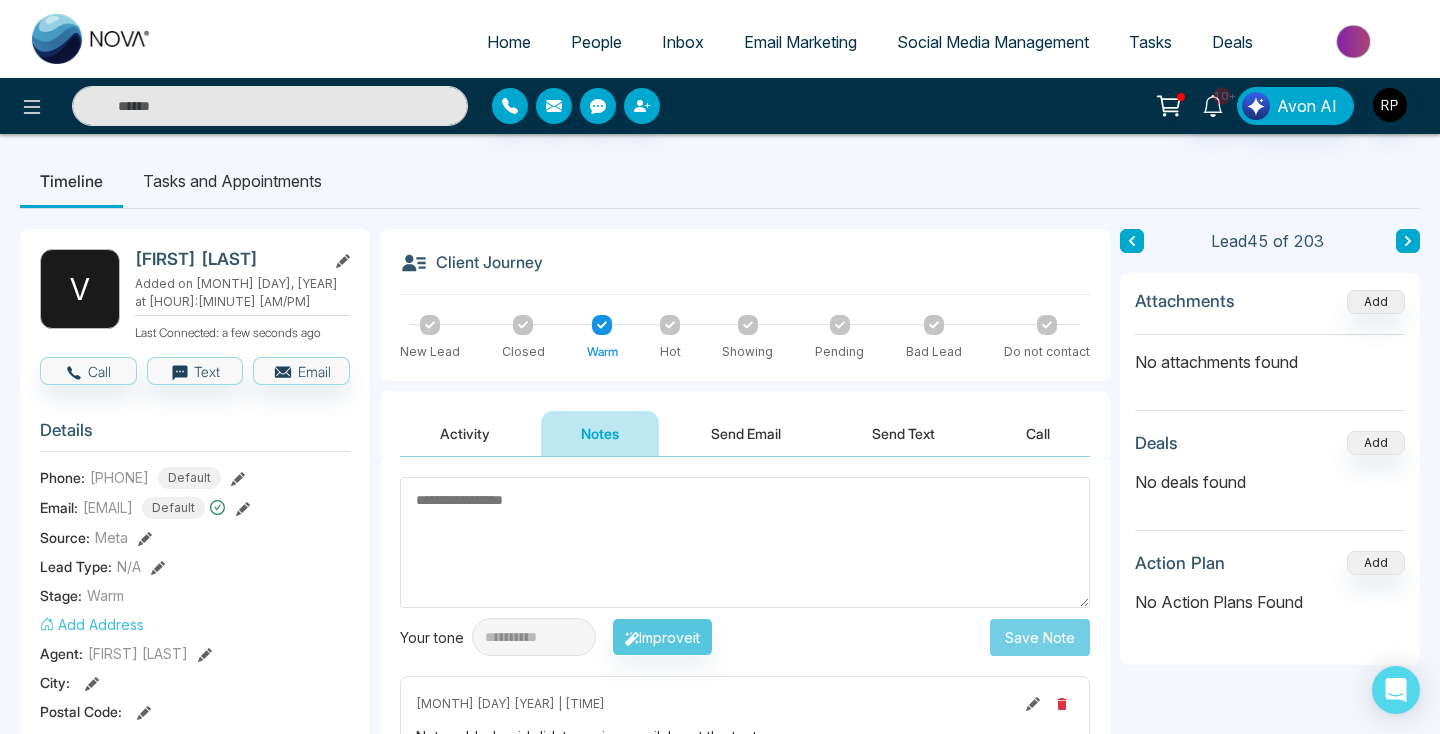 click 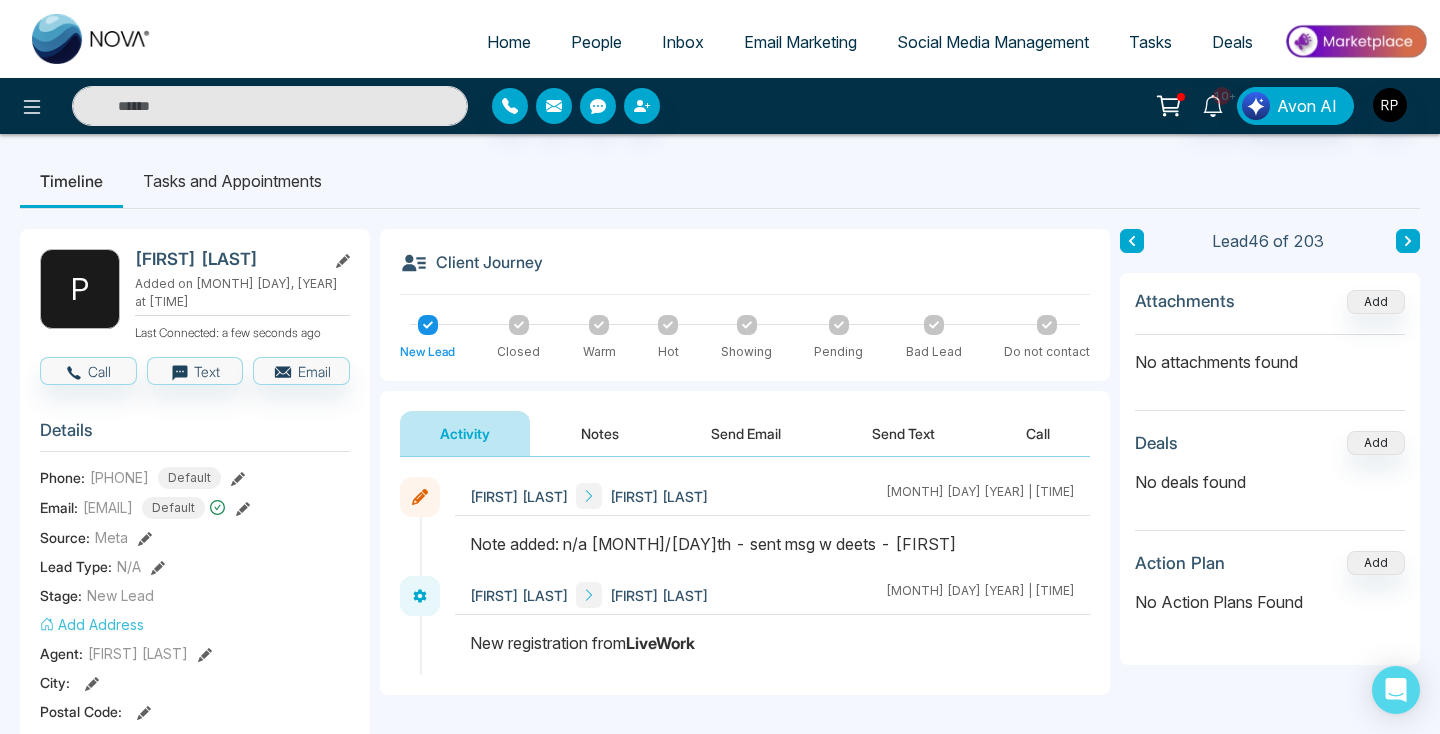 click on "Notes" at bounding box center (600, 433) 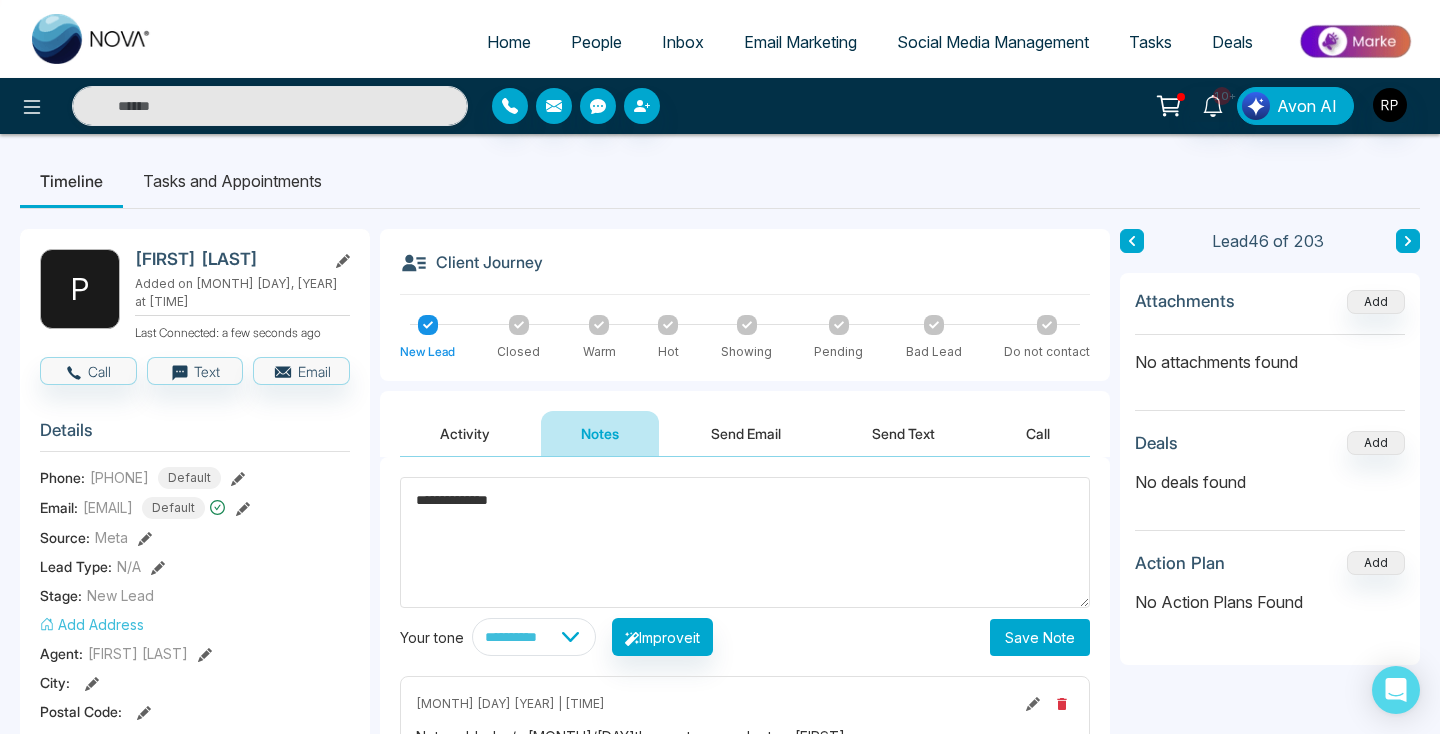 type on "**********" 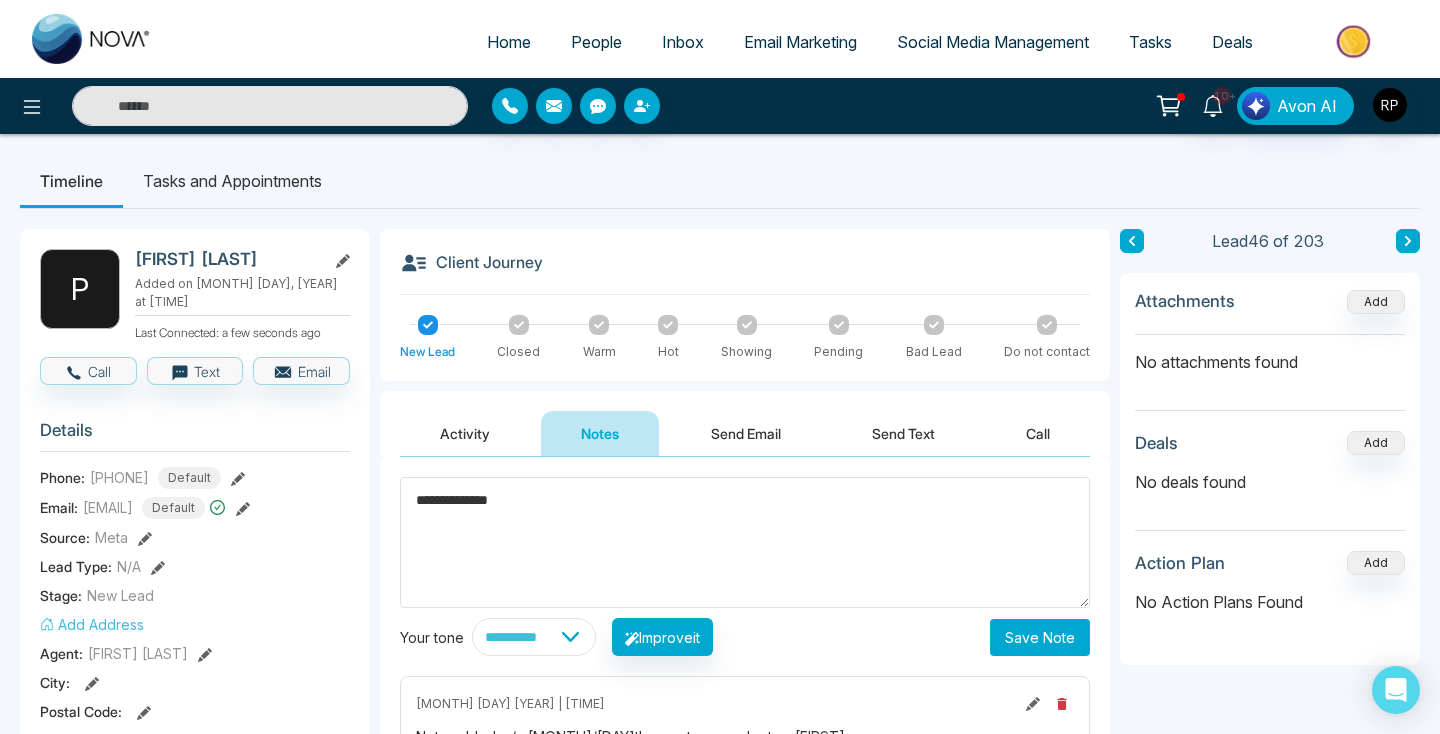 click on "Save Note" at bounding box center [1040, 637] 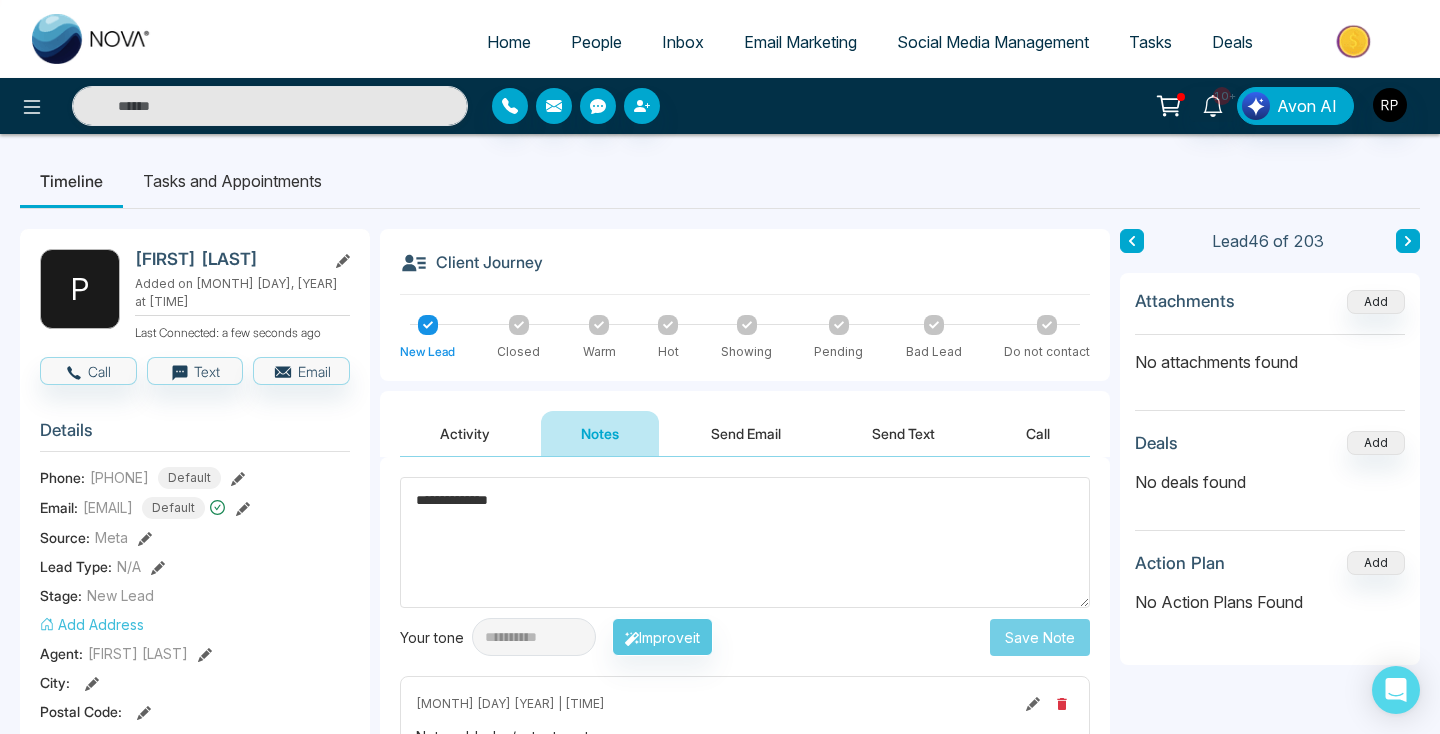 type 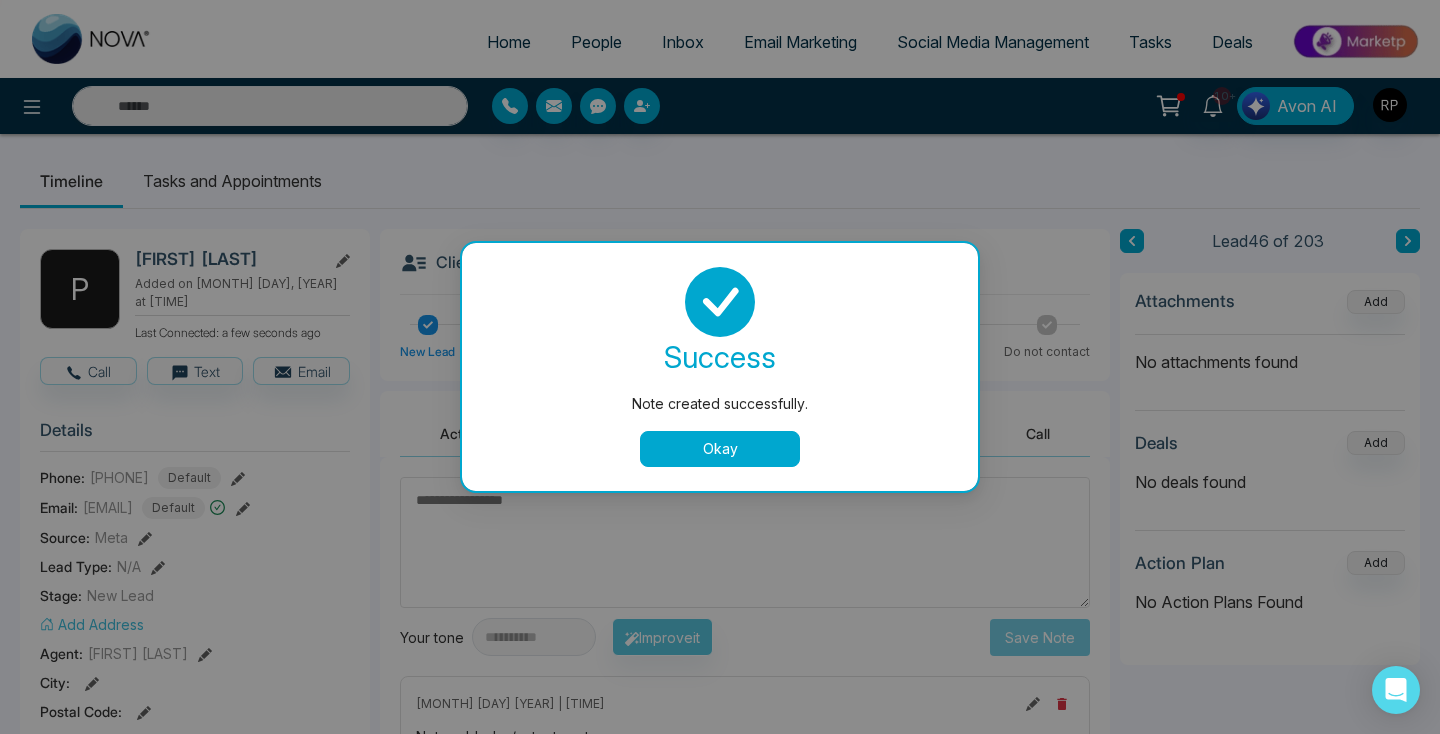 click on "Okay" at bounding box center [720, 449] 